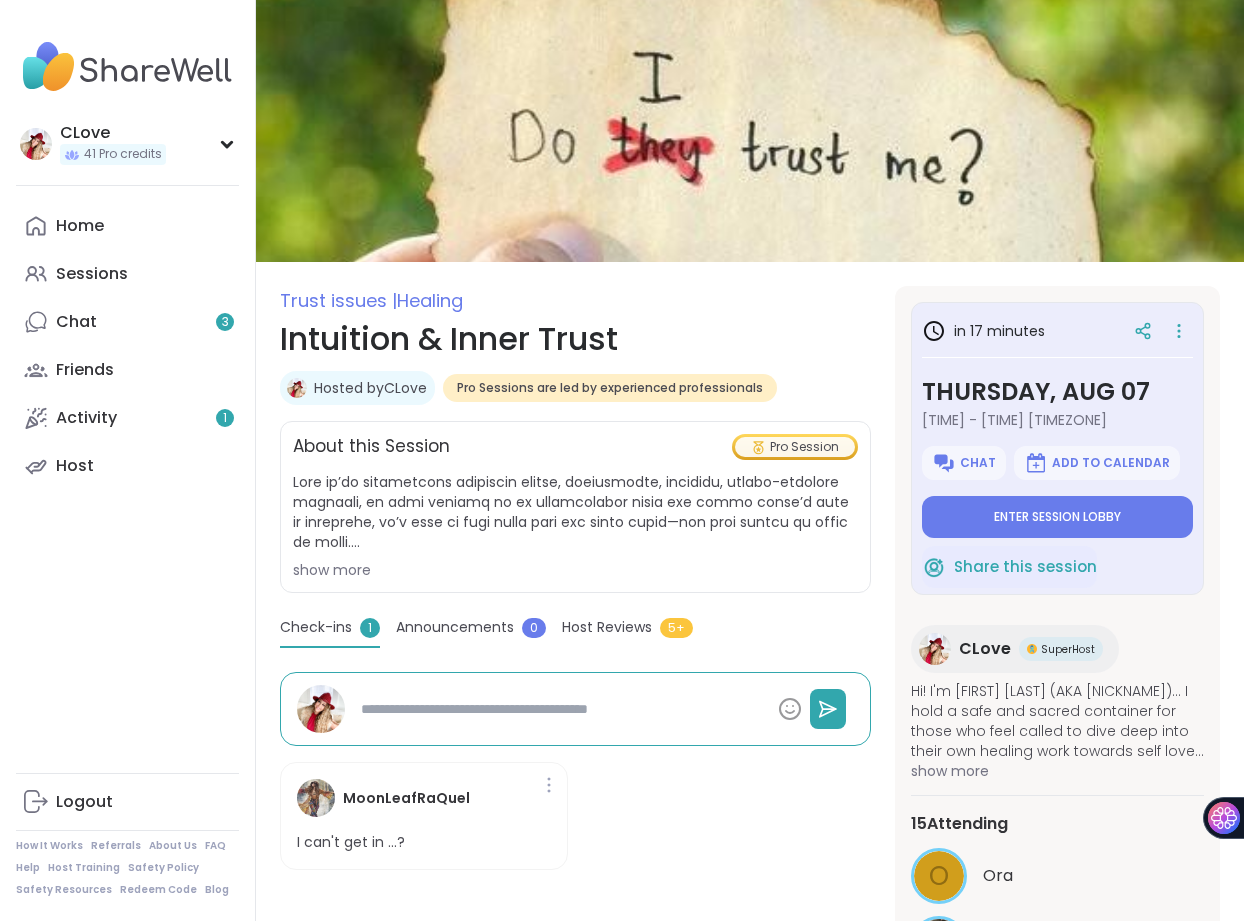 scroll, scrollTop: 105, scrollLeft: 0, axis: vertical 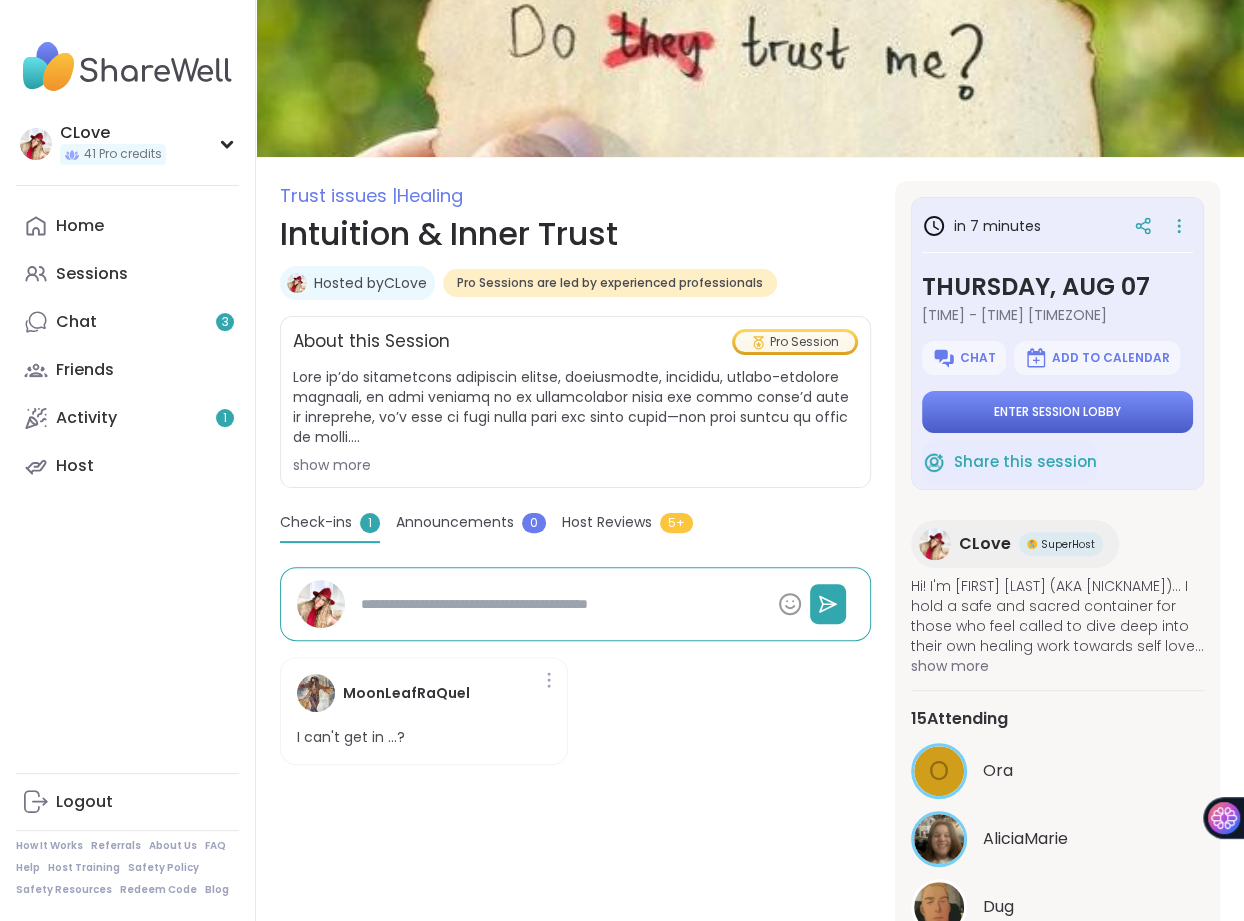 click on "Enter session lobby" at bounding box center (1057, 412) 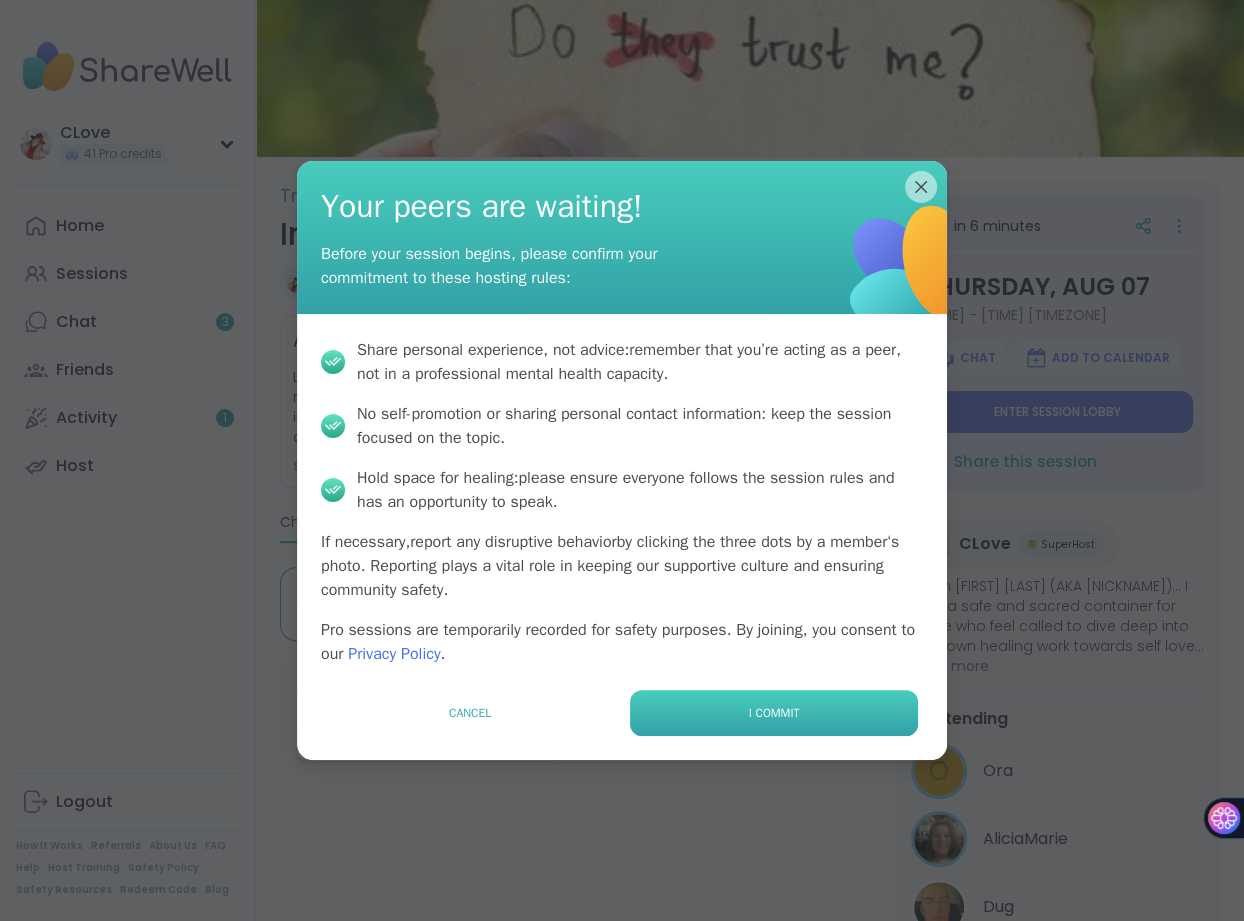 click on "I commit" at bounding box center [774, 713] 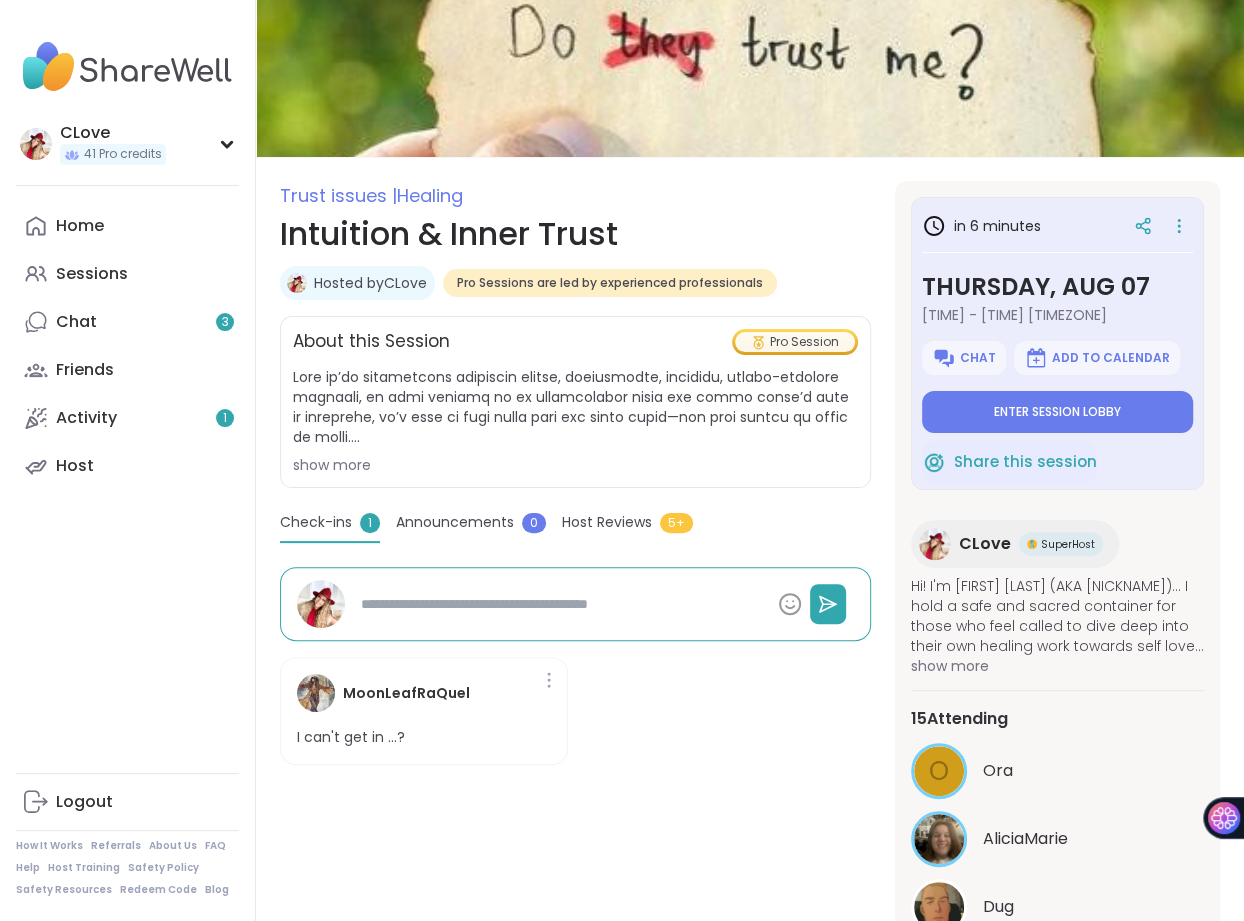 type on "*" 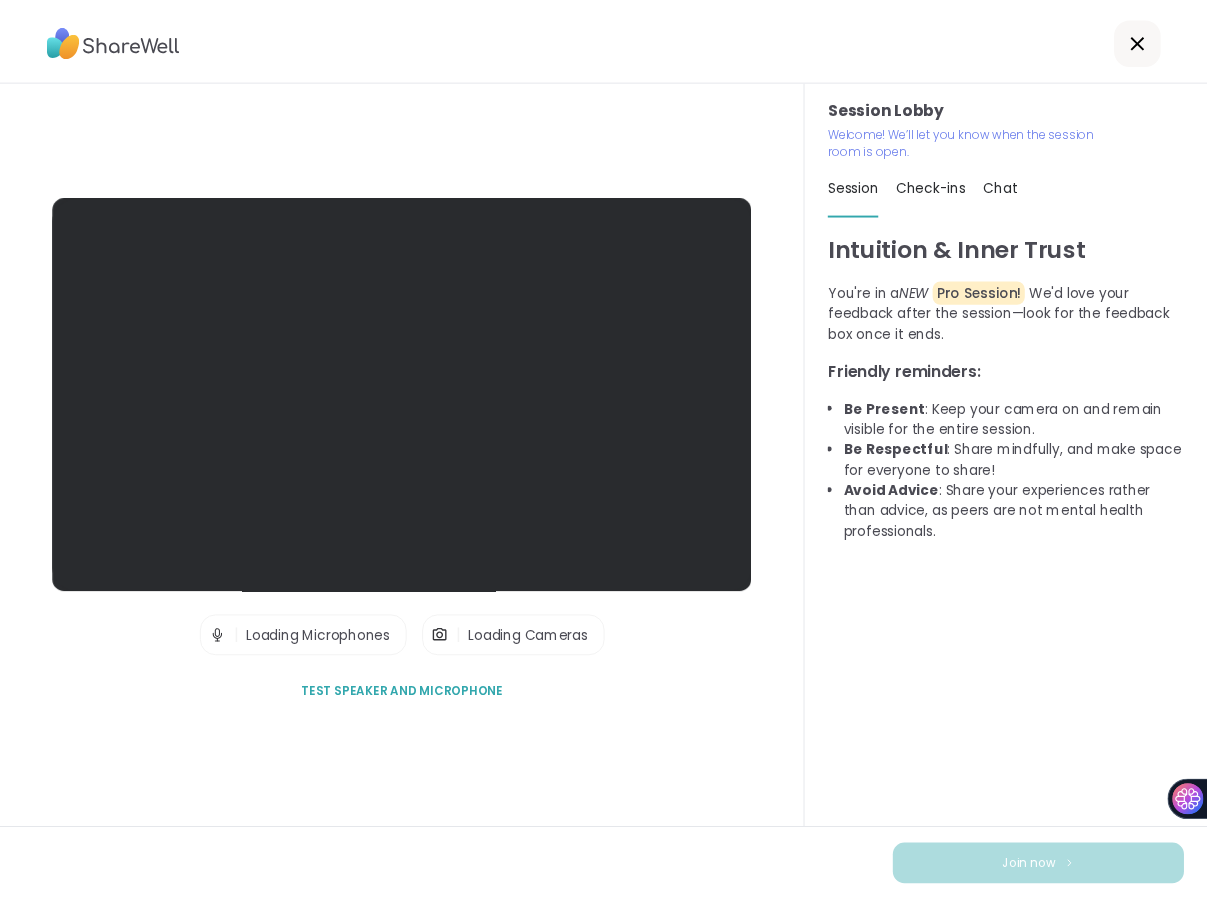 scroll, scrollTop: 0, scrollLeft: 0, axis: both 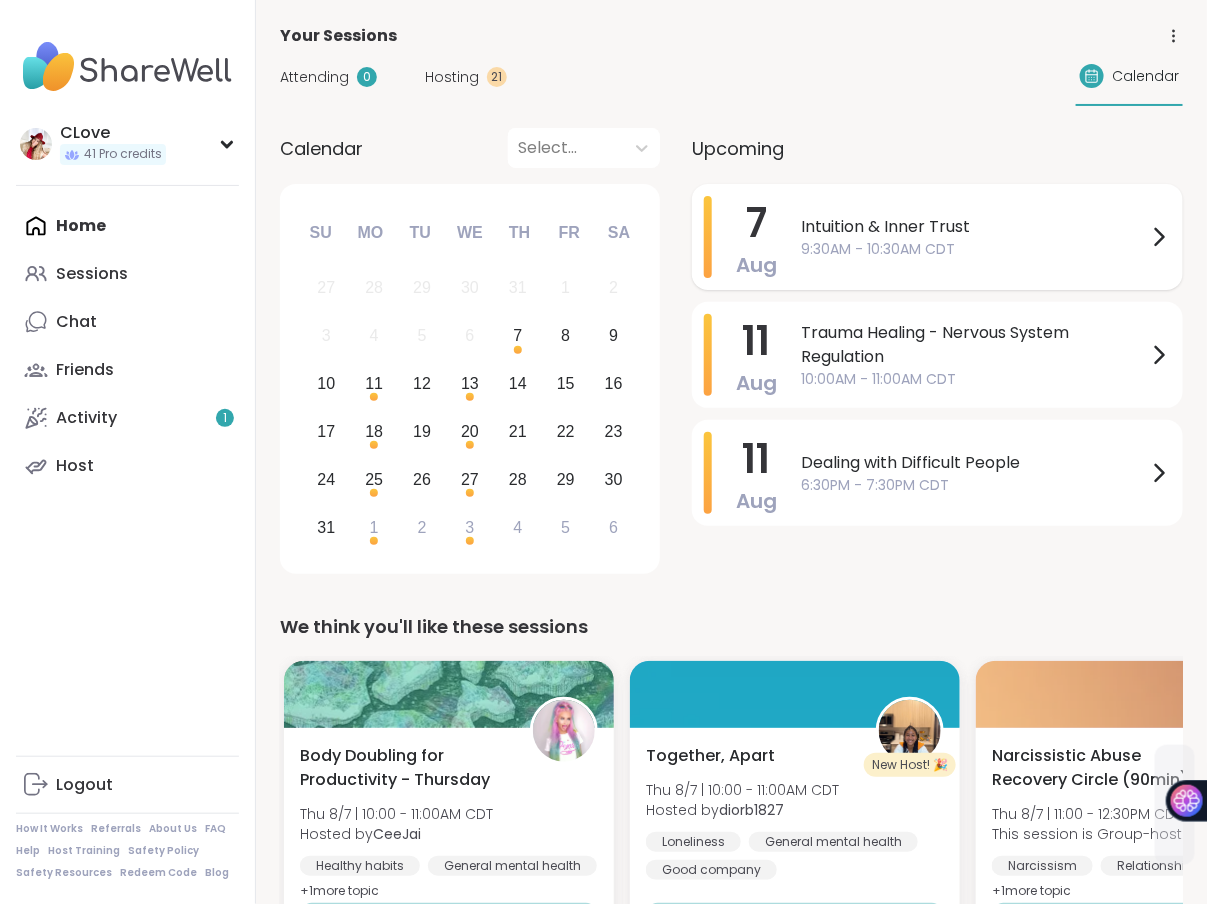 click on "9:30AM - 10:30AM CDT" at bounding box center (974, 249) 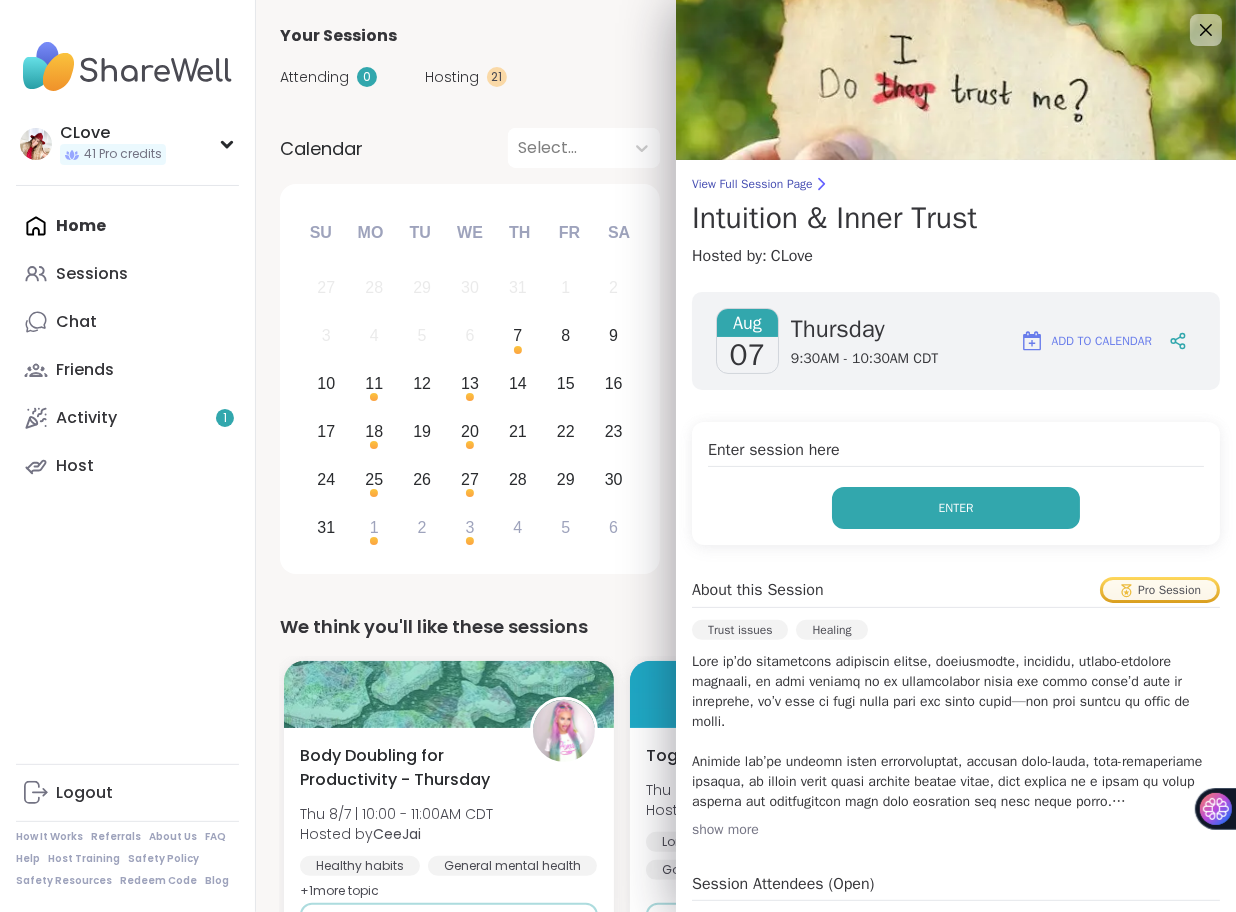 click on "Enter" at bounding box center (956, 508) 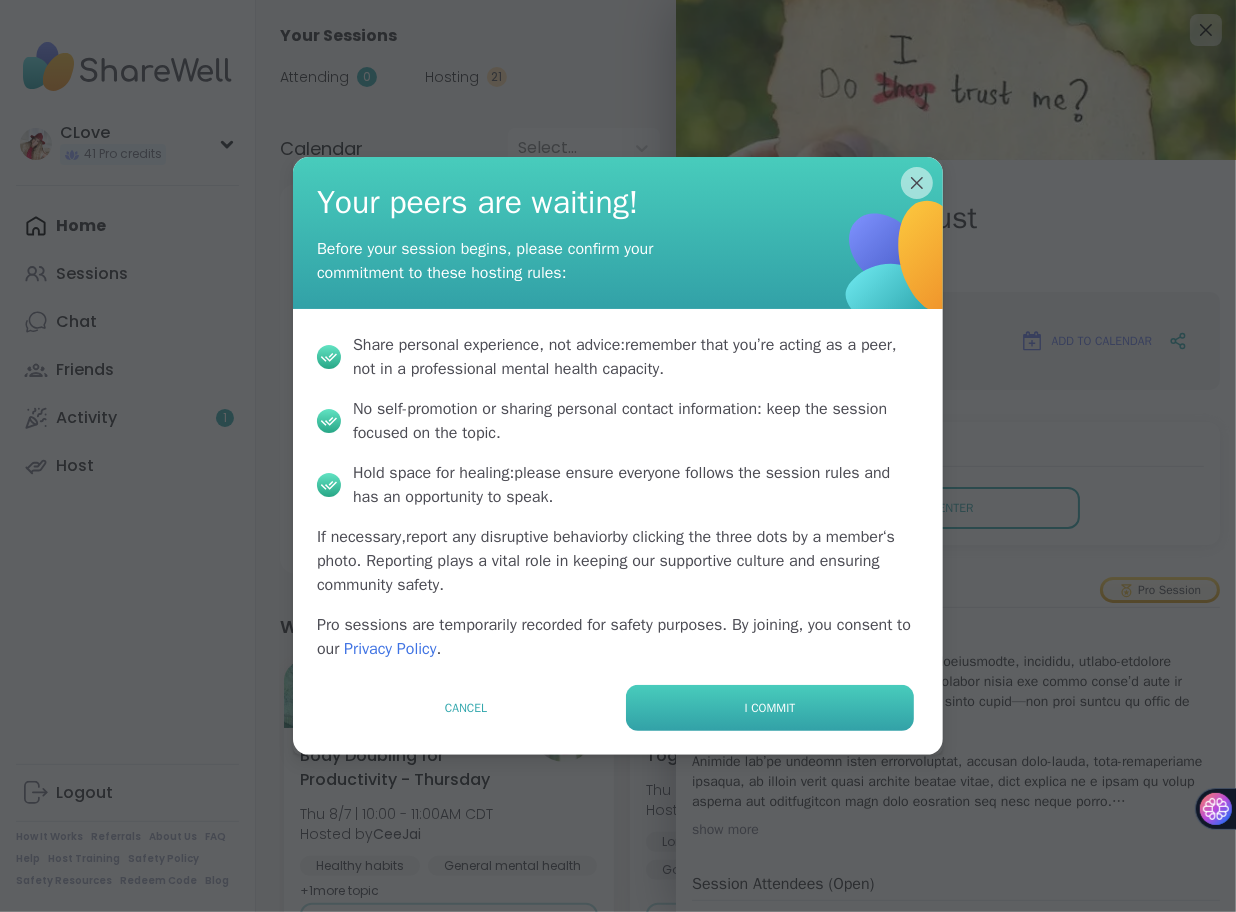click on "I commit" at bounding box center (770, 708) 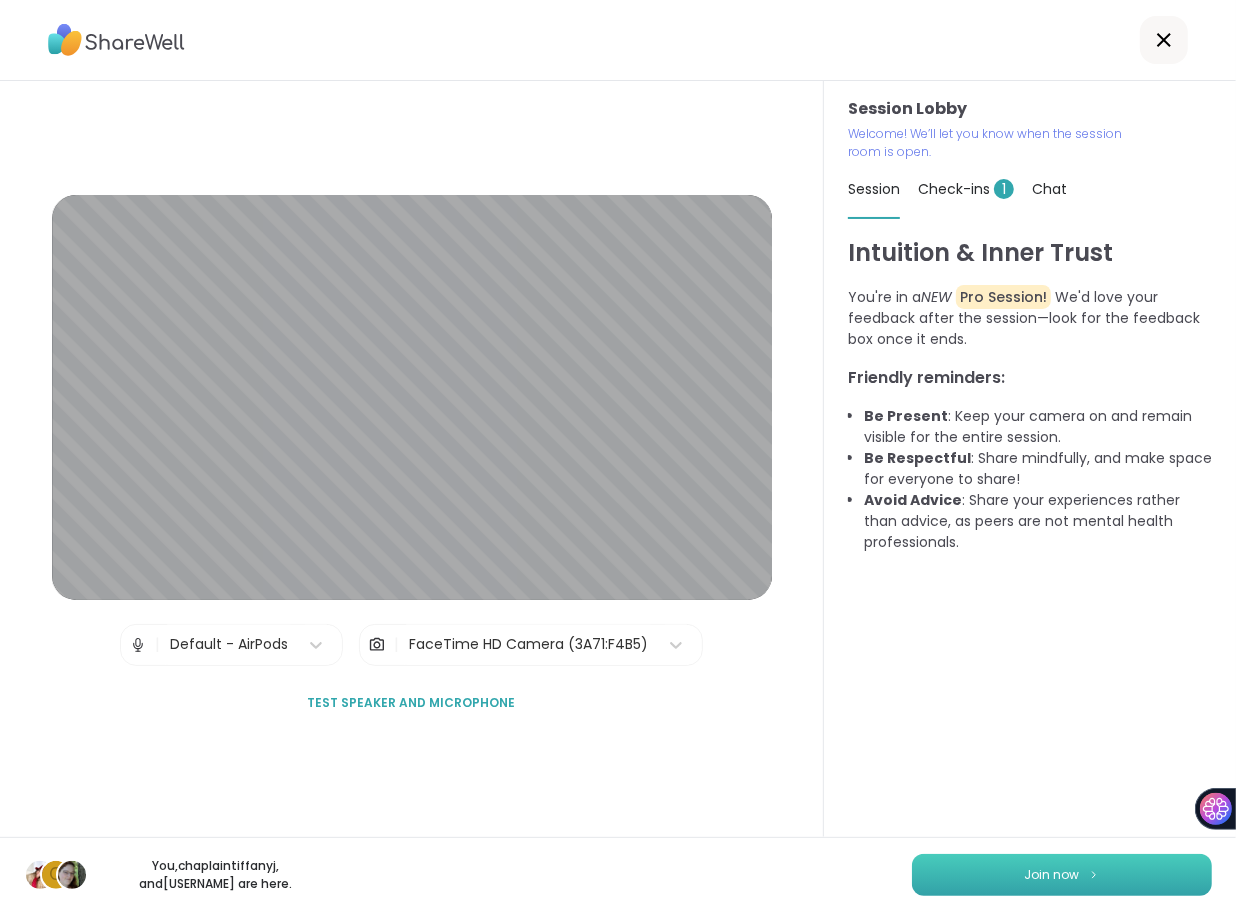 click on "Join now" at bounding box center (1062, 875) 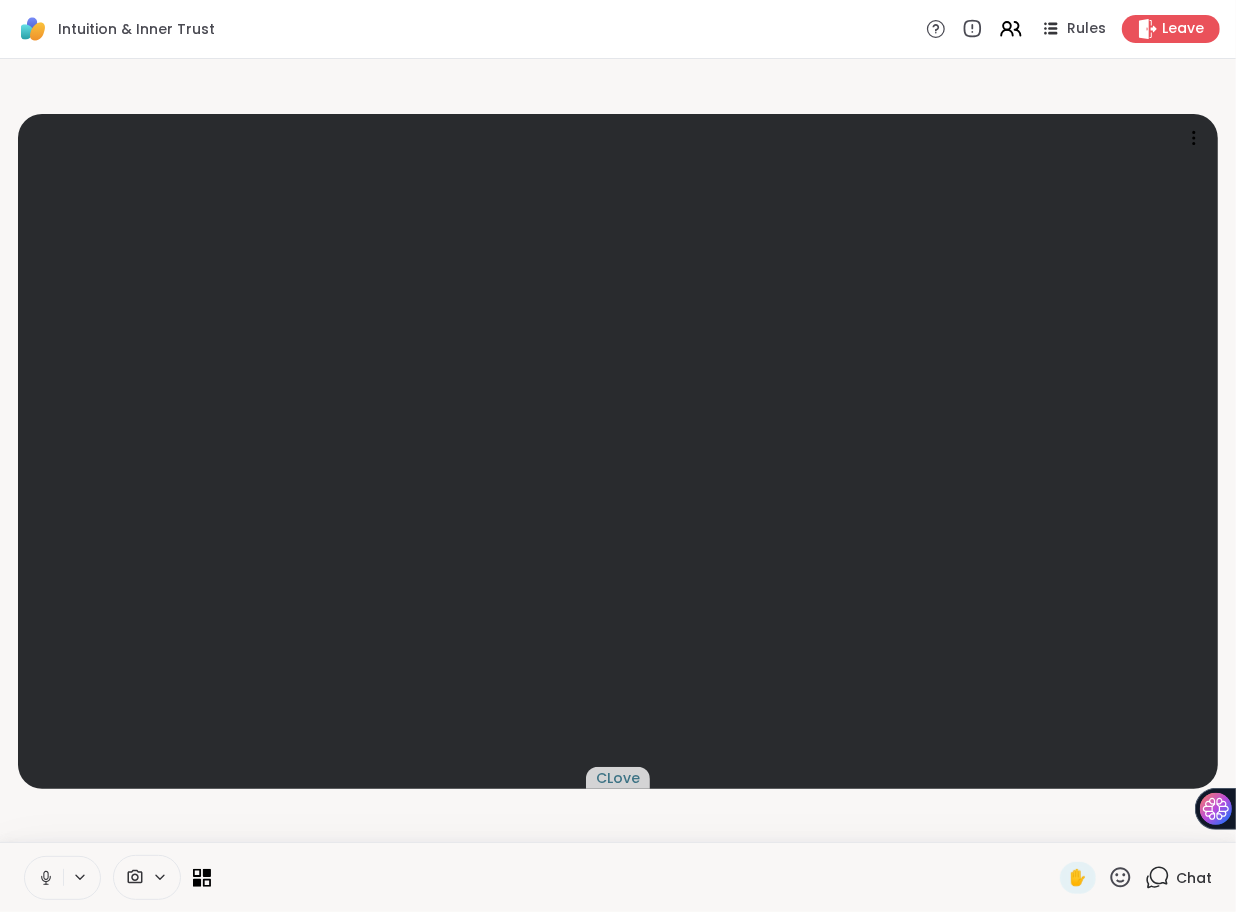 click 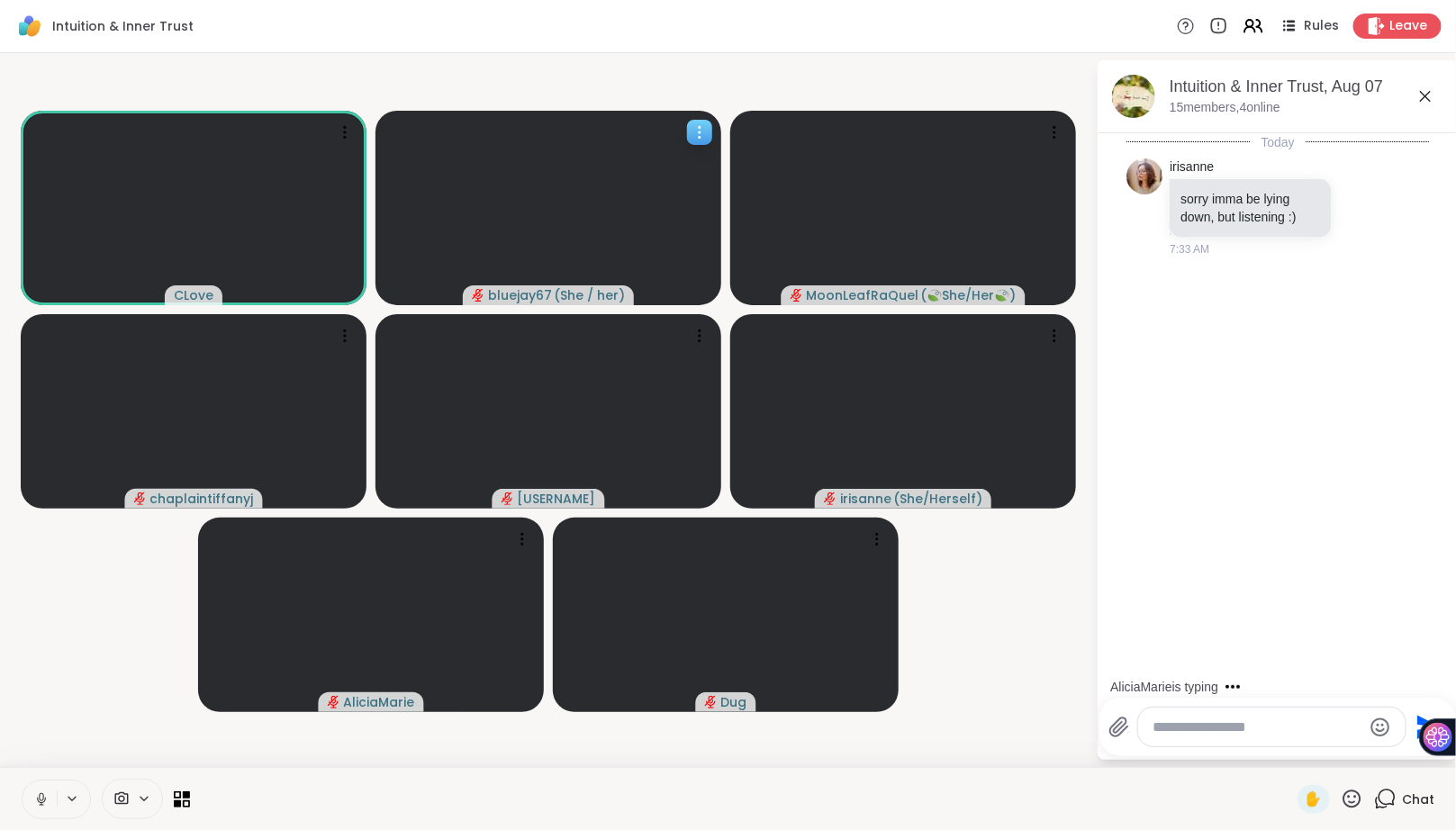 click 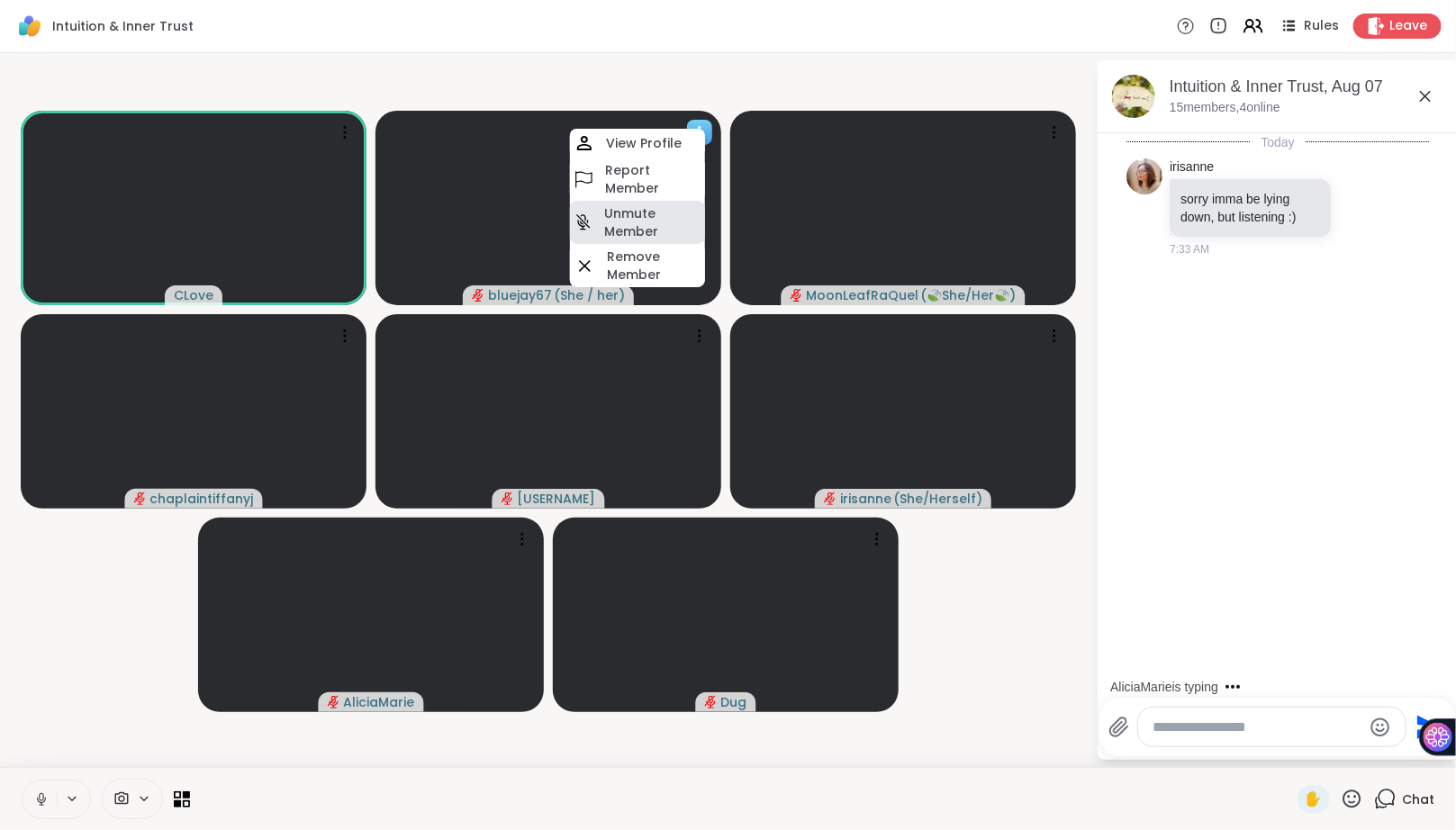 click on "Unmute Member" at bounding box center (653, 222) 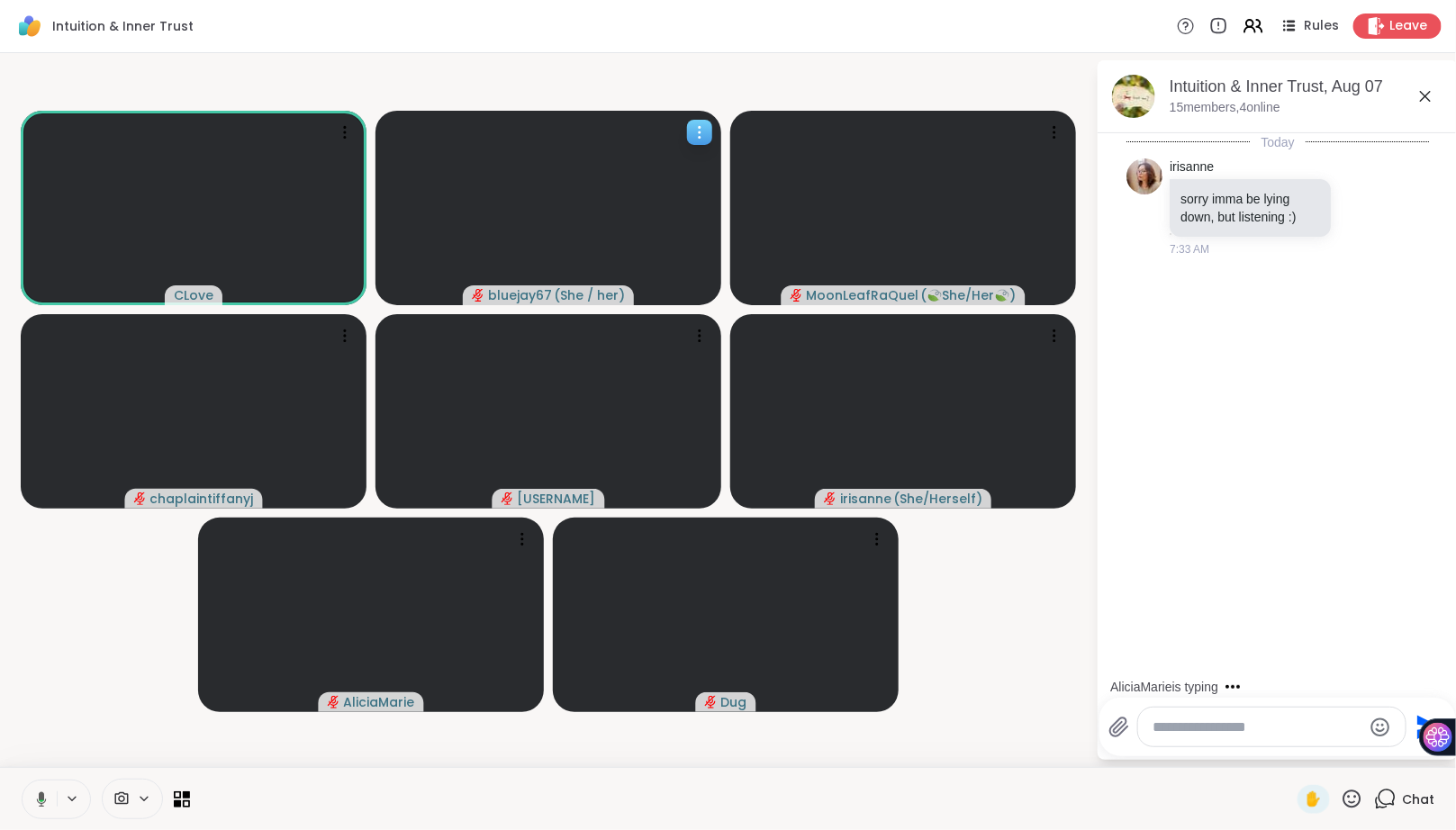 click 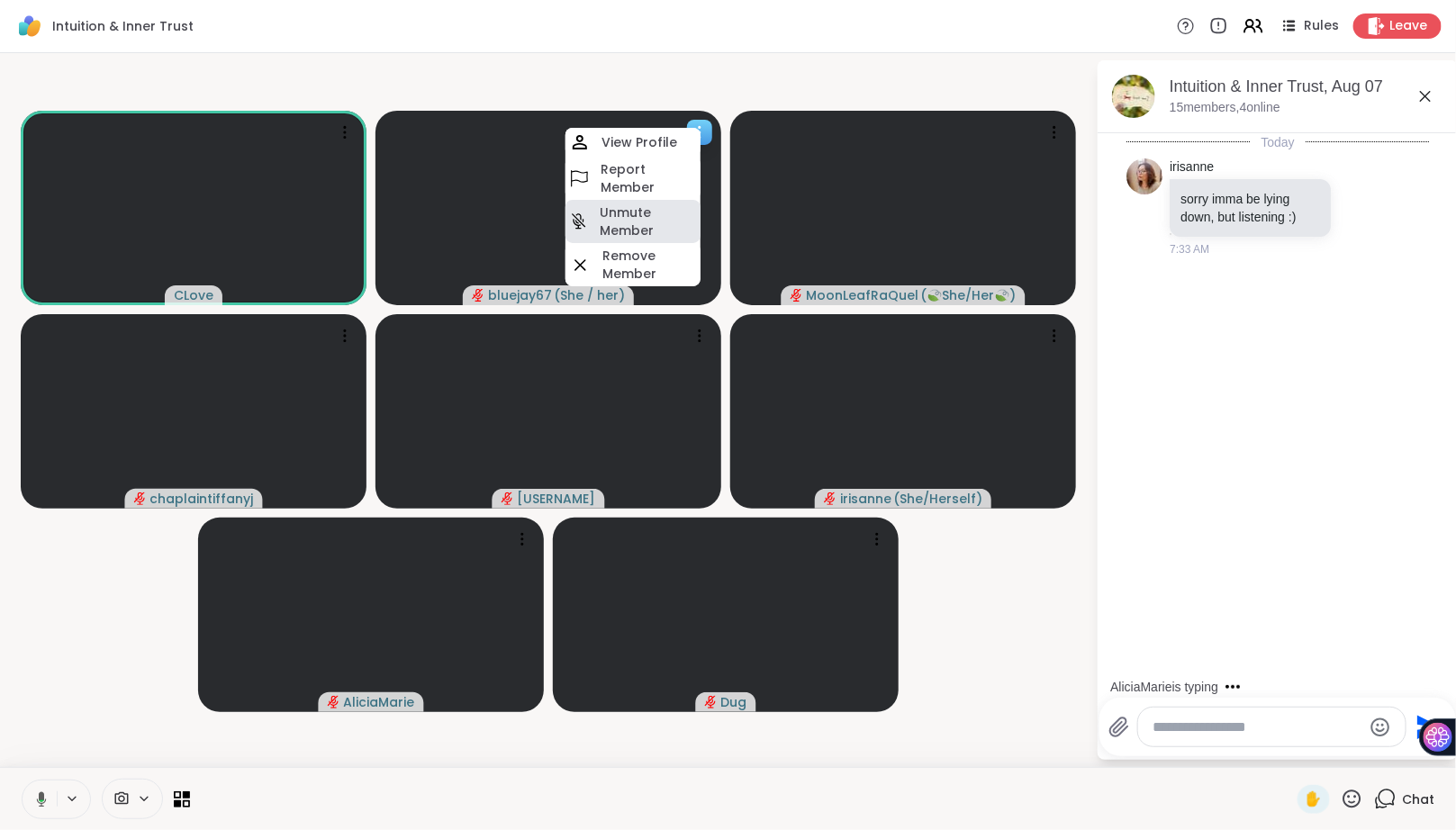 click on "Unmute Member" at bounding box center (648, 221) 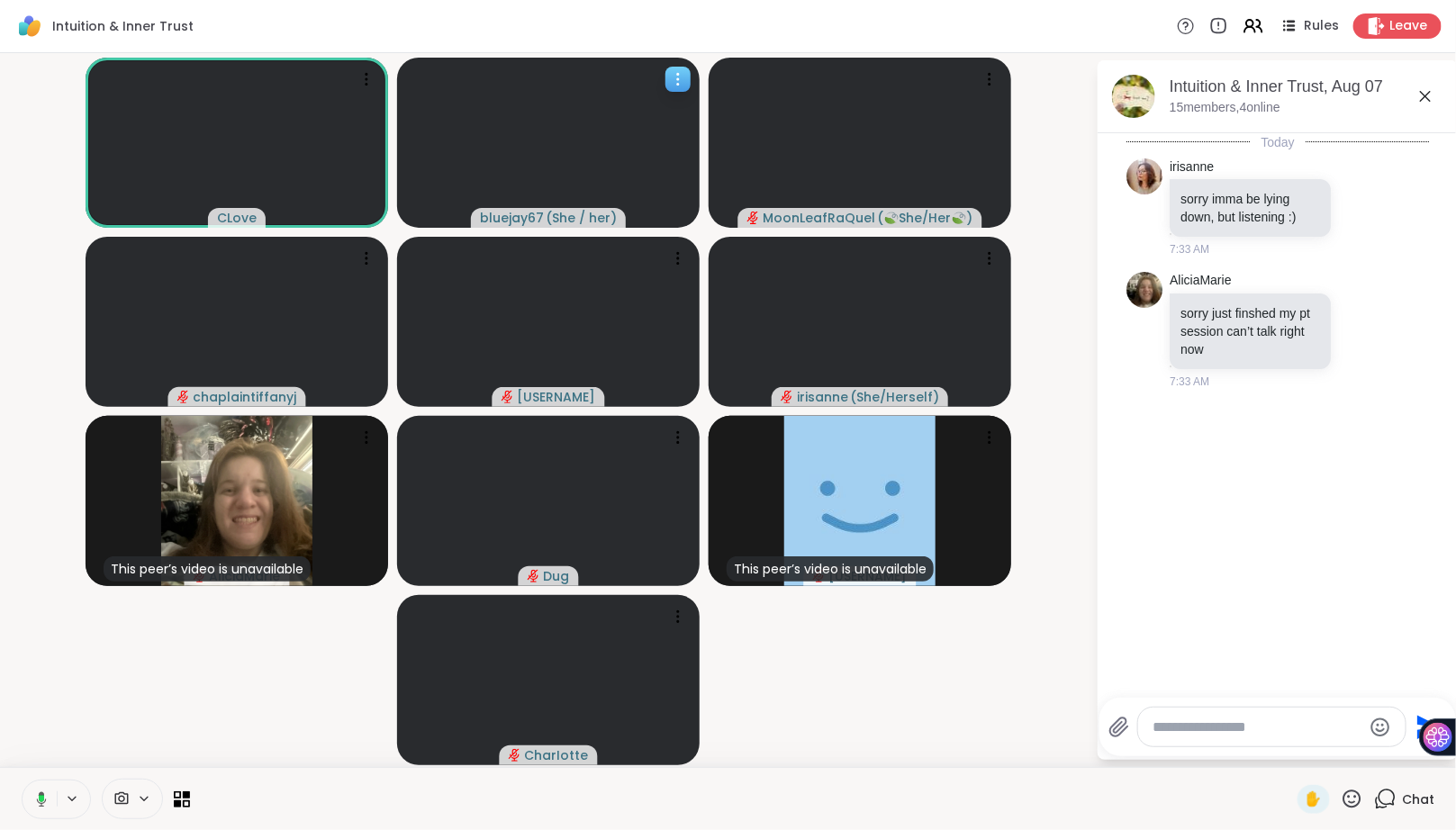 click 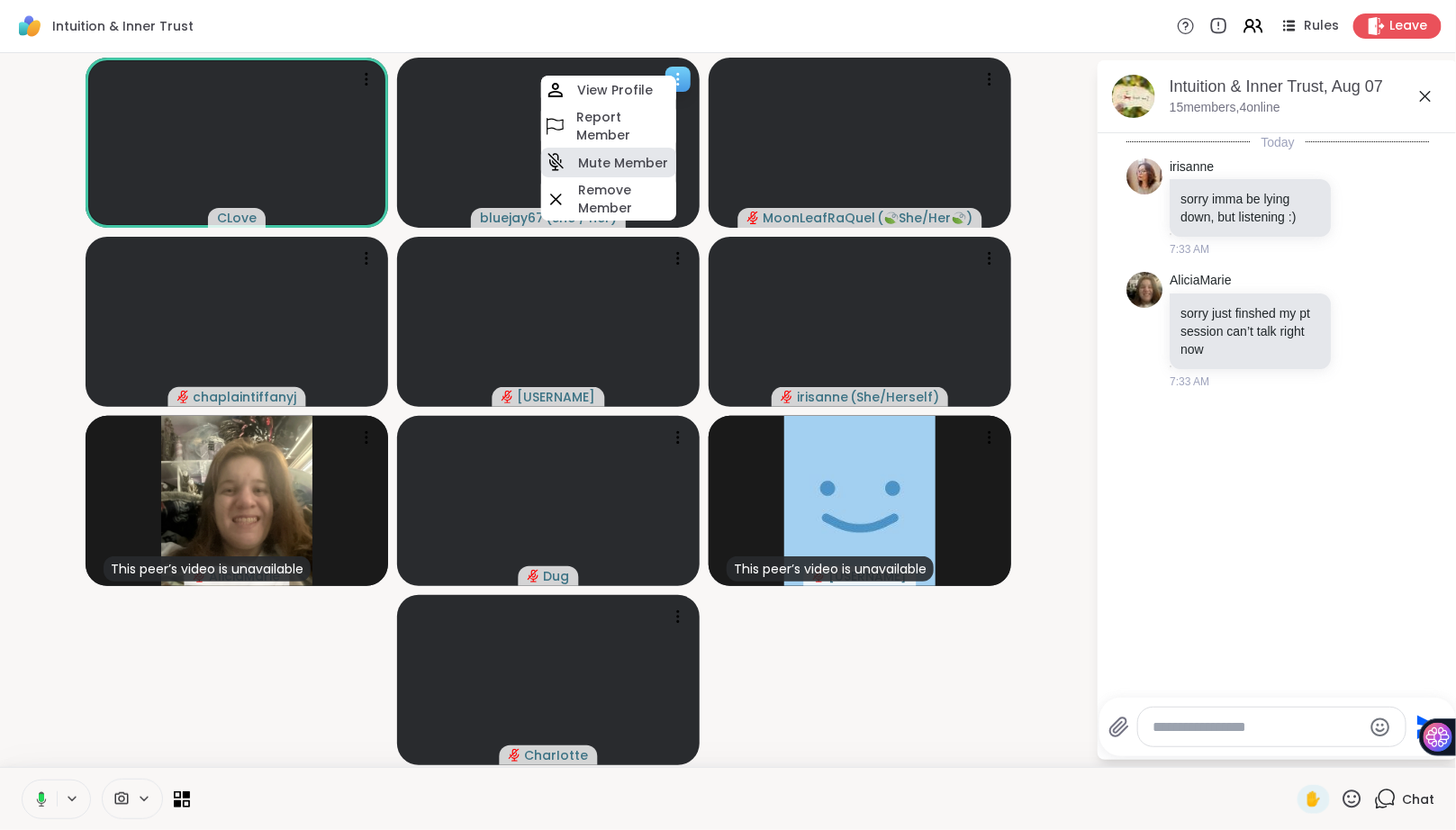 click on "Mute Member" at bounding box center [623, 163] 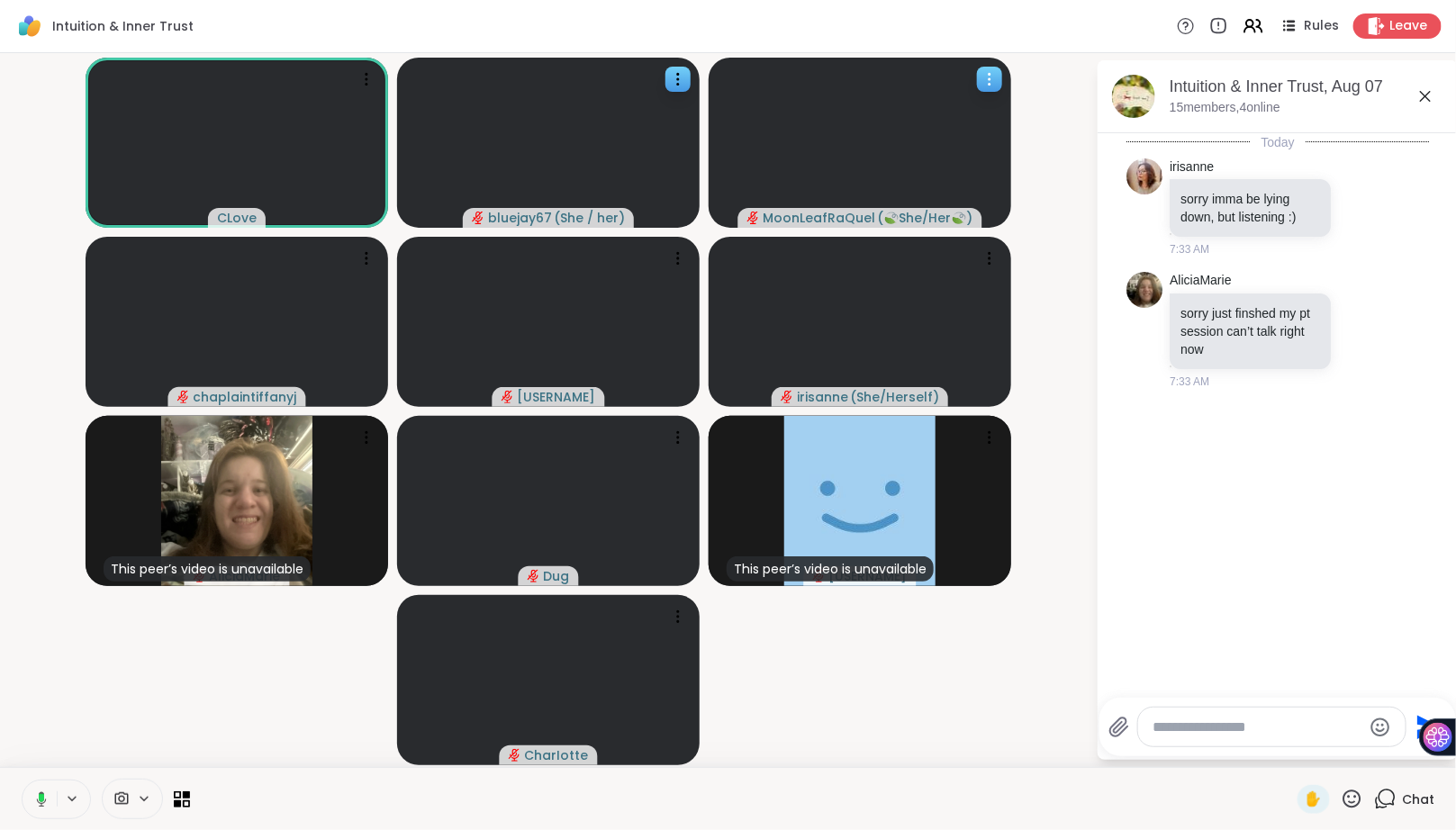 click 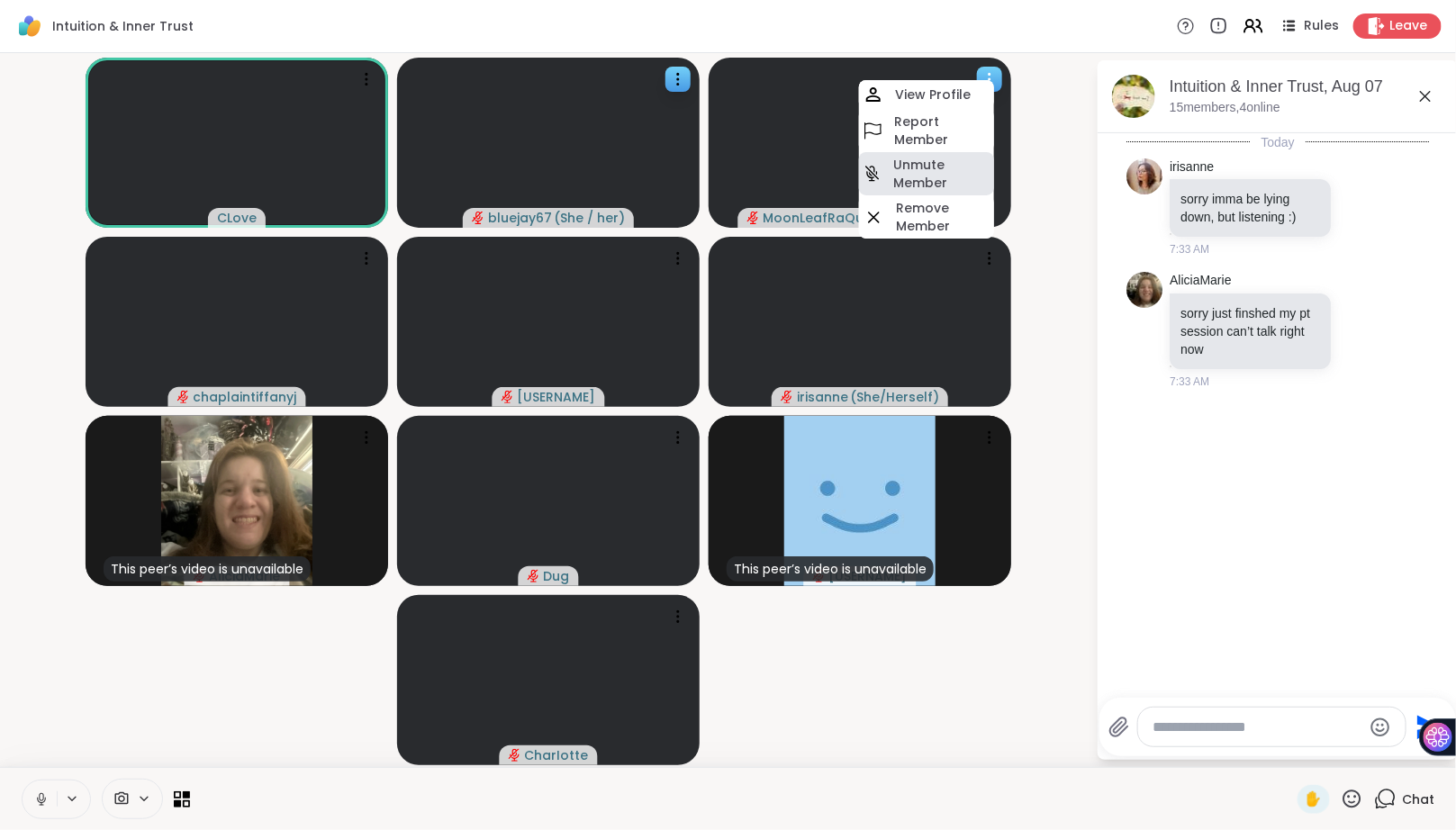 click on "Unmute Member" at bounding box center (942, 174) 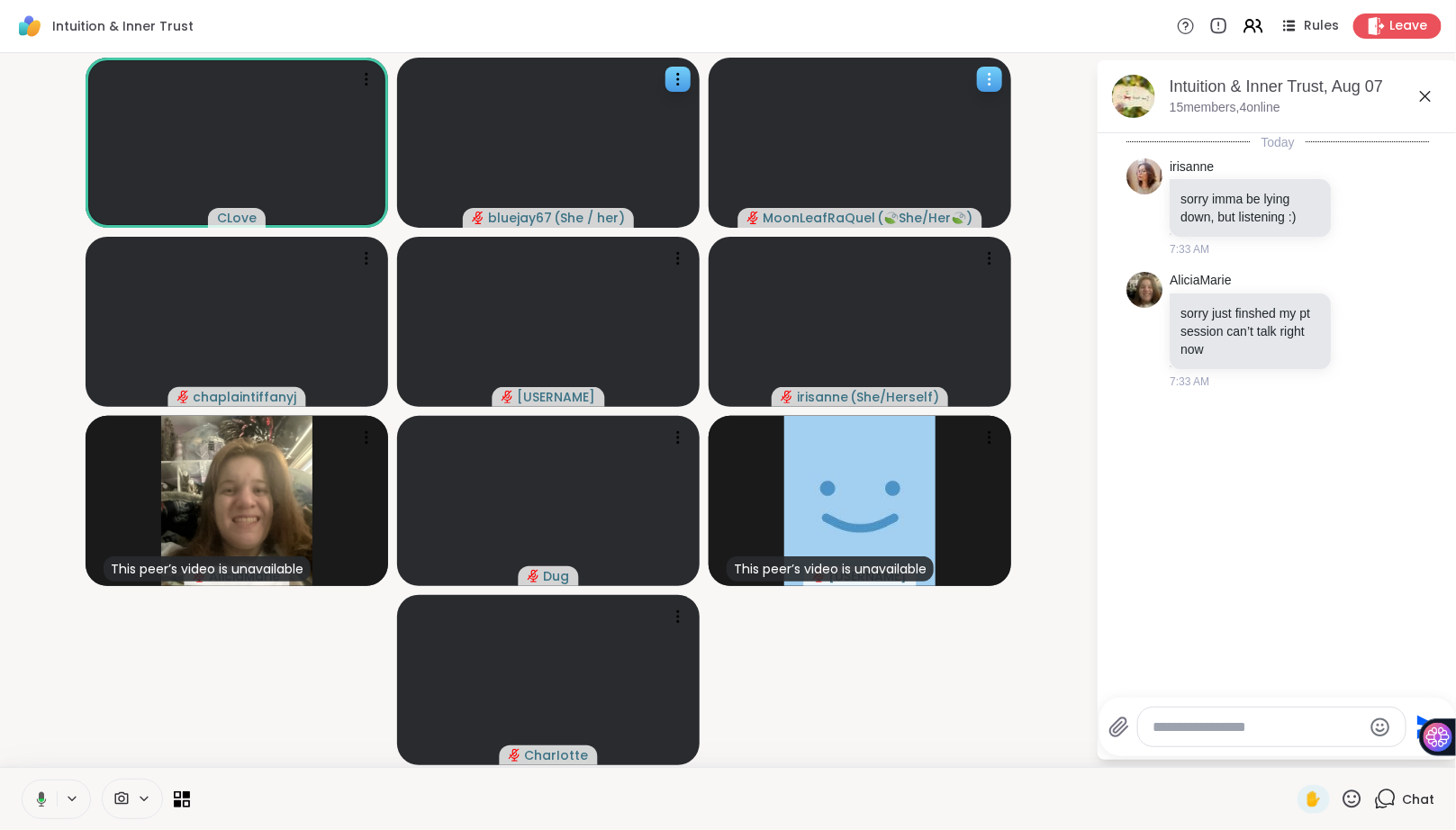 click 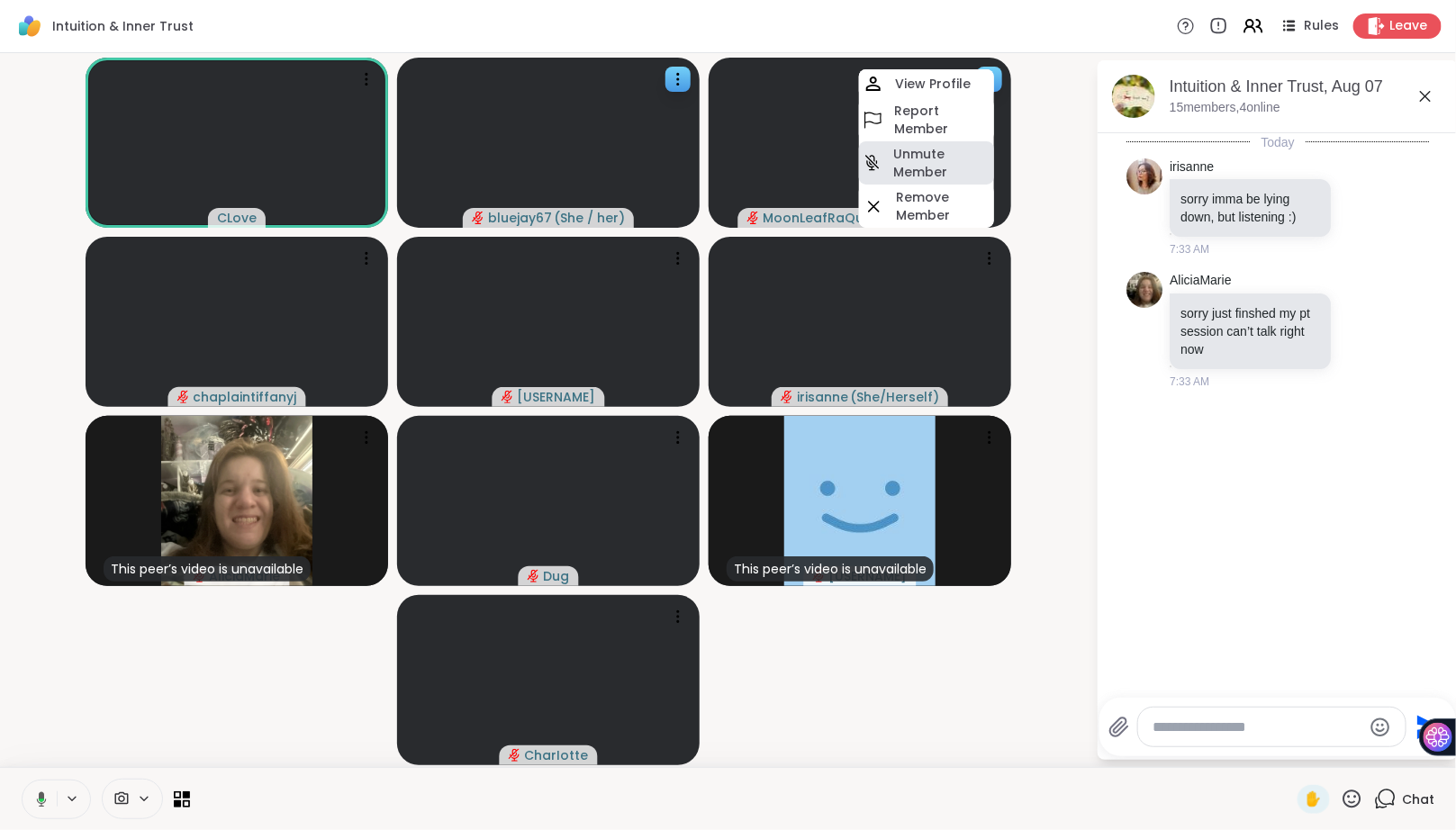 click on "Unmute Member" at bounding box center [942, 163] 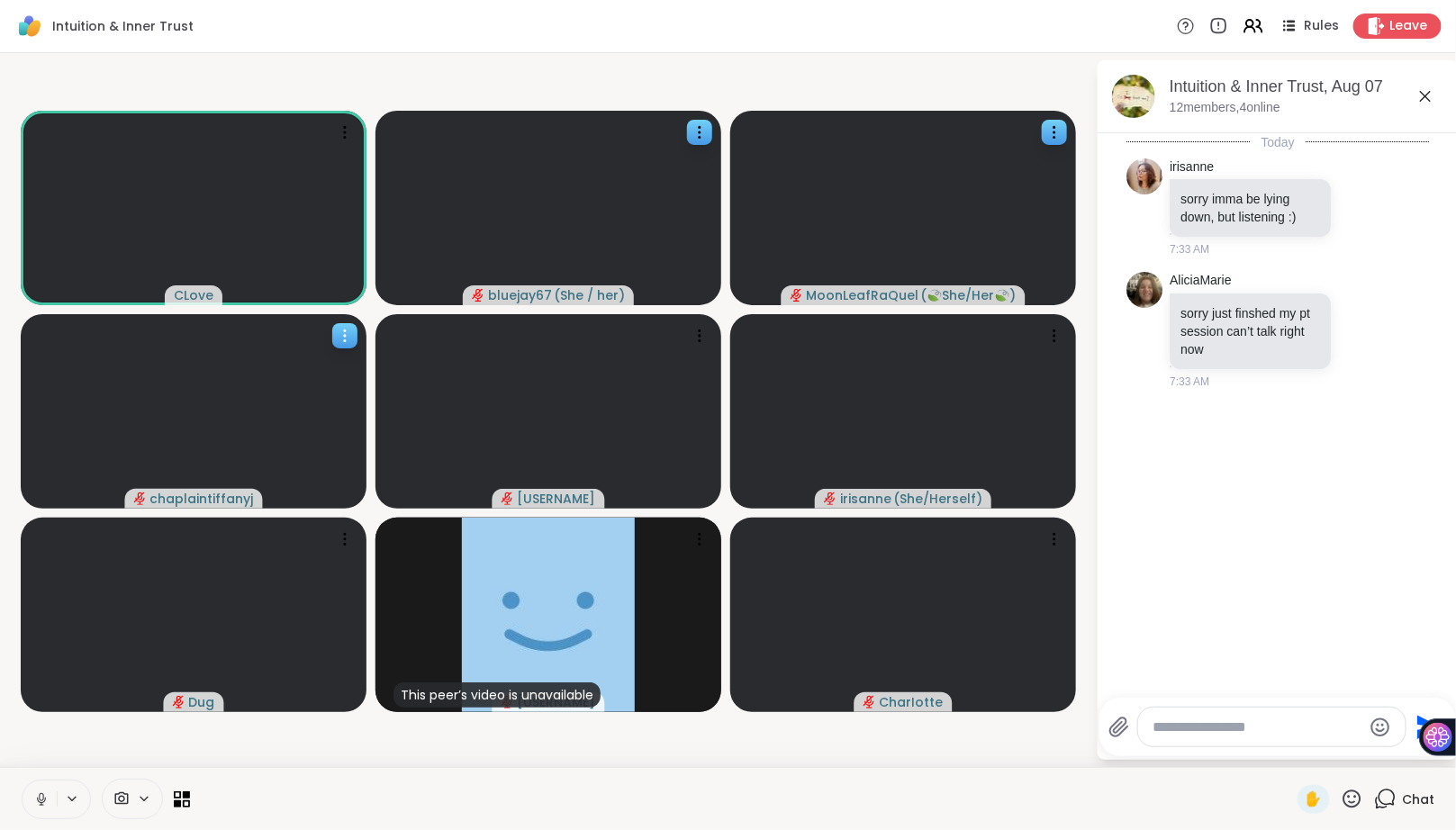 click 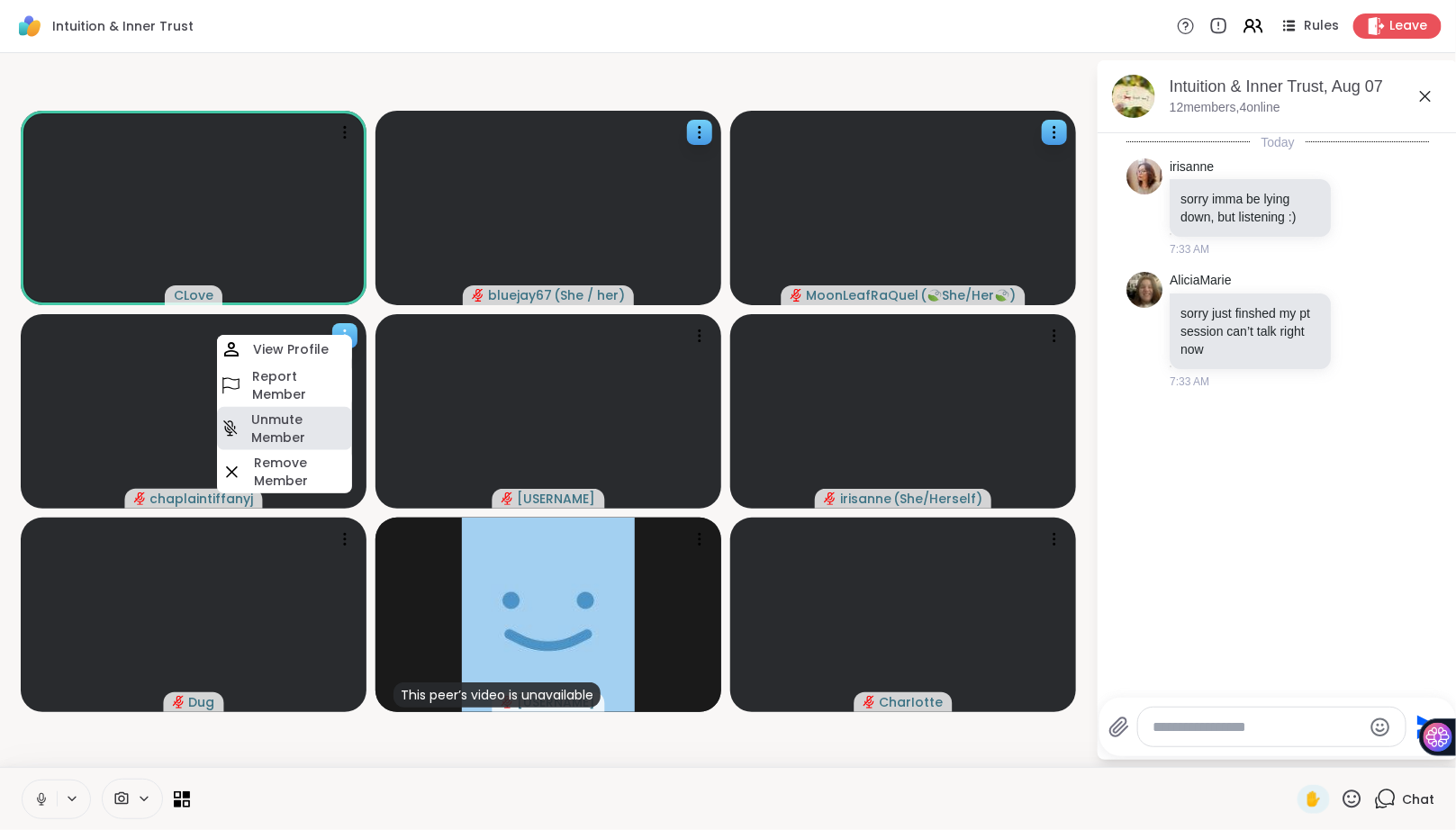 click on "Unmute Member" at bounding box center [300, 429] 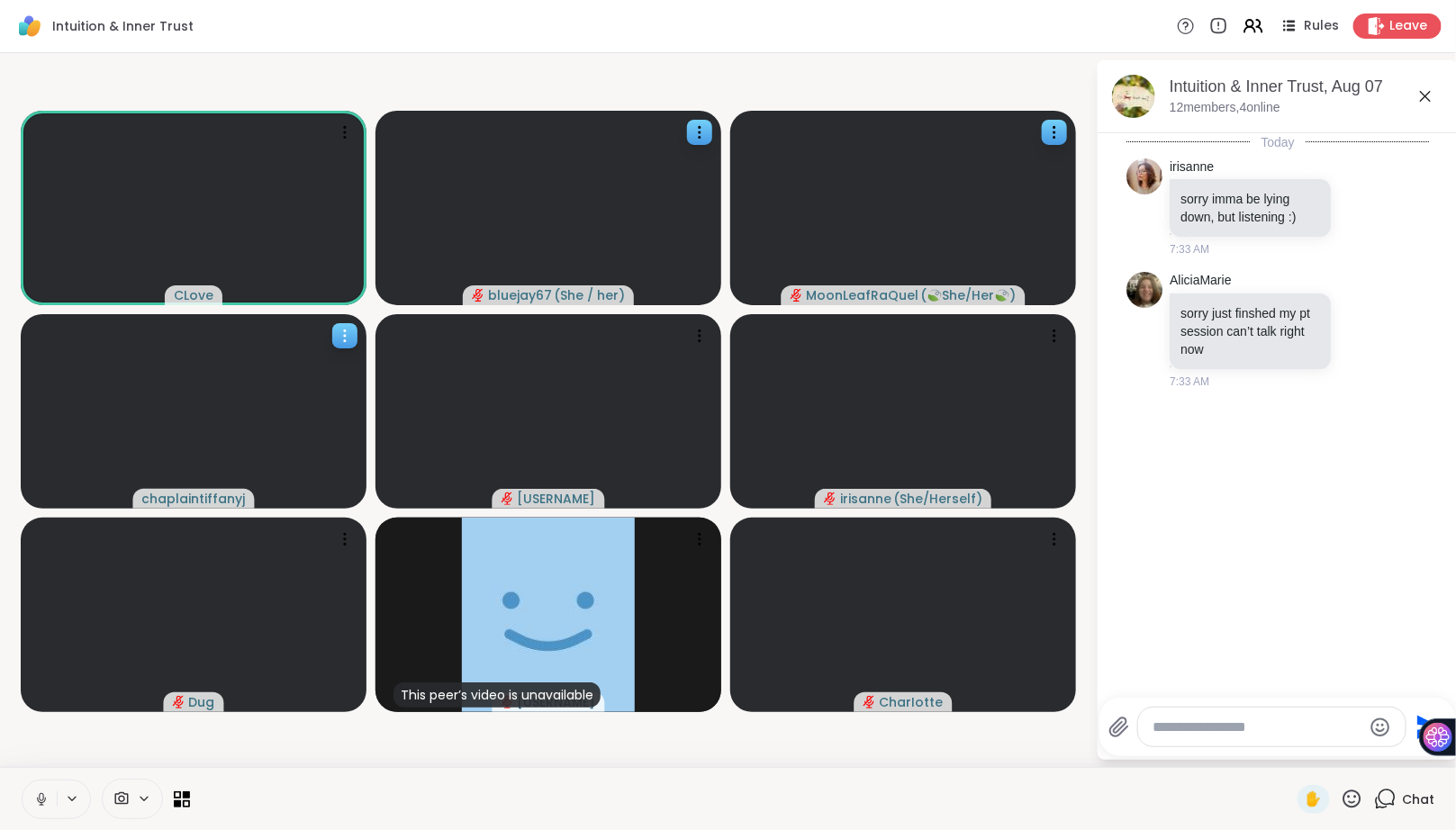 click 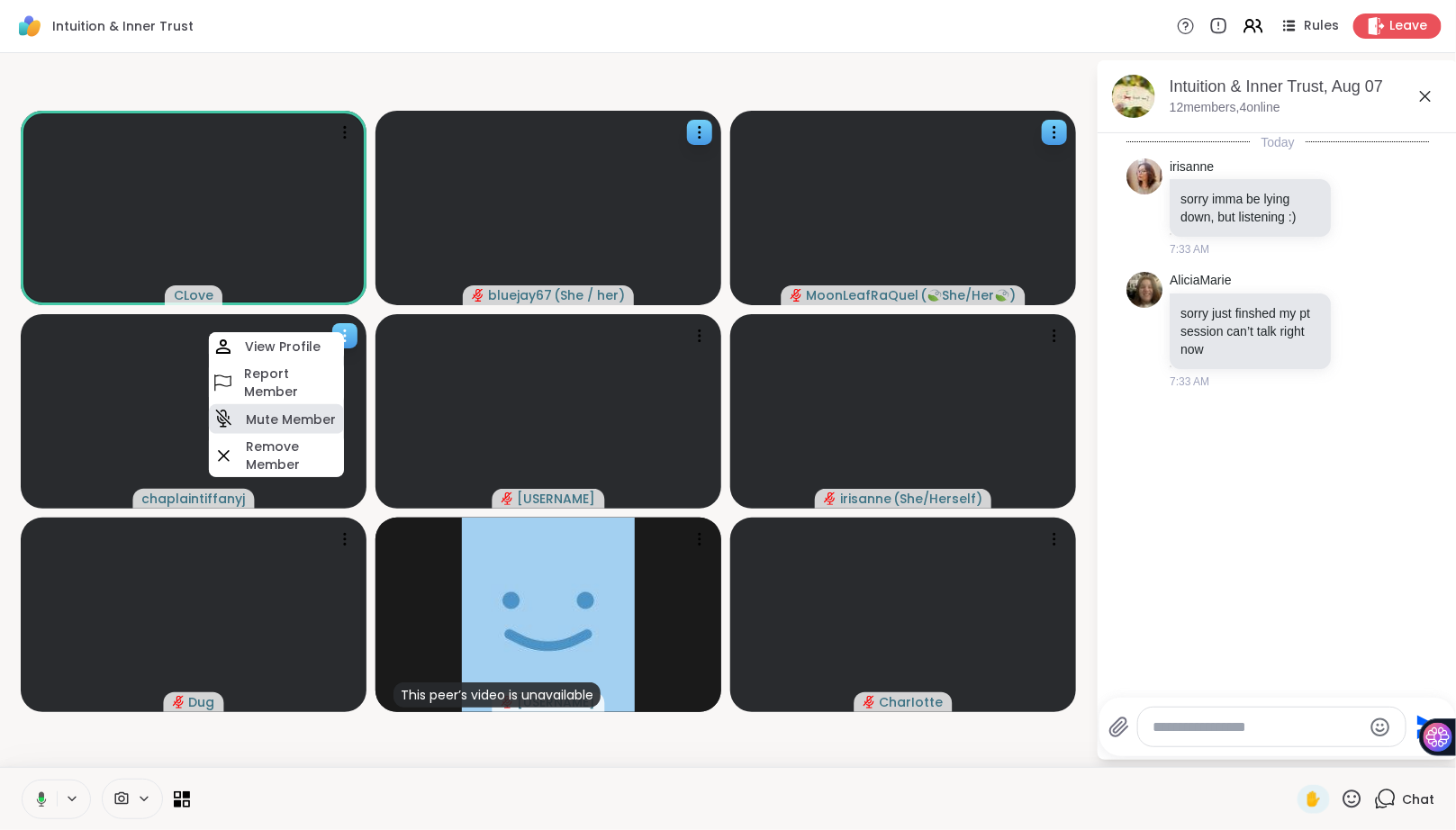 click on "Mute Member" at bounding box center [291, 420] 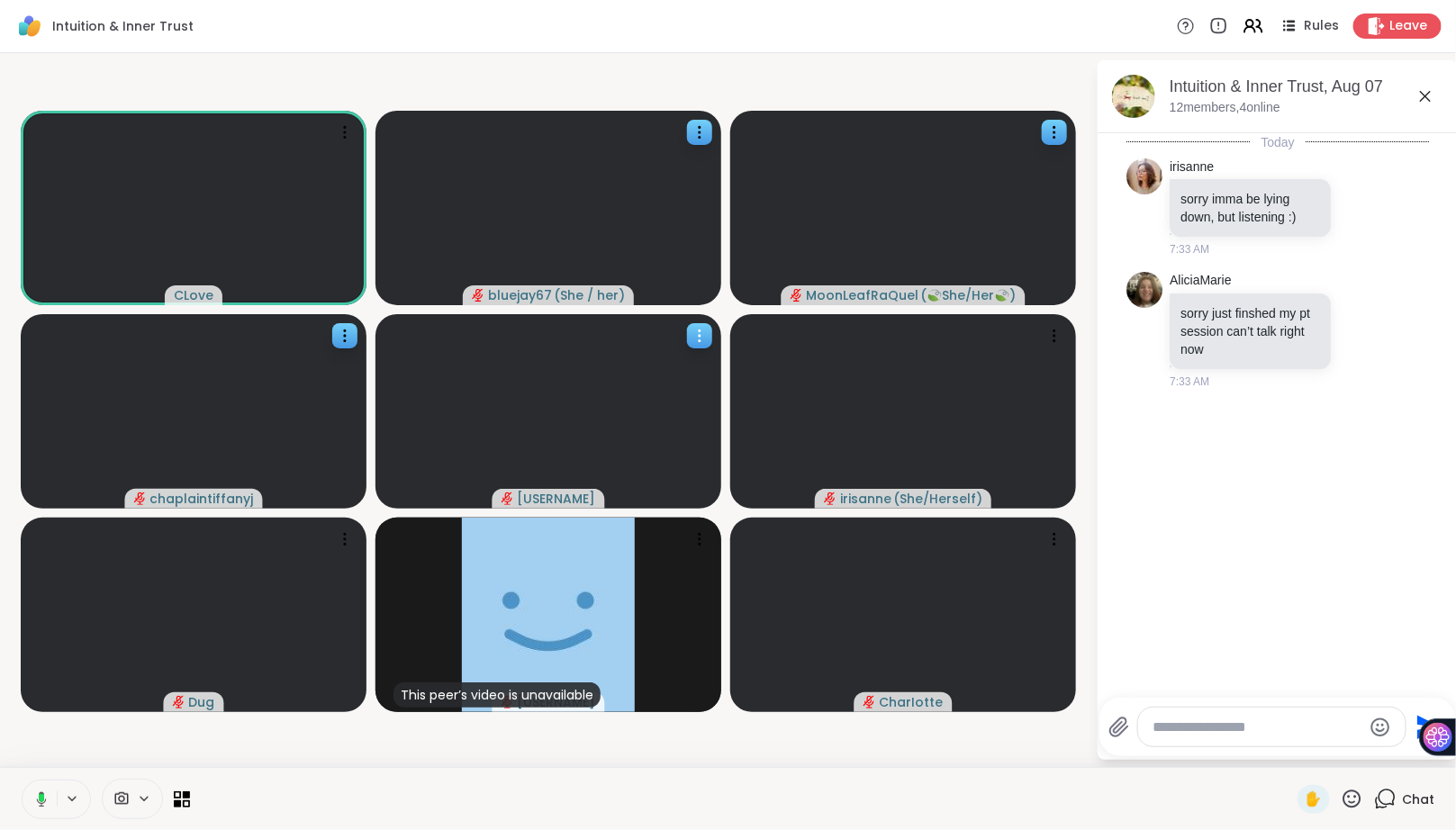 click 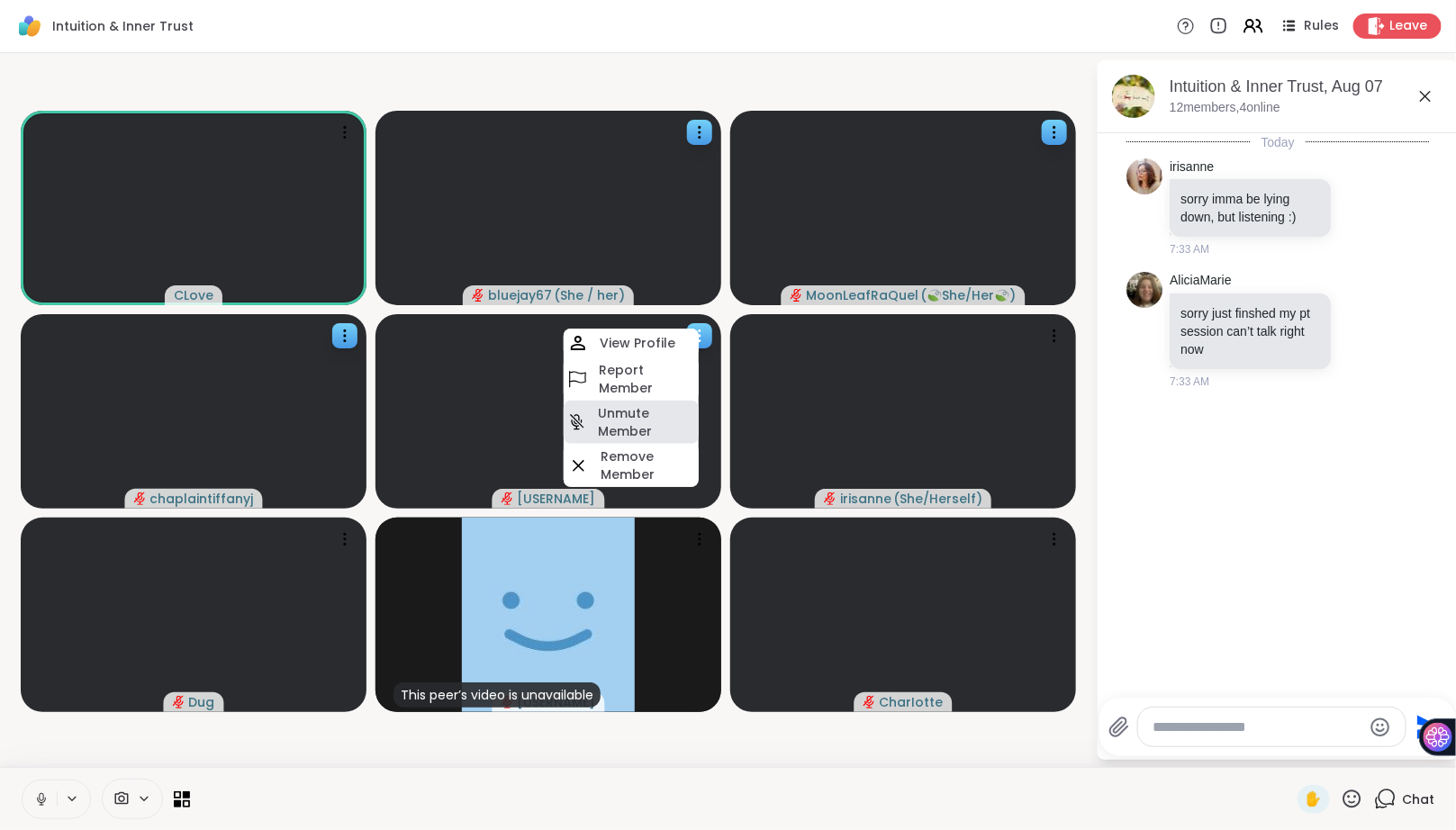 click on "Unmute Member" at bounding box center [647, 422] 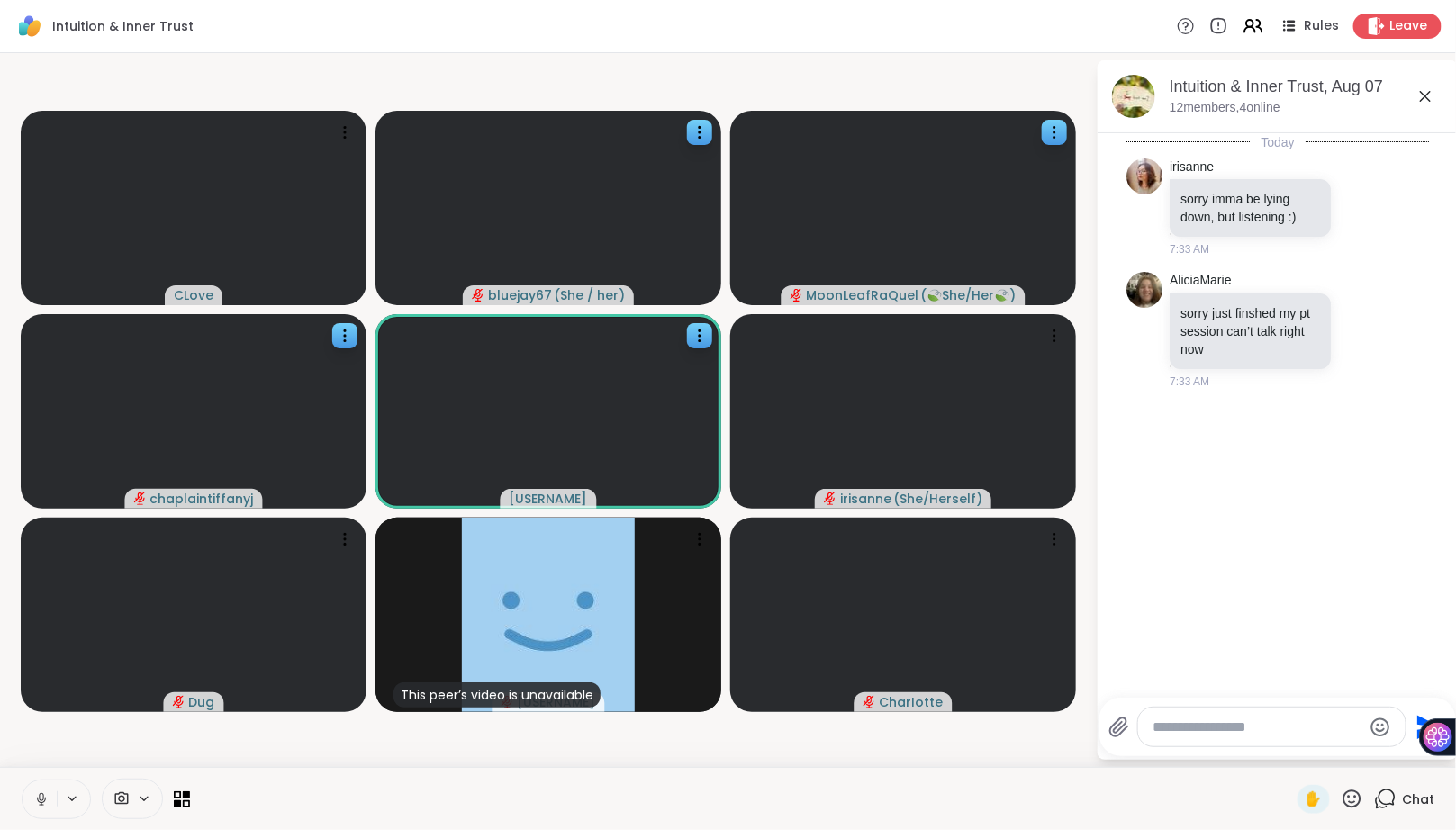 click on "Send" at bounding box center (1278, 726) 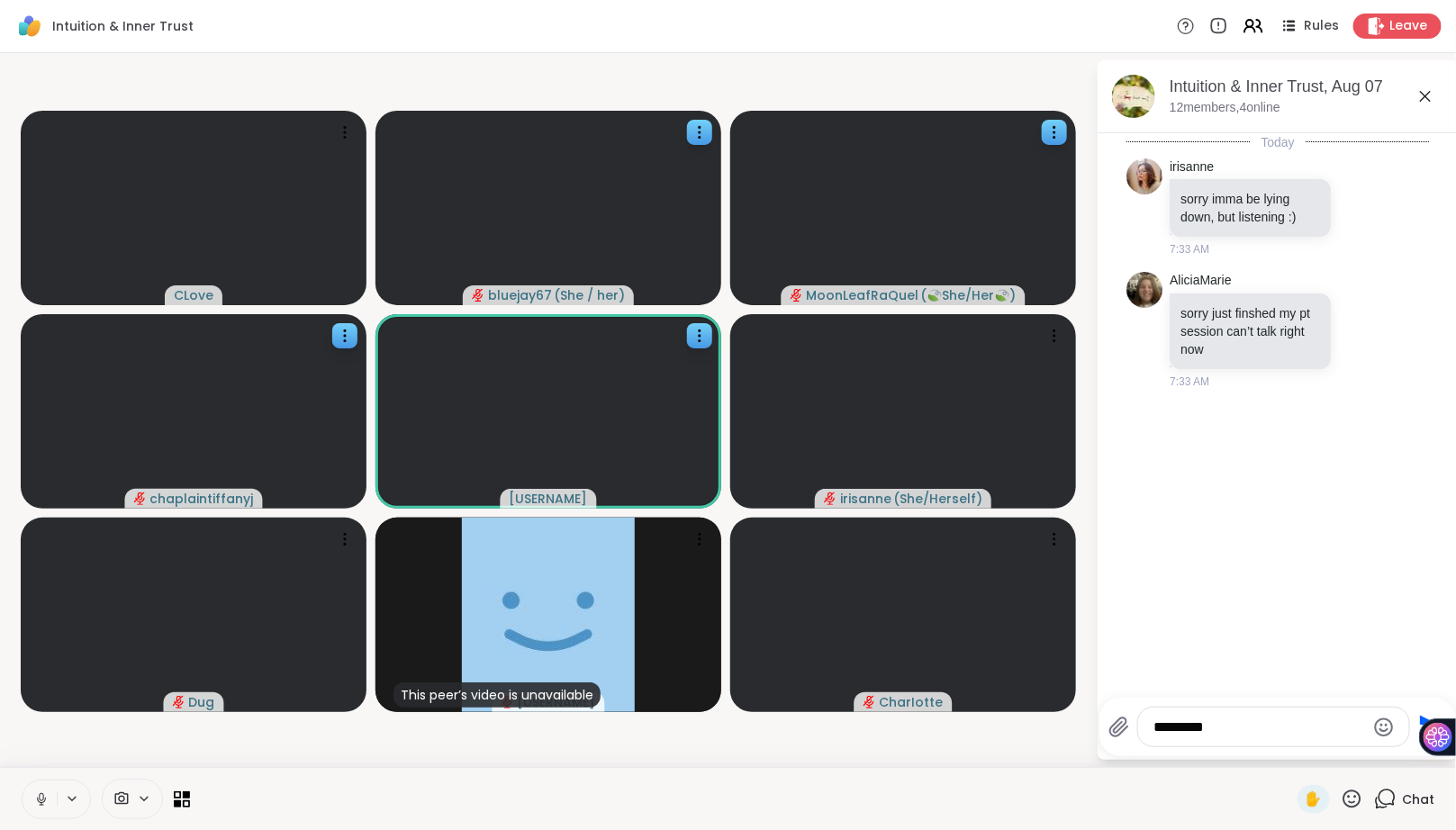 type on "**********" 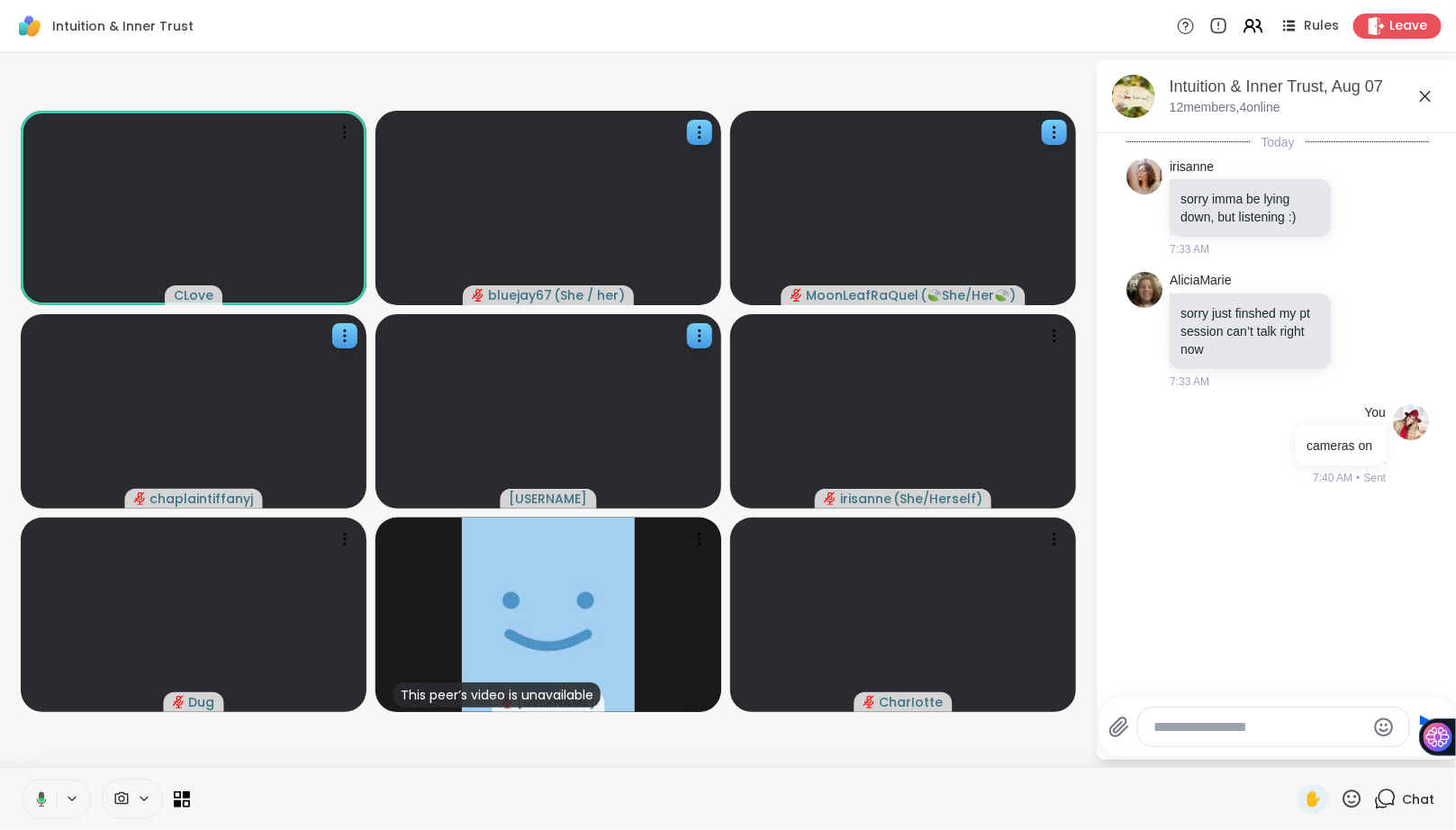 click 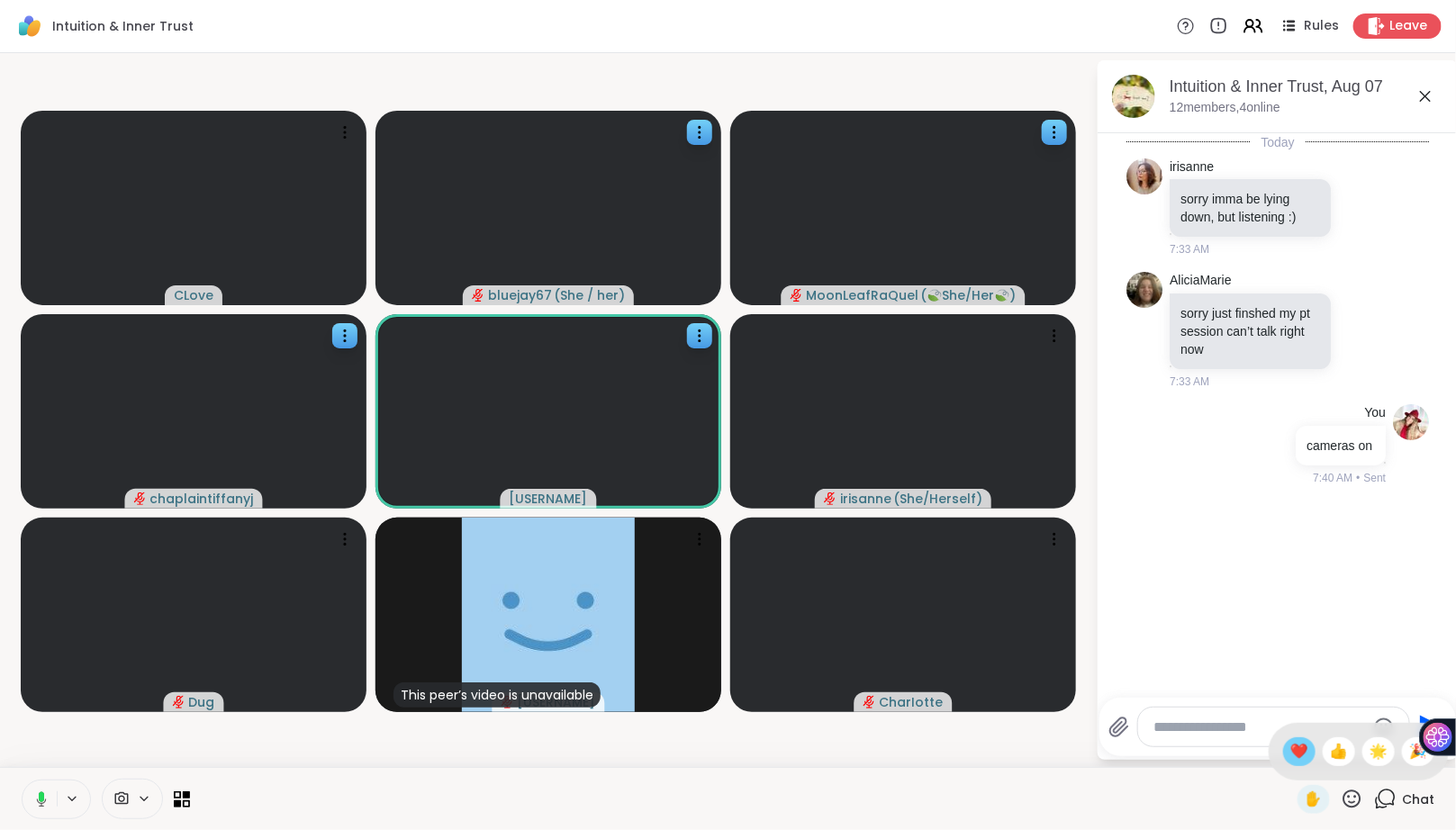 click on "❤️" at bounding box center [1299, 752] 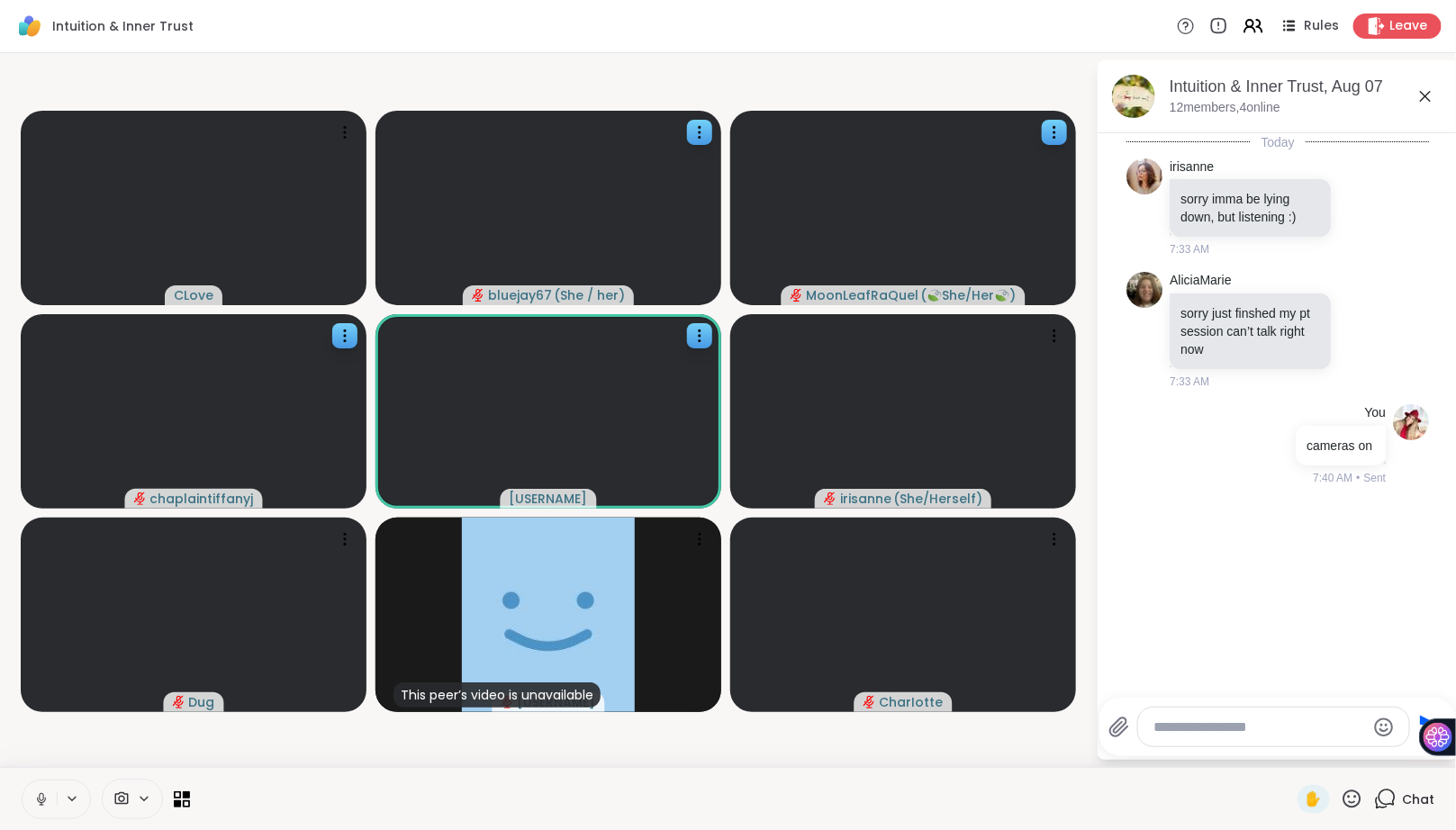 click at bounding box center (1260, 727) 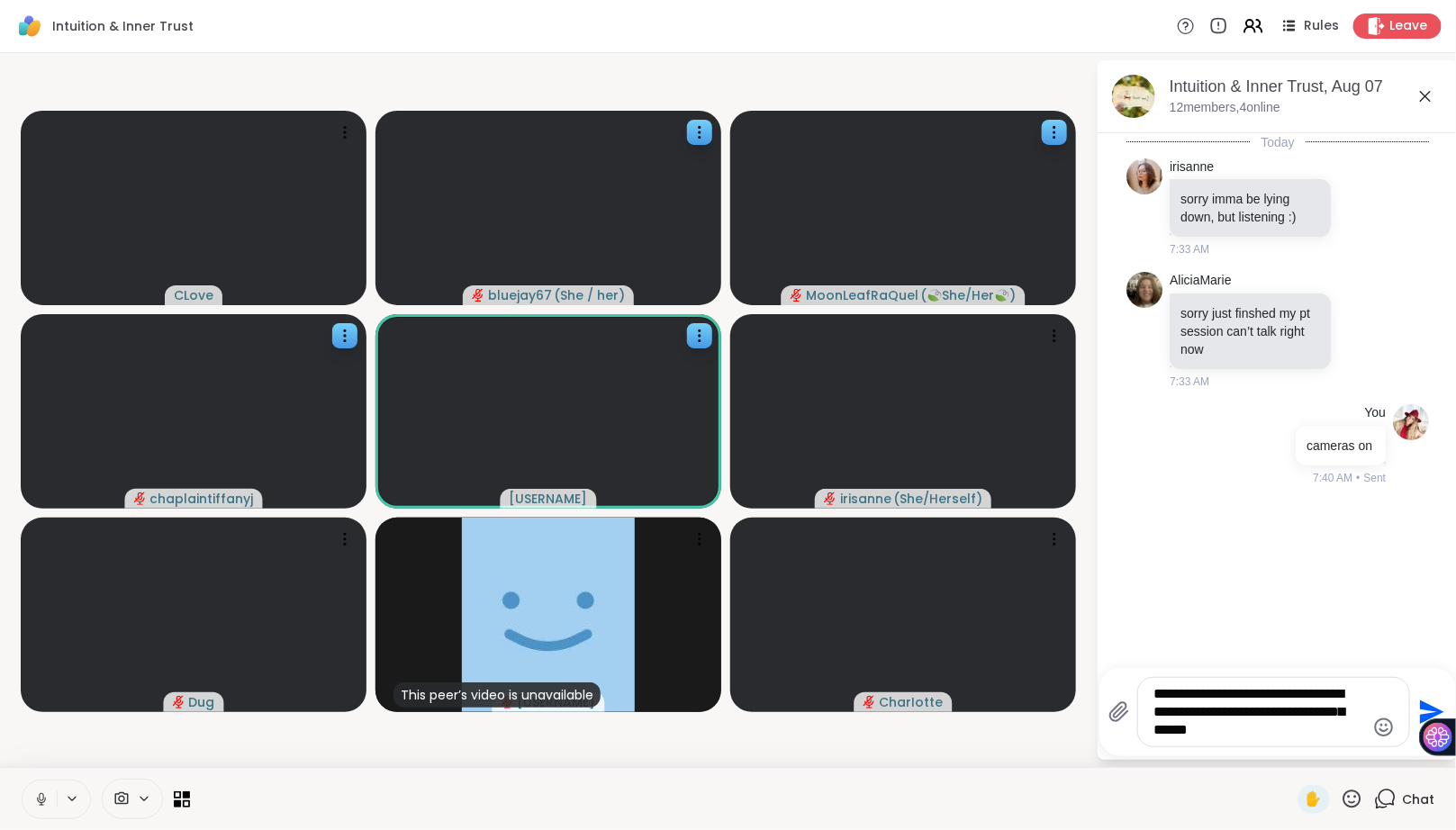 type on "**********" 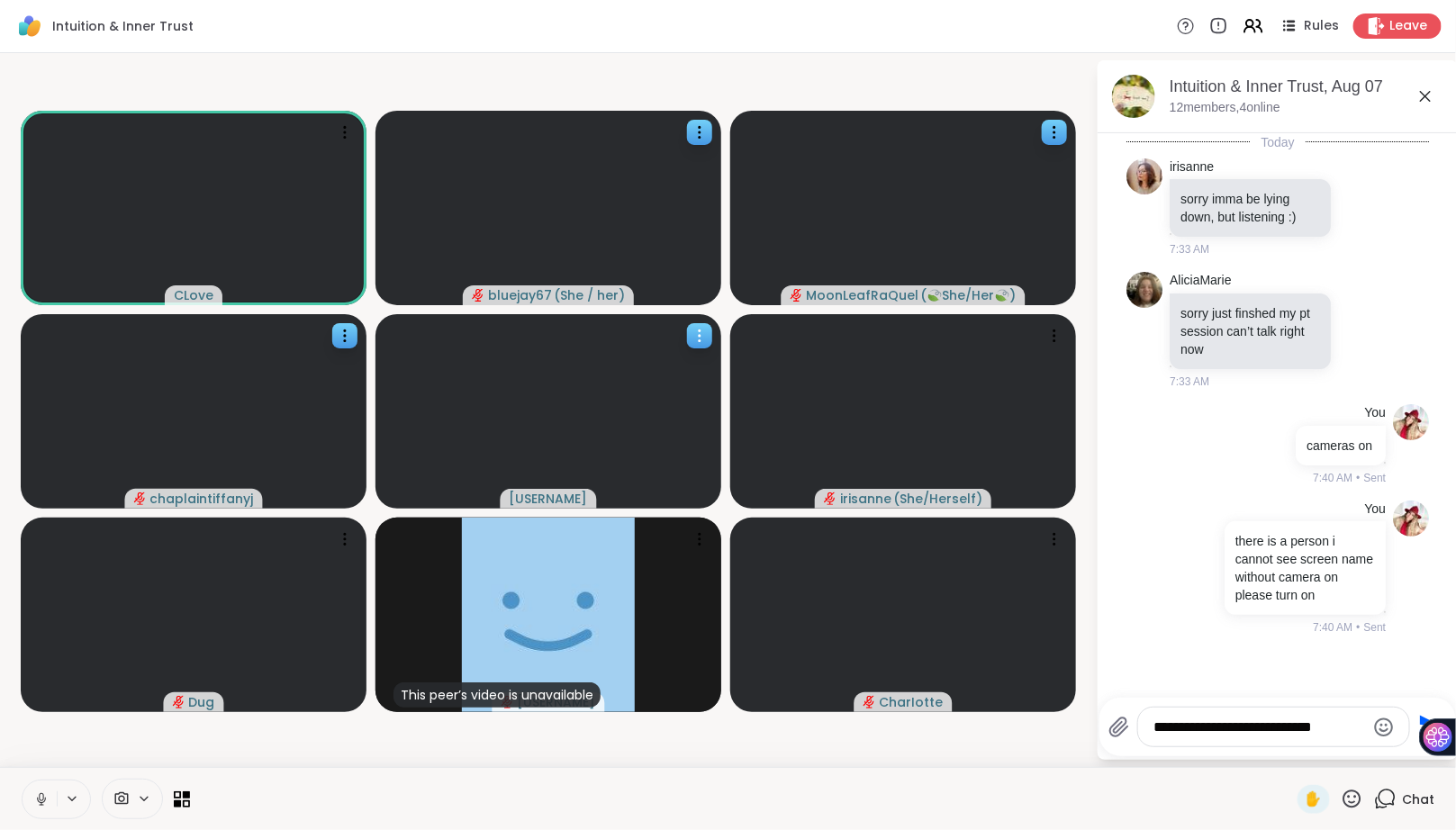 type on "**********" 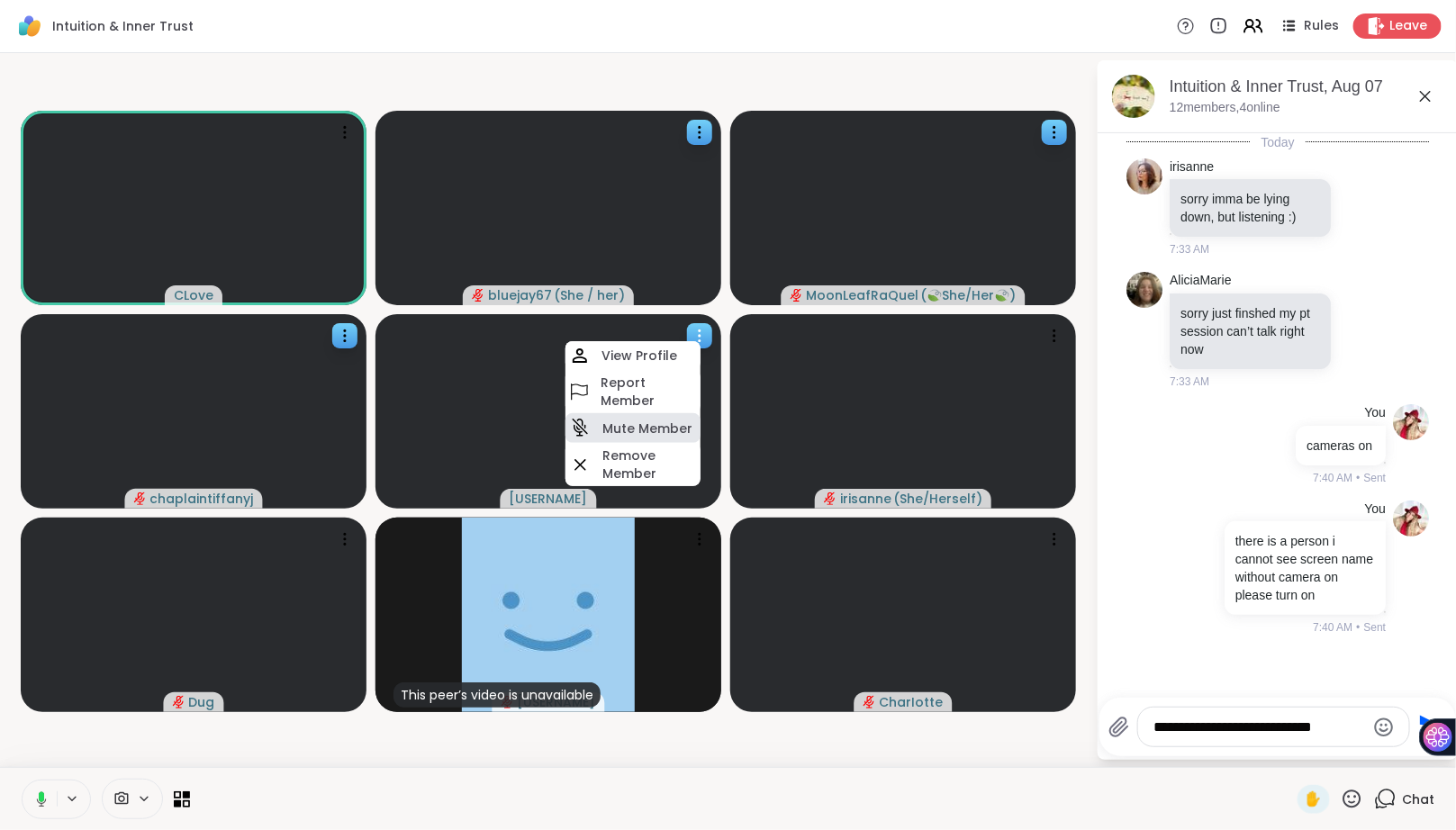click on "Mute Member" at bounding box center [647, 429] 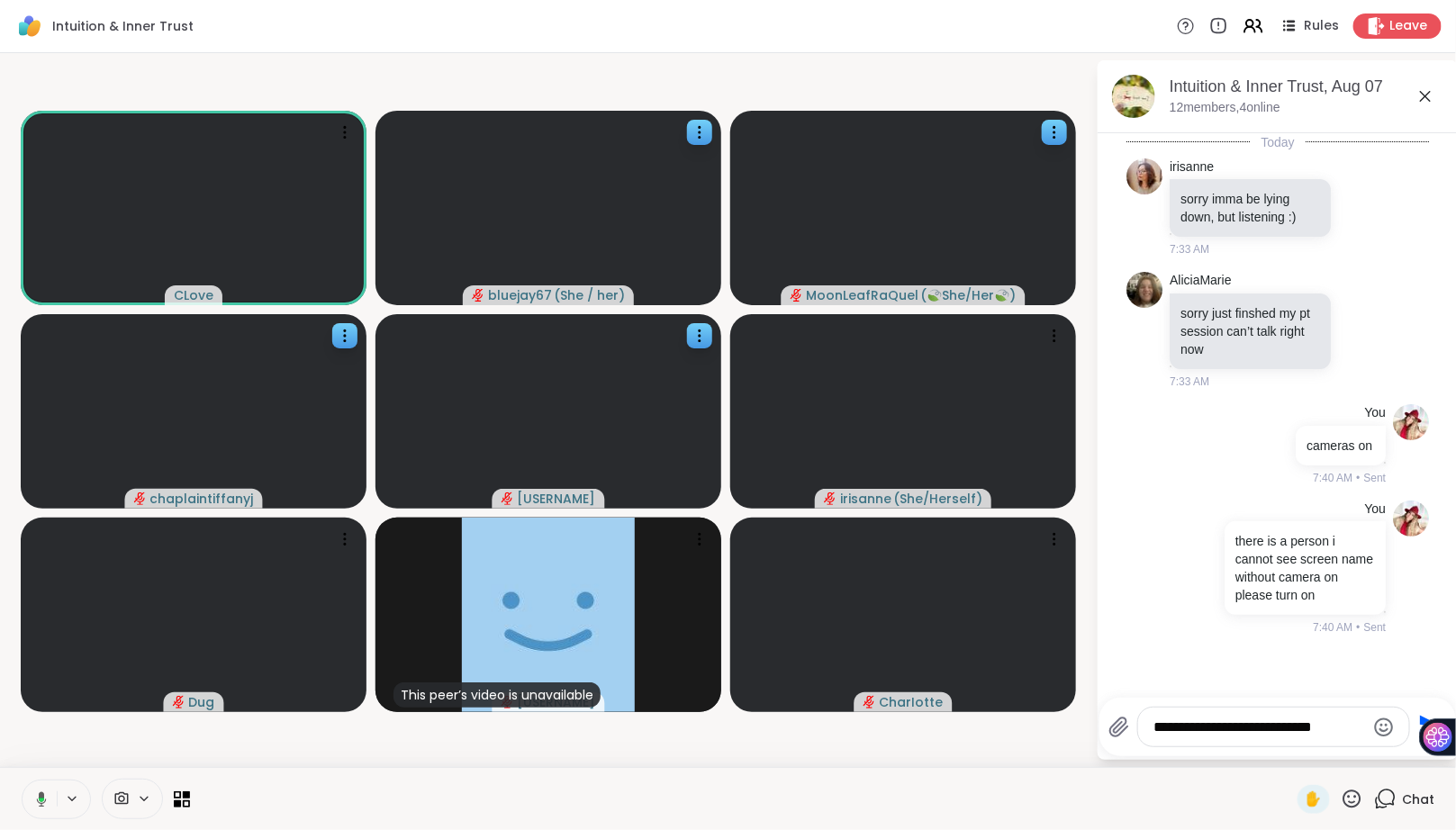 click on "**********" at bounding box center [1260, 727] 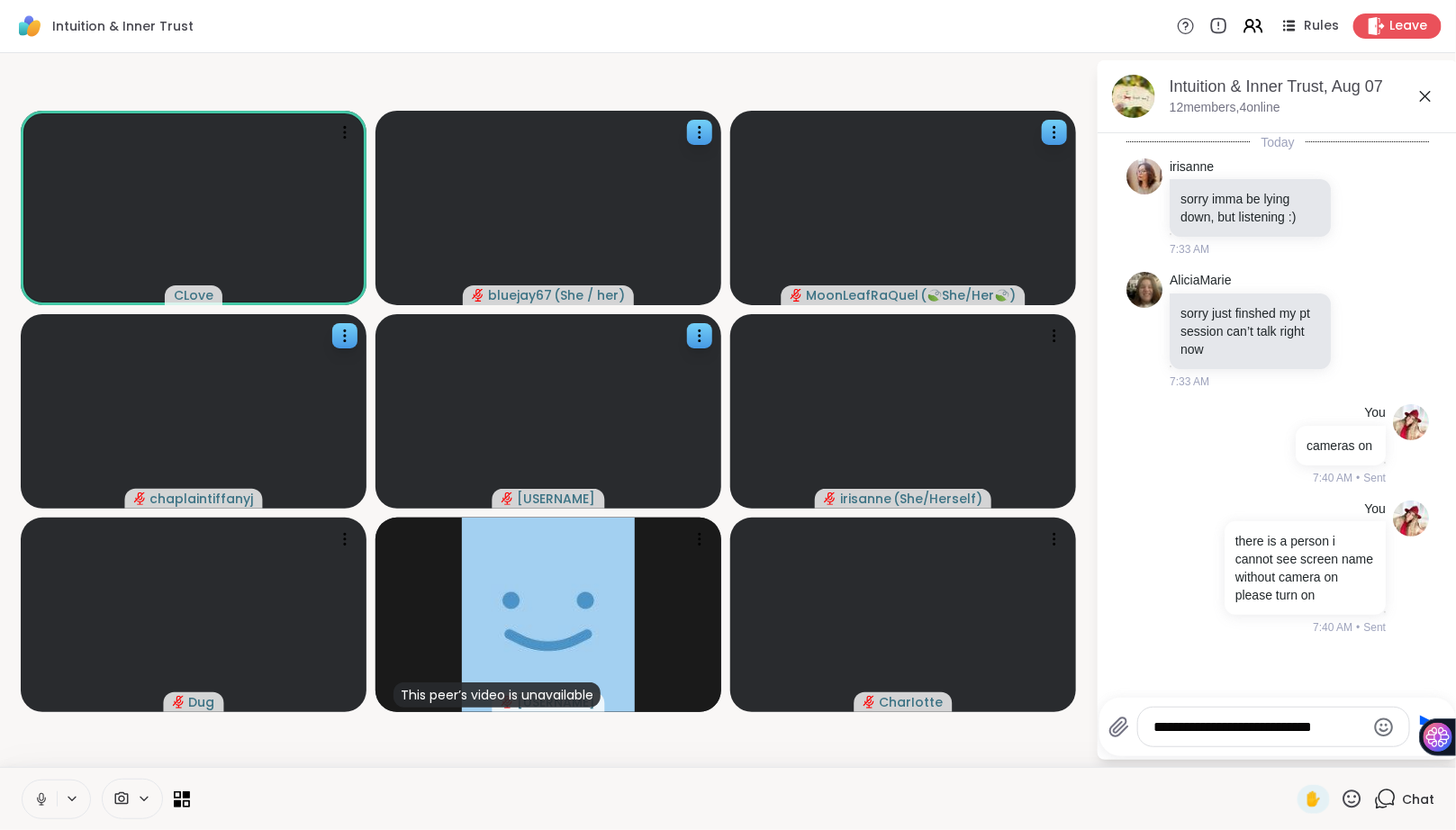 type 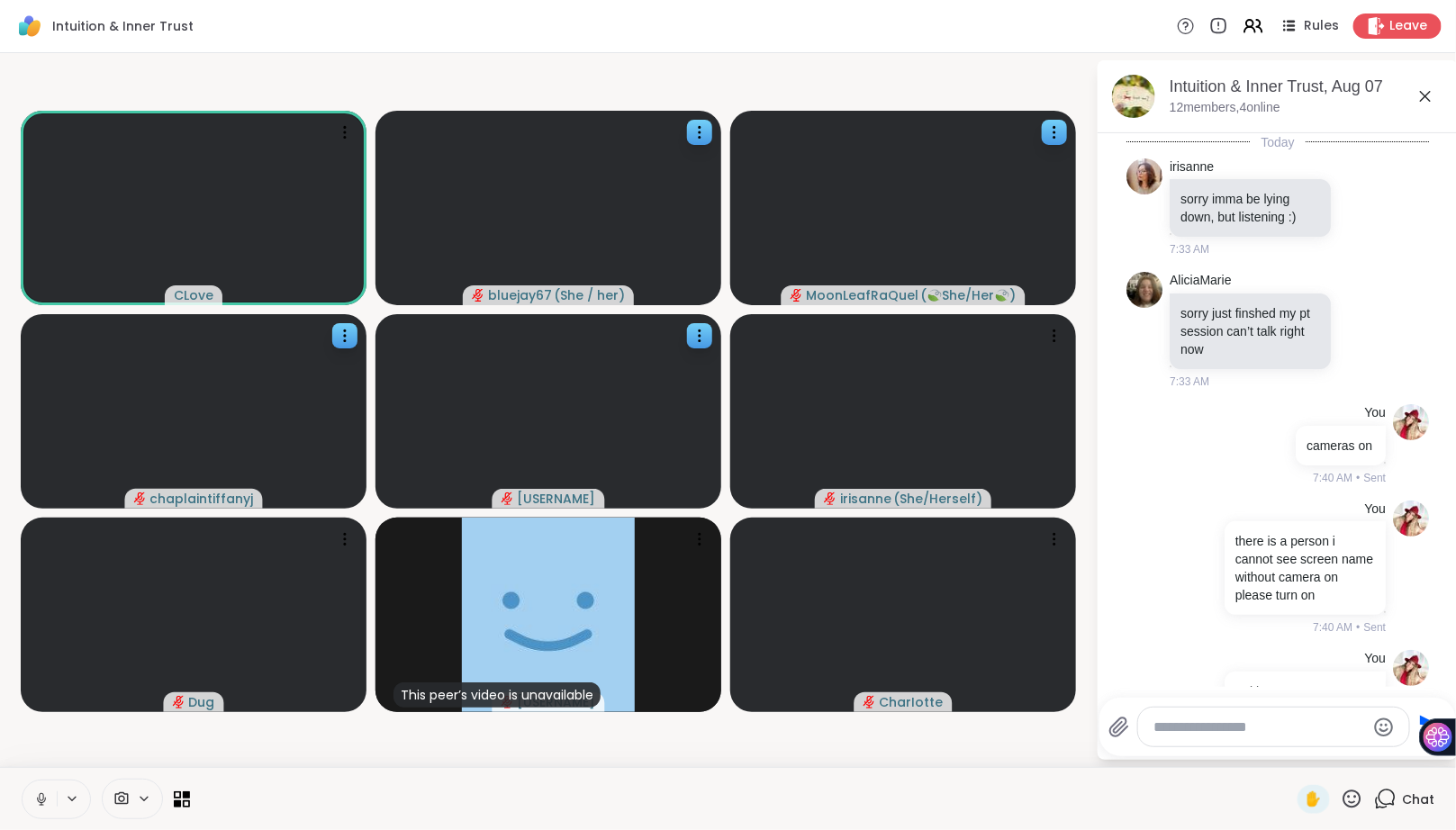 scroll, scrollTop: 64, scrollLeft: 0, axis: vertical 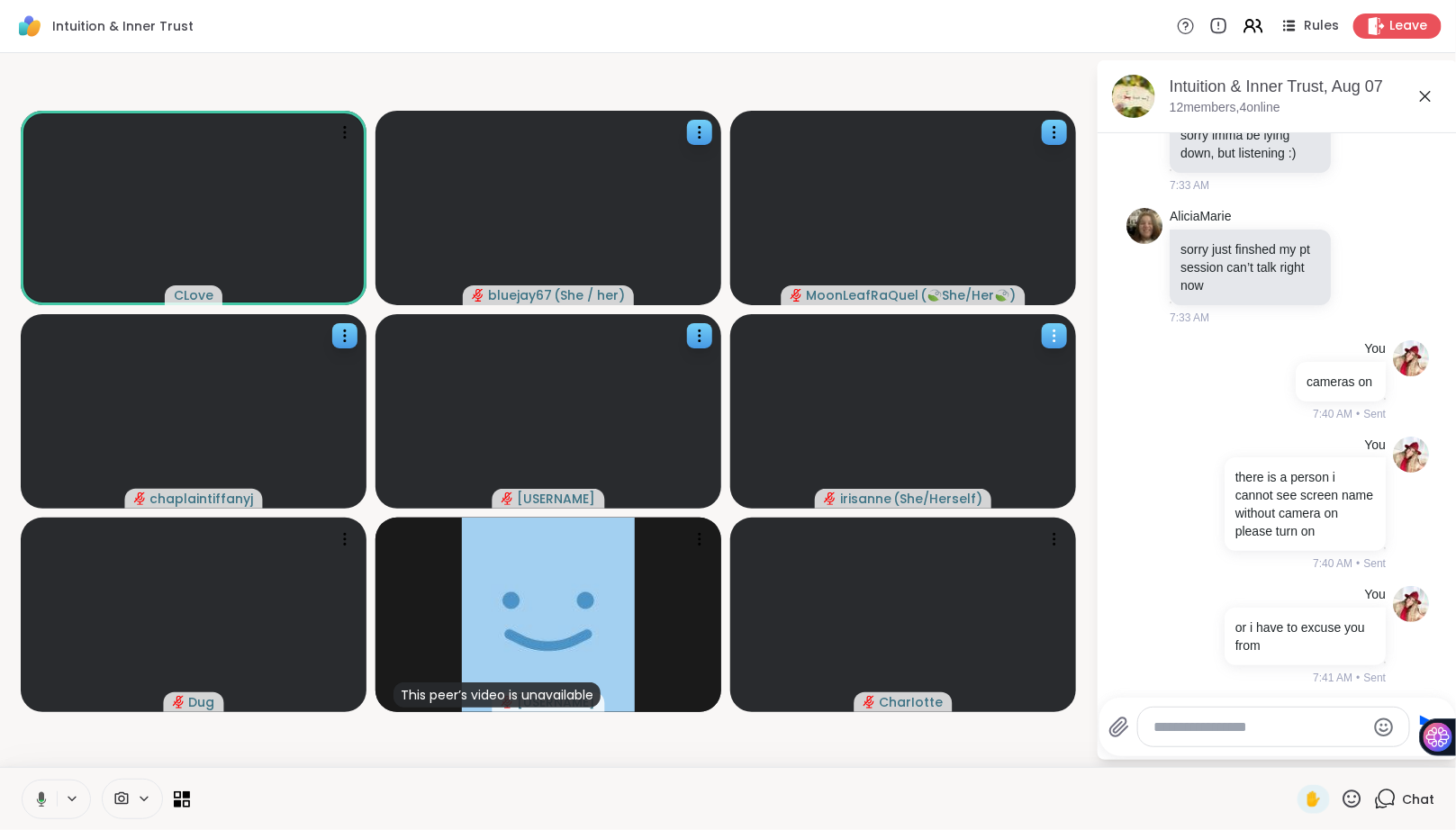 click 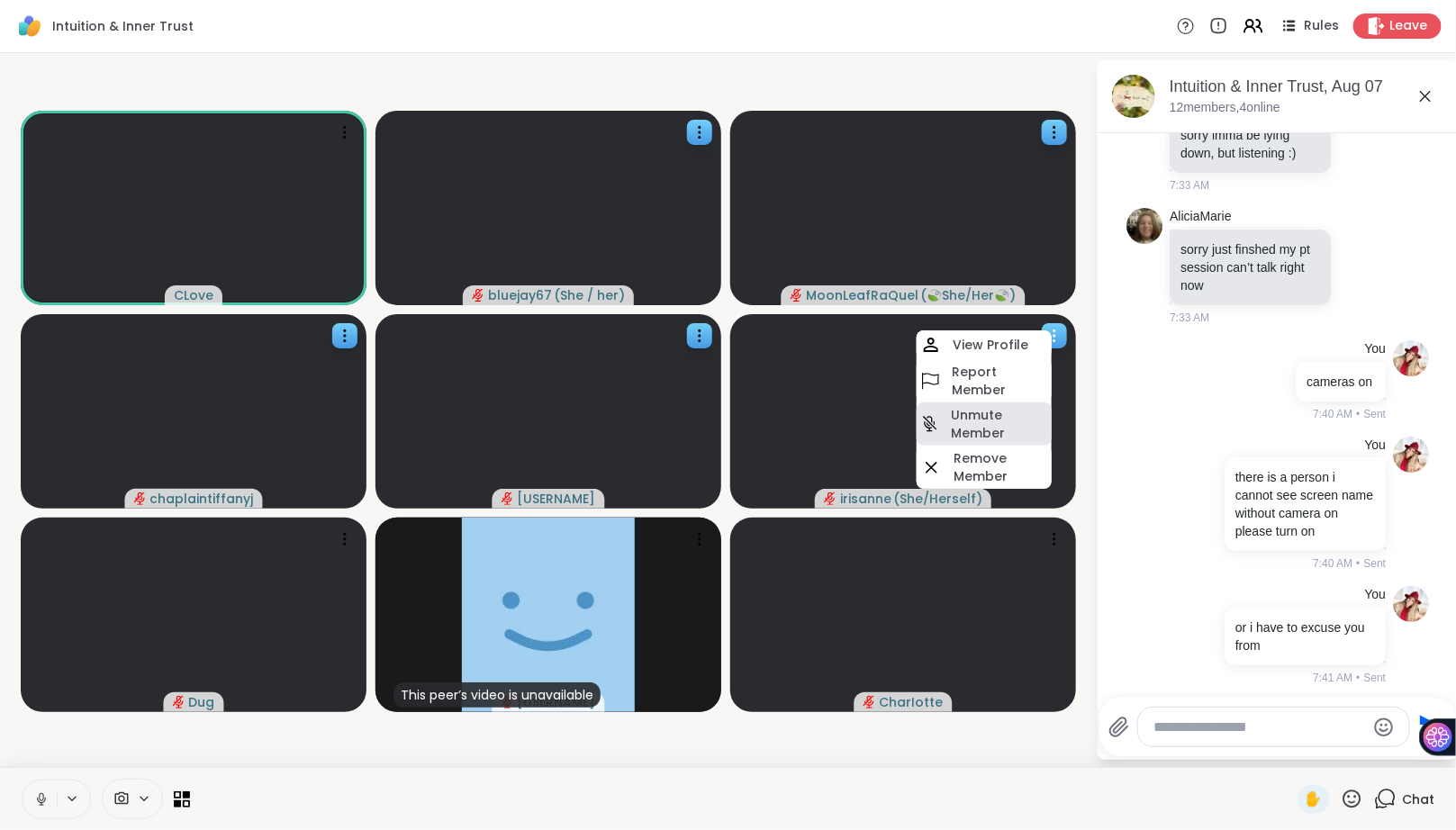 click on "Unmute Member" at bounding box center [999, 424] 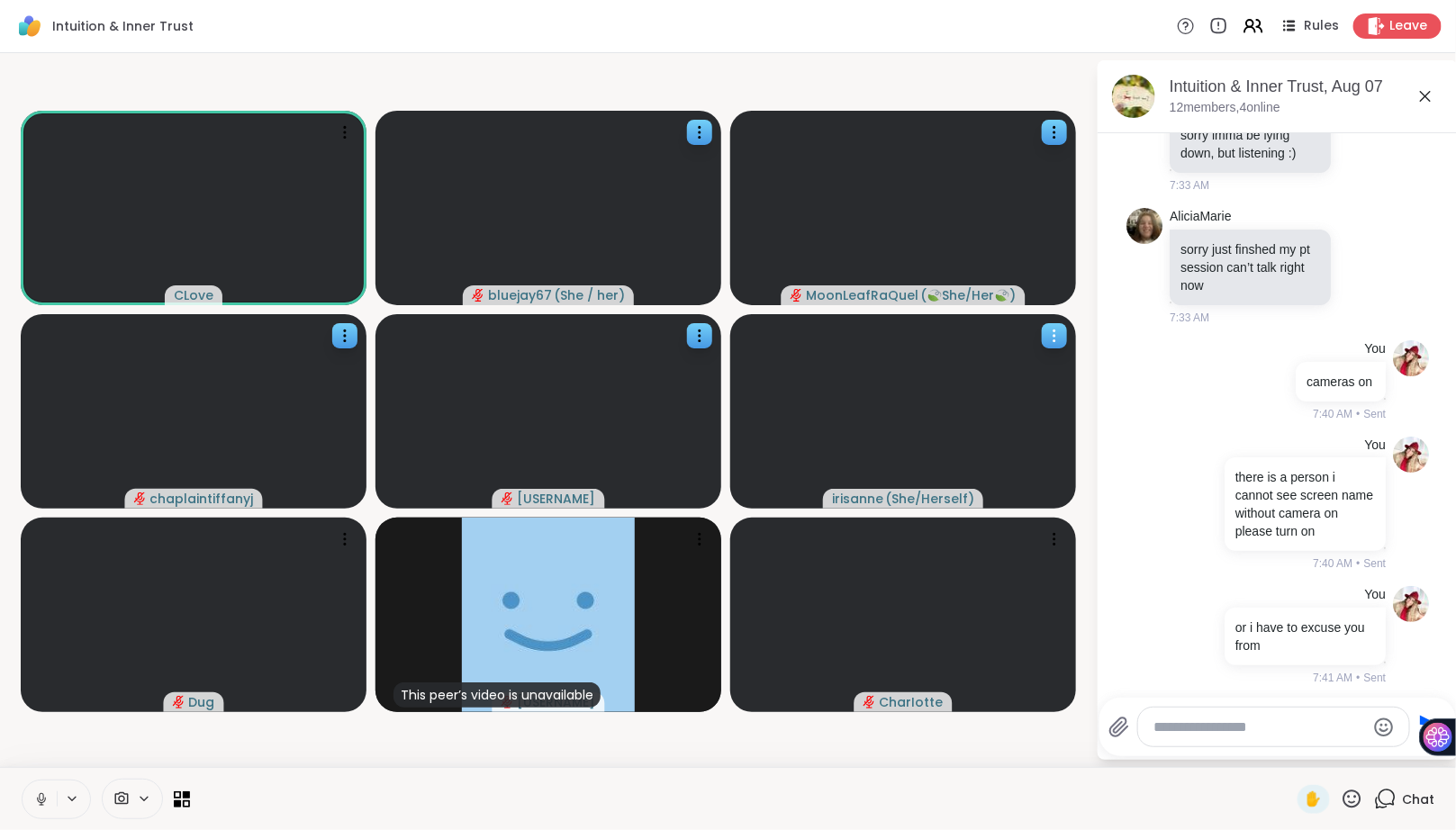 click 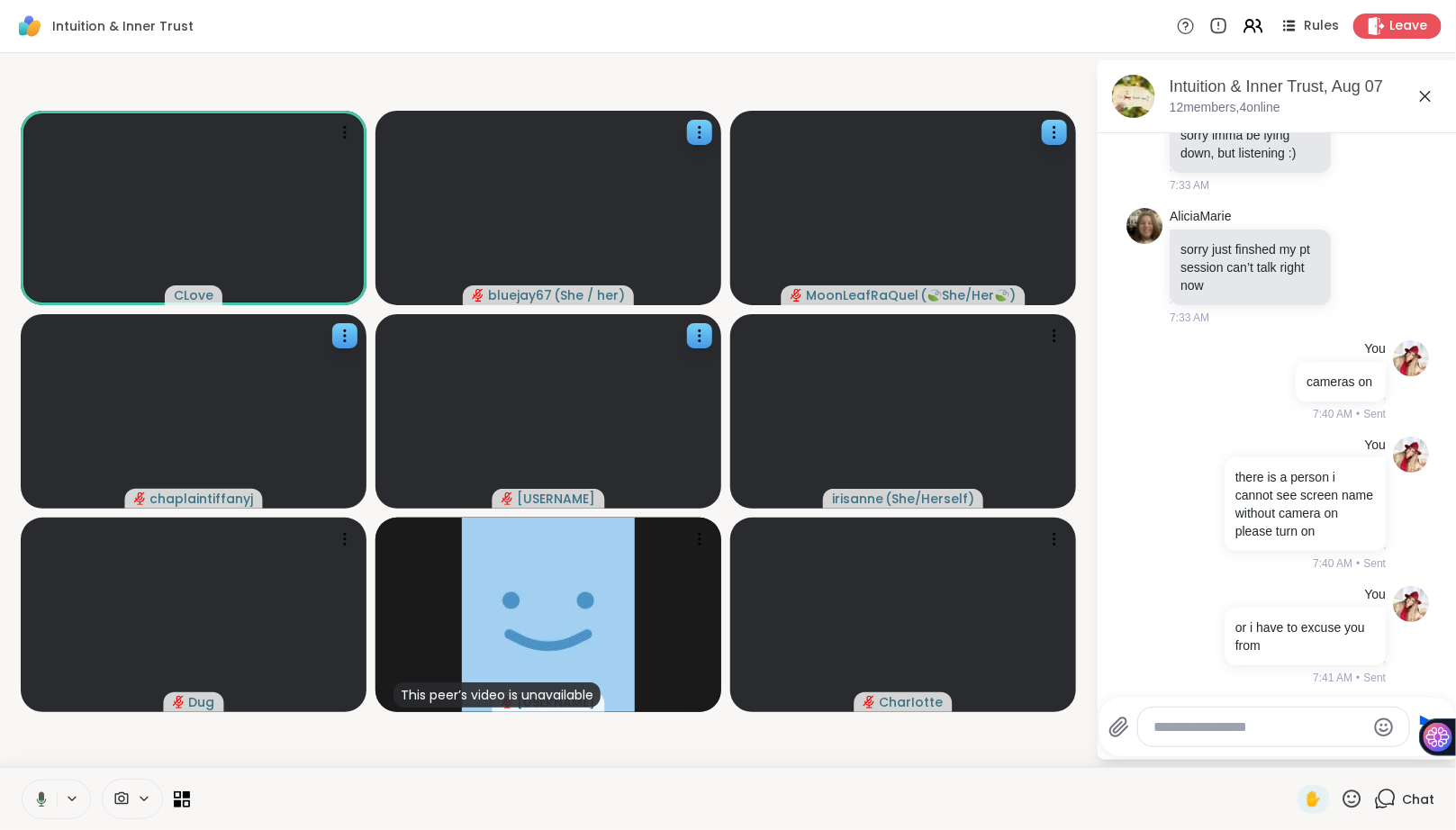 click on "Today [PERSON] sorry imma be lying down, but listening :) 7:33 AM [PERSON] sorry just finshed my pt session can’t talk right now 7:33 AM You cameras on 7:40 AM • Sent You there is a person i cannot see screen name without camera on  please turn on 7:40 AM • Sent You or i have to excuse you from 7:41 AM • Sent" at bounding box center [1278, 381] 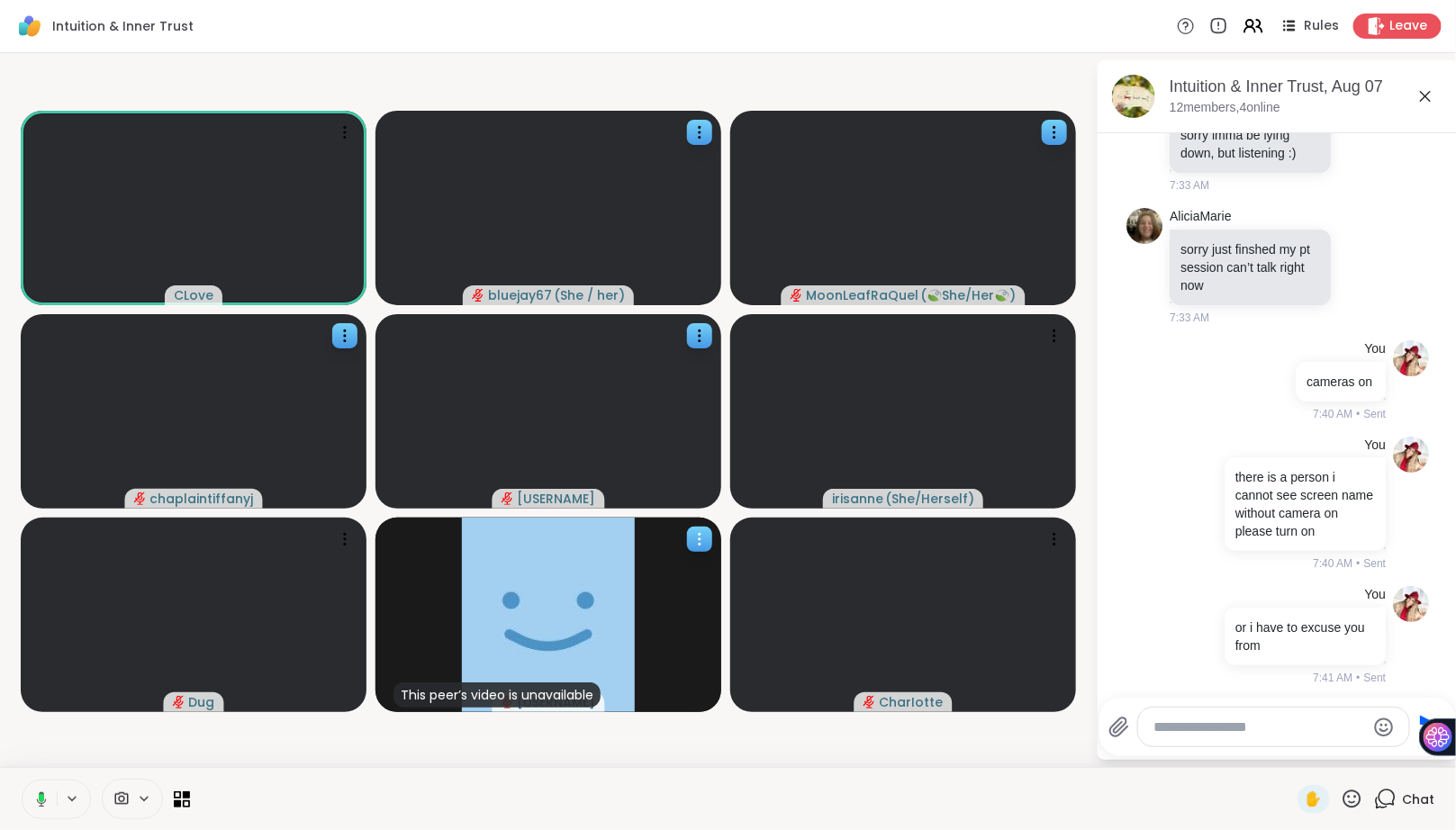 click 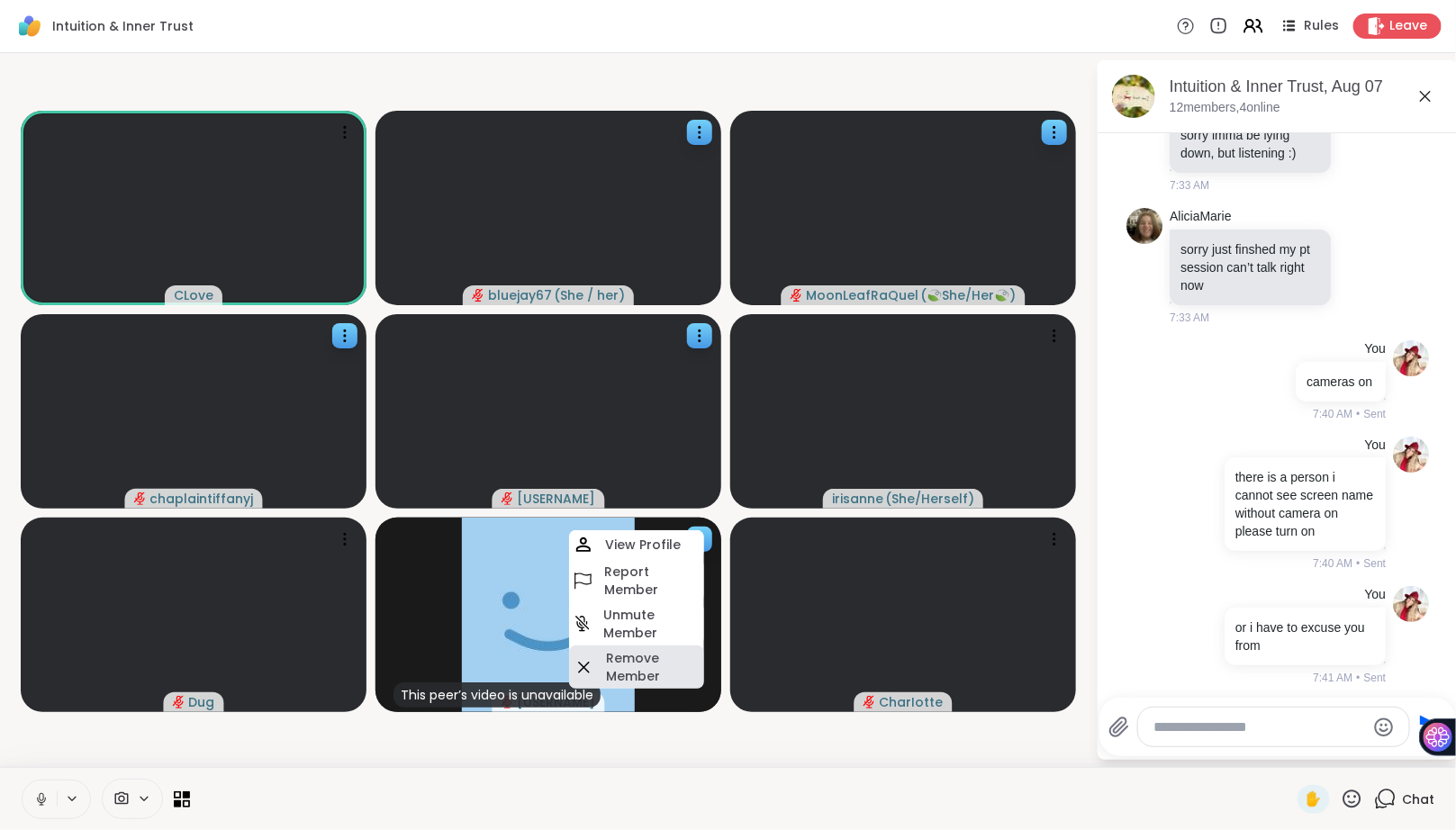 click on "Remove Member" at bounding box center [653, 667] 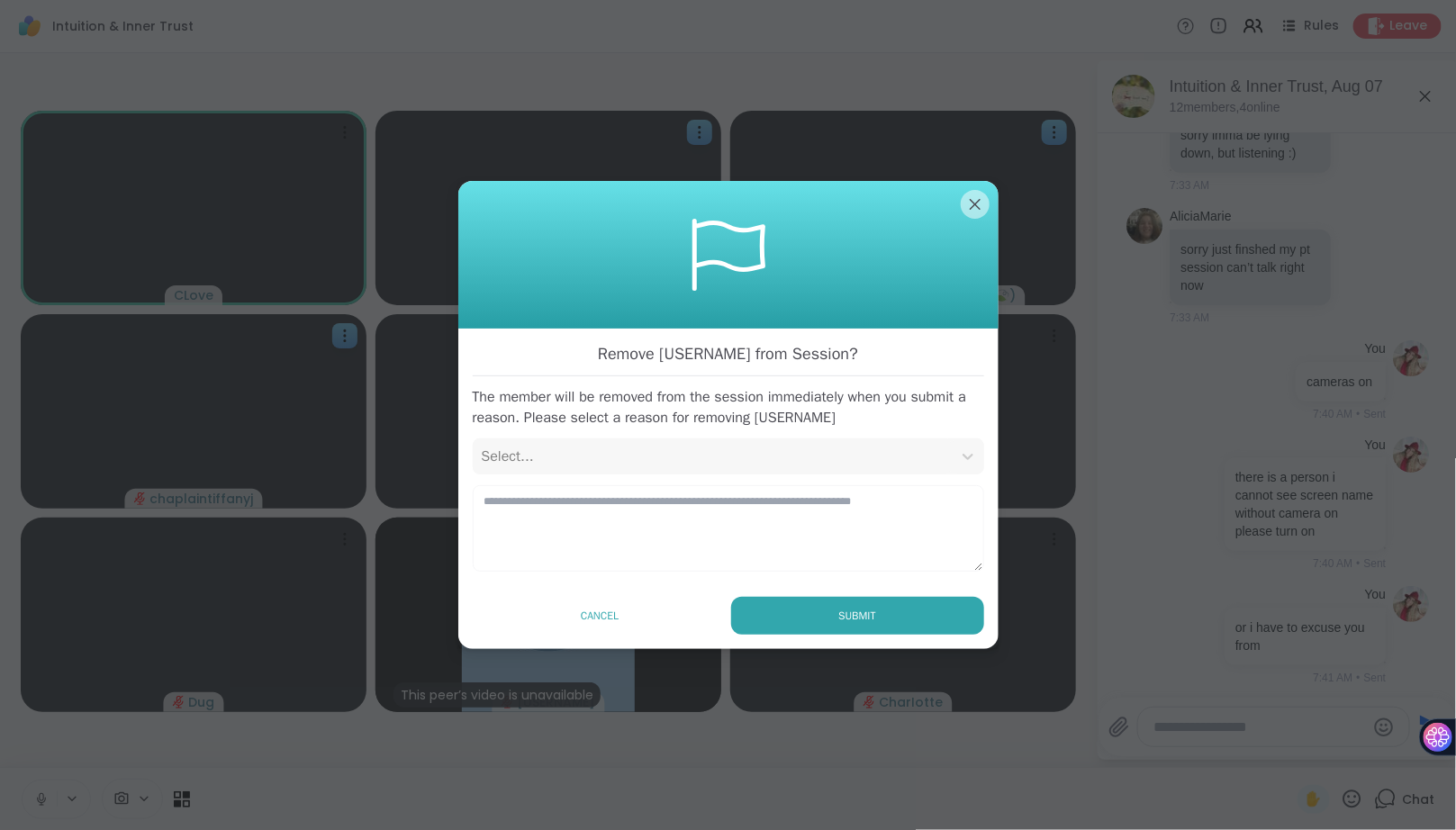 click on "Select..." at bounding box center (712, 456) 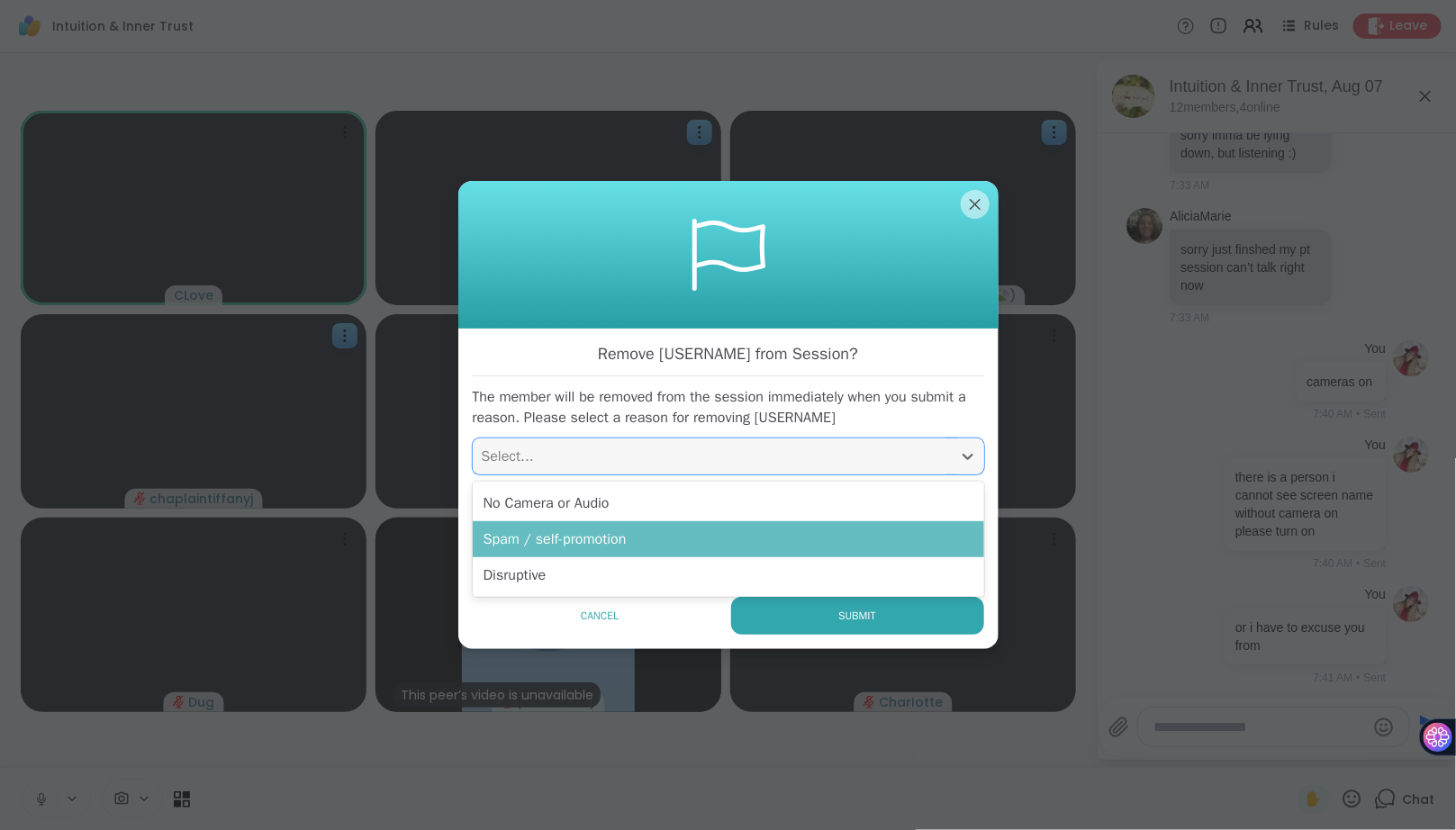 click on "Spam / self-promotion" at bounding box center [728, 539] 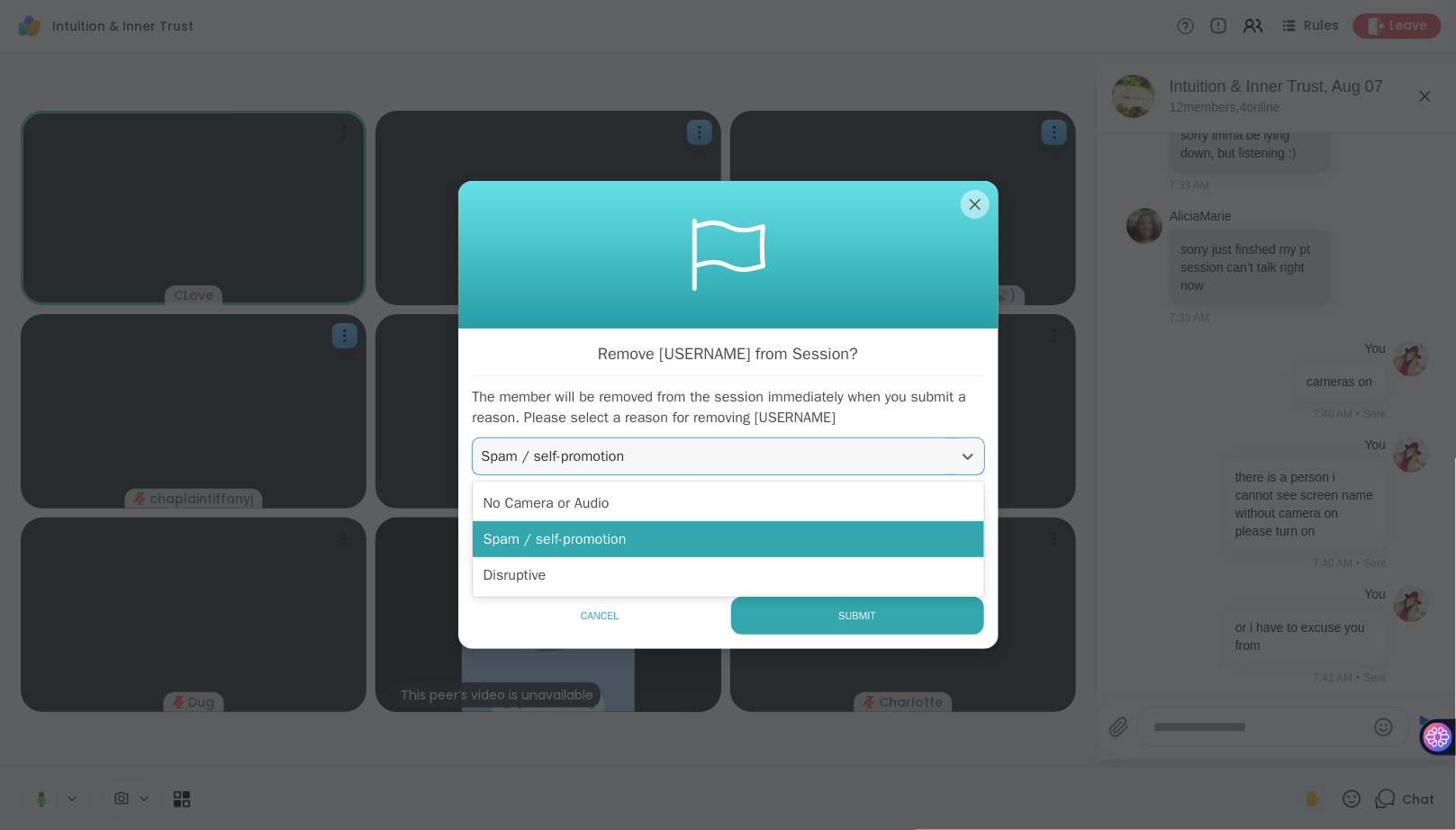click on "Spam / self-promotion" at bounding box center (712, 456) 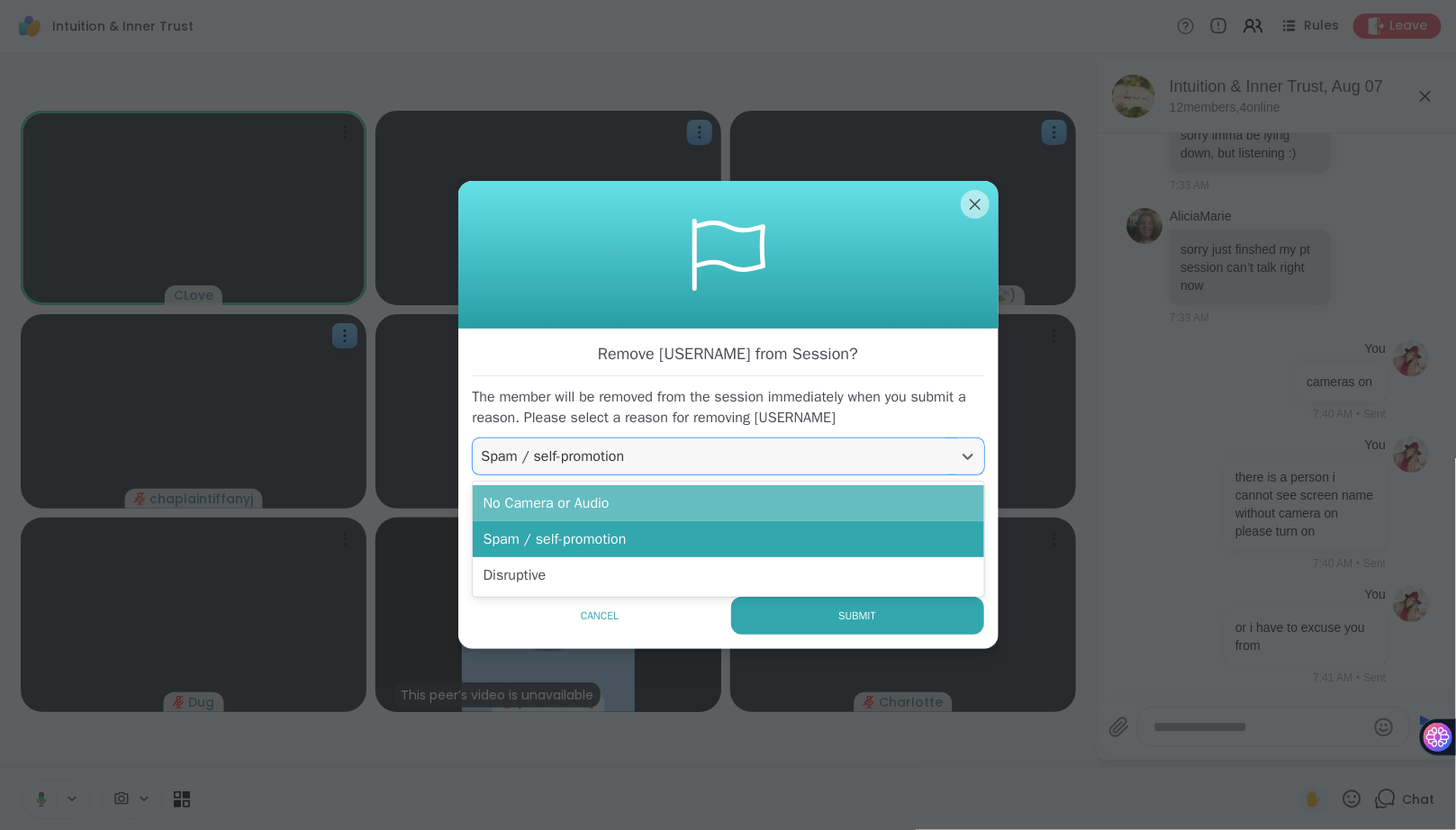 click on "No Camera or Audio" at bounding box center [728, 503] 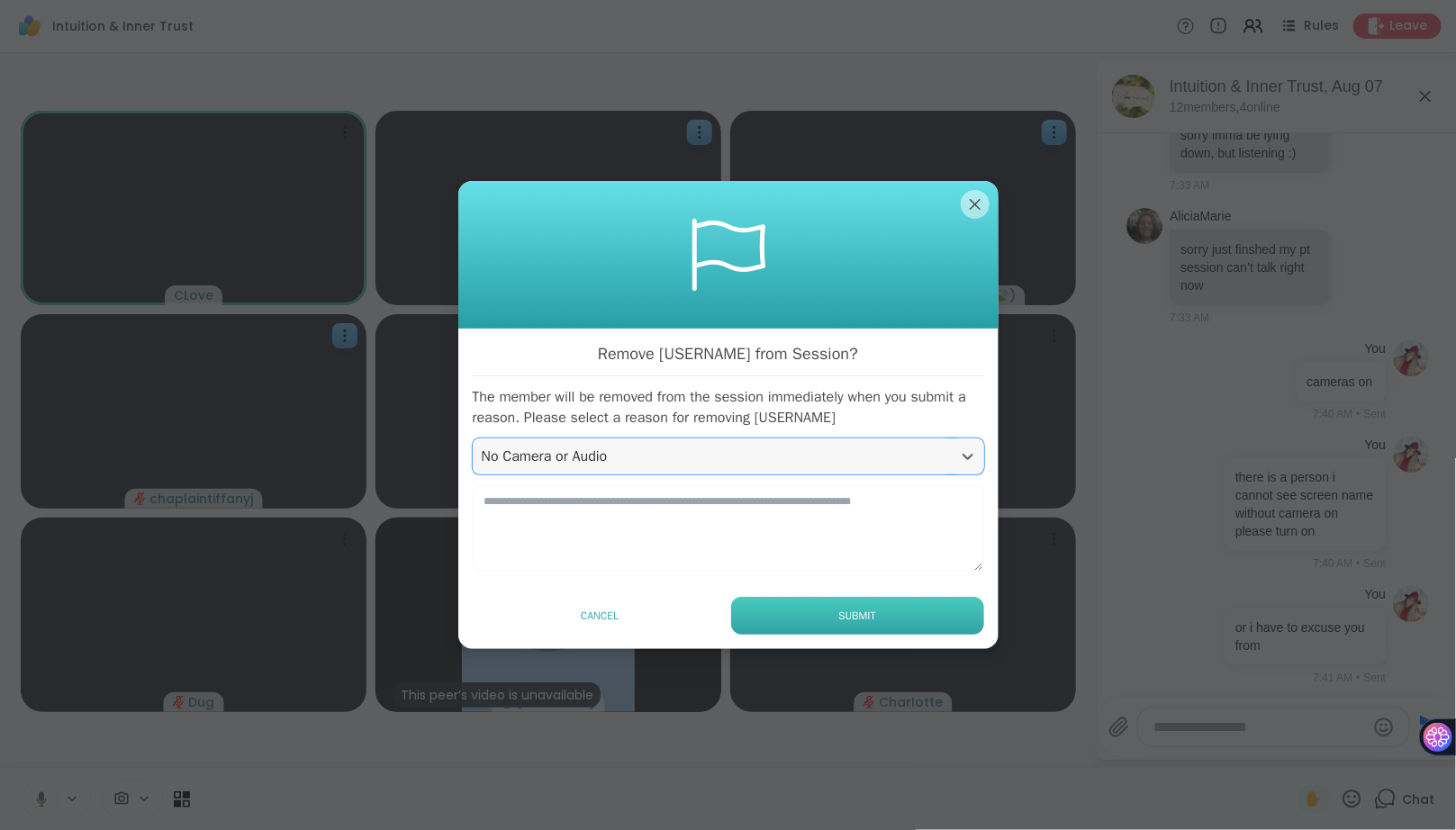 click on "Submit" at bounding box center [856, 616] 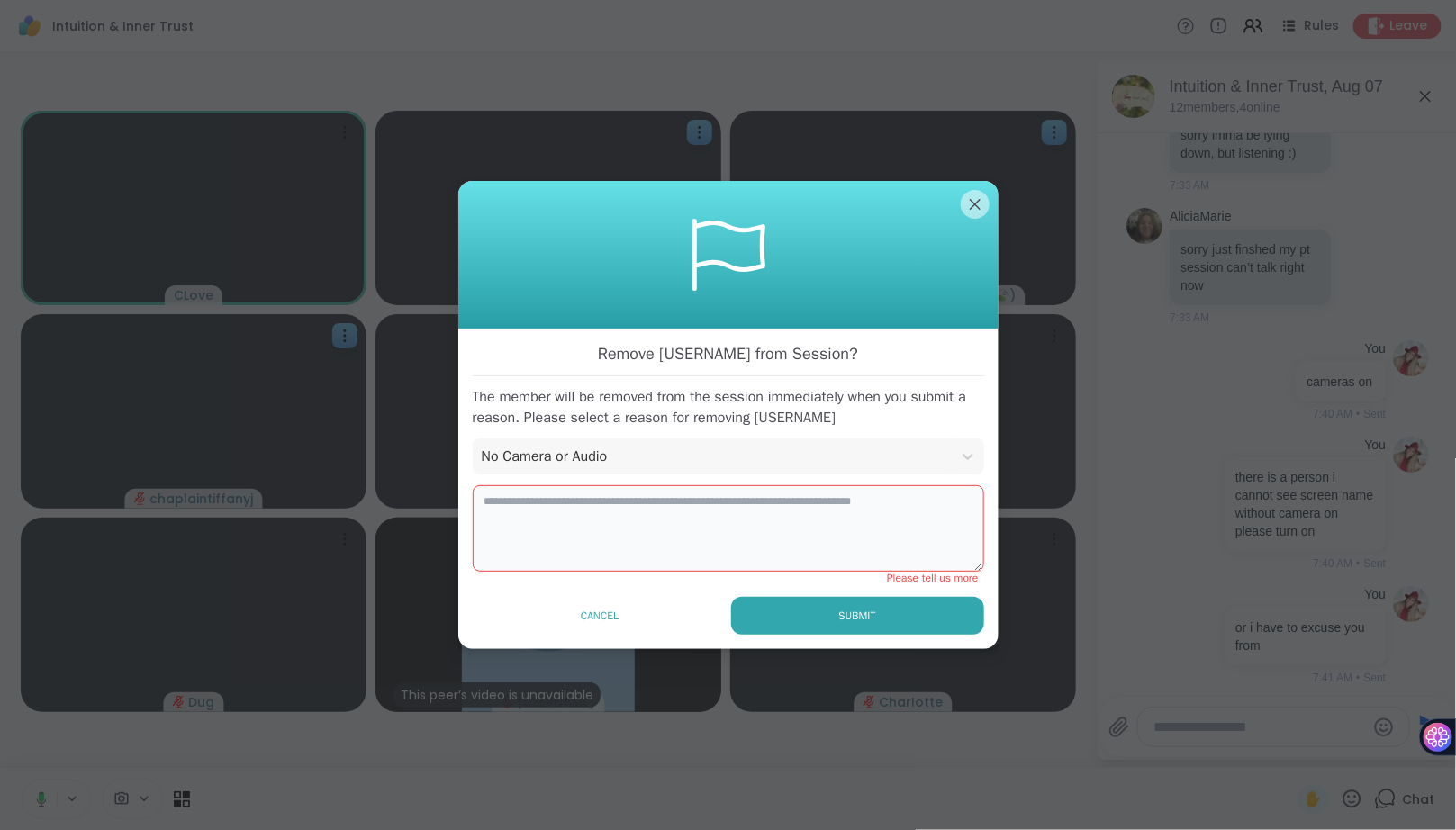 click at bounding box center [728, 528] 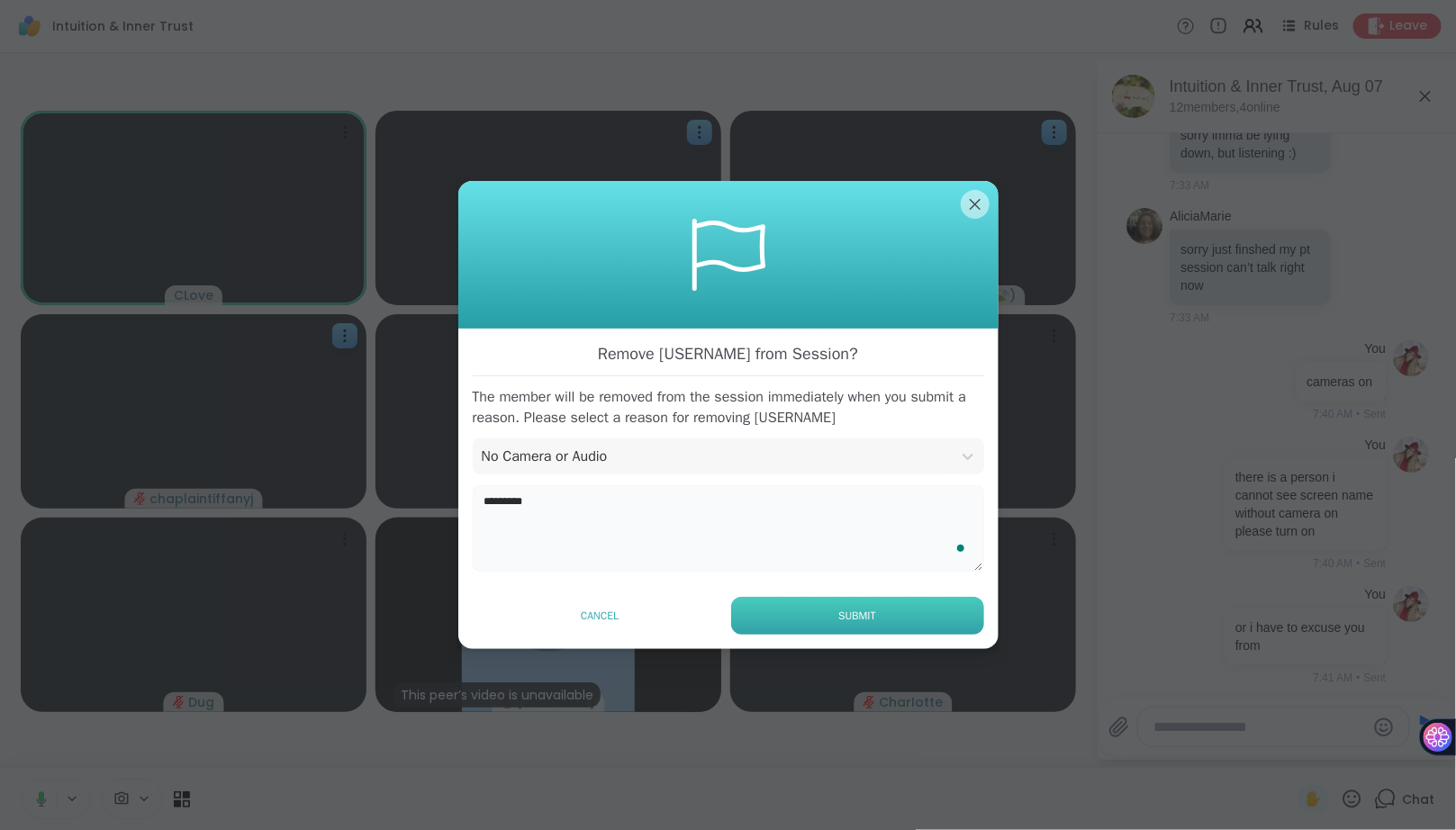 type on "*********" 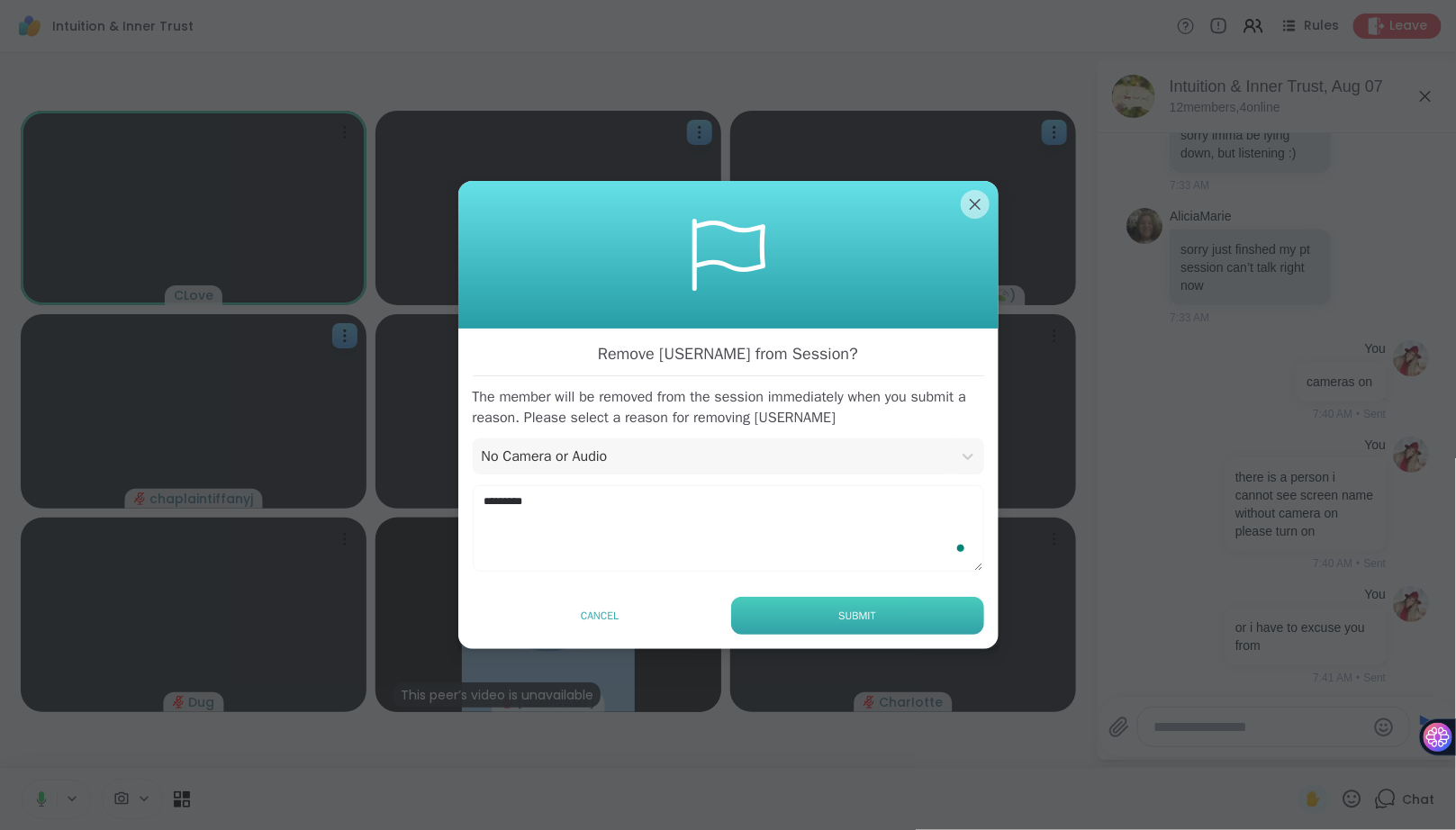 click on "Submit" at bounding box center [856, 616] 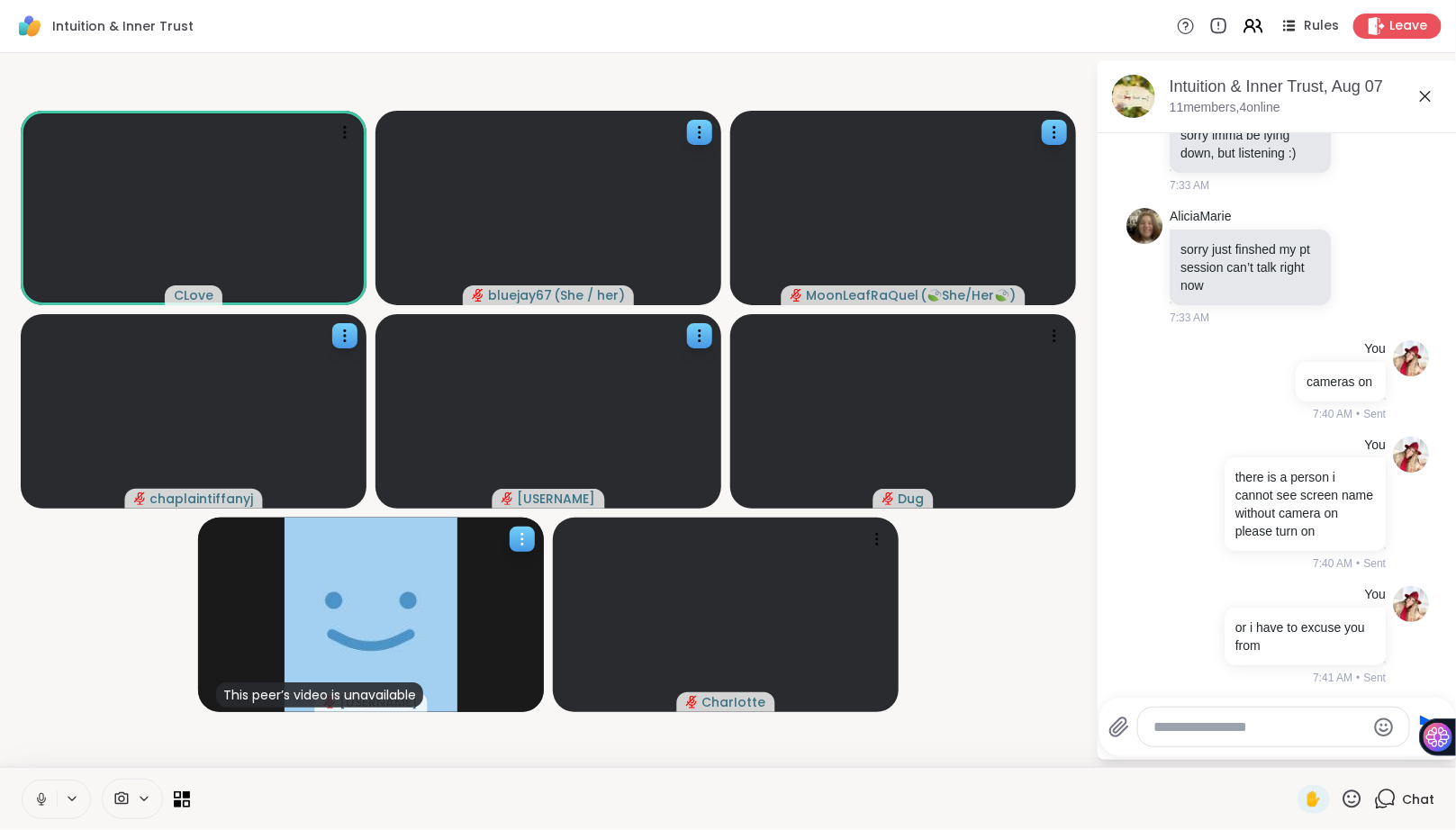 click 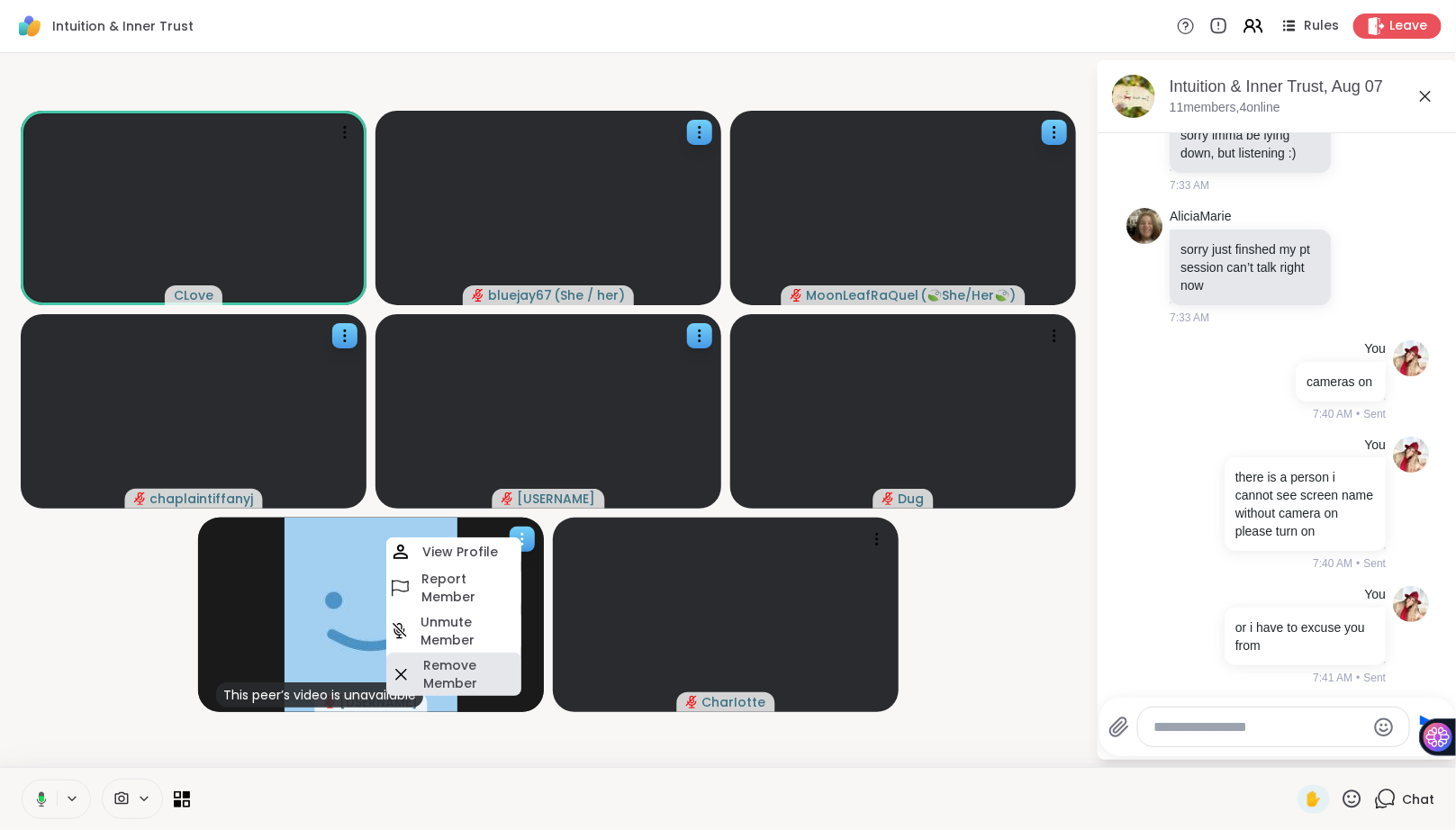 click on "Remove Member" at bounding box center [470, 674] 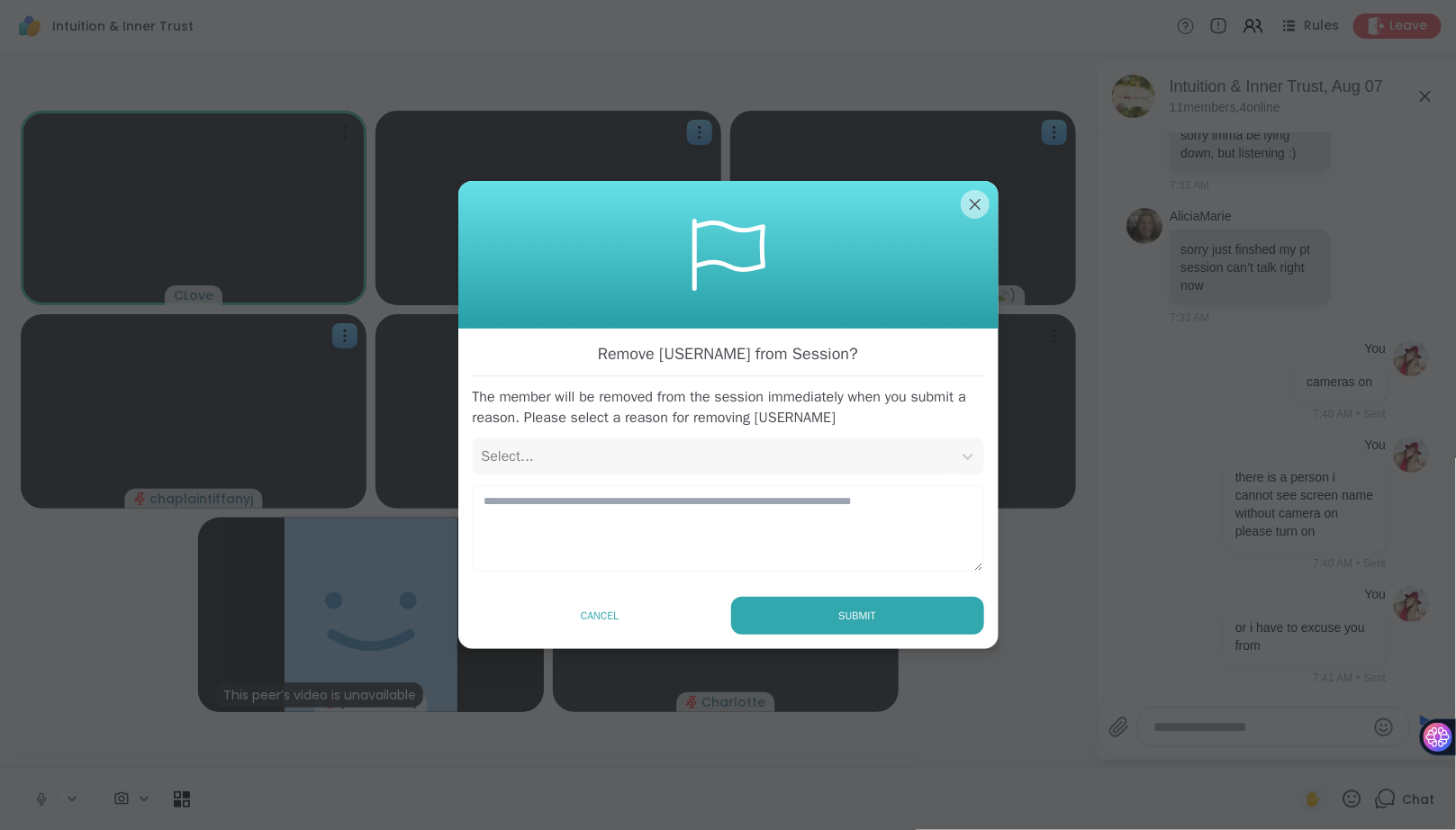 click on "Select..." at bounding box center (712, 456) 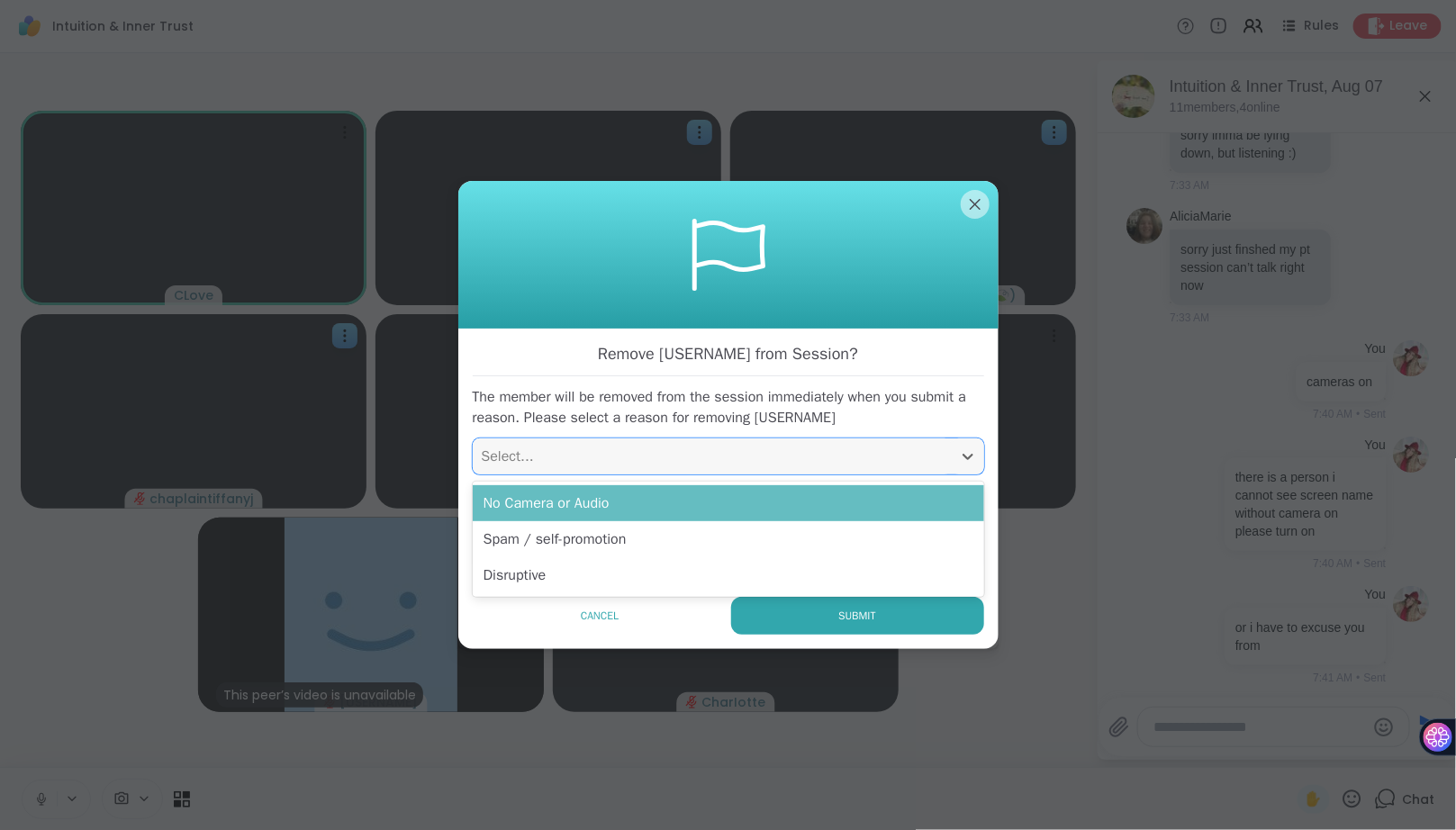 click on "No Camera or Audio" at bounding box center [728, 503] 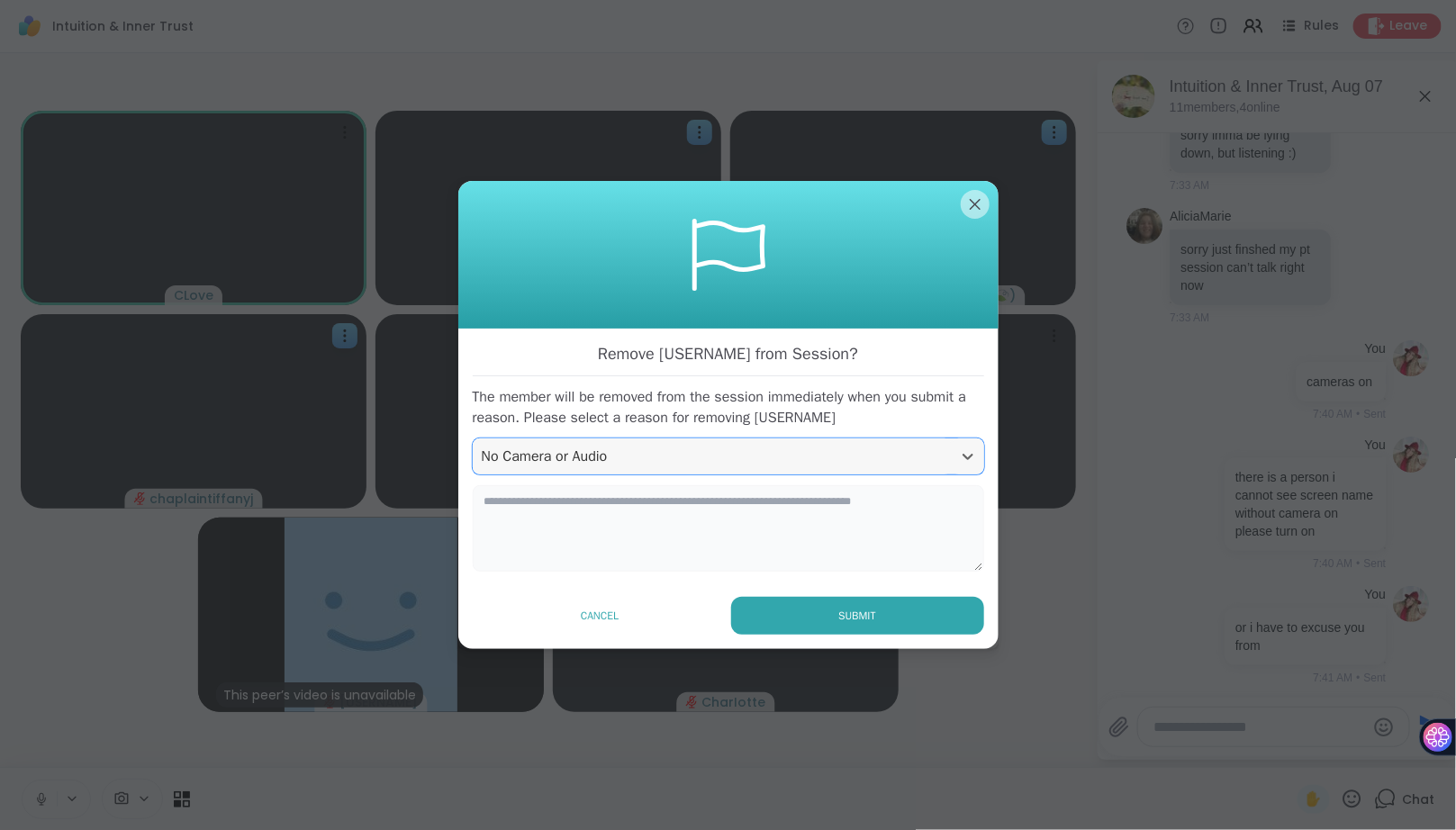 click at bounding box center [728, 528] 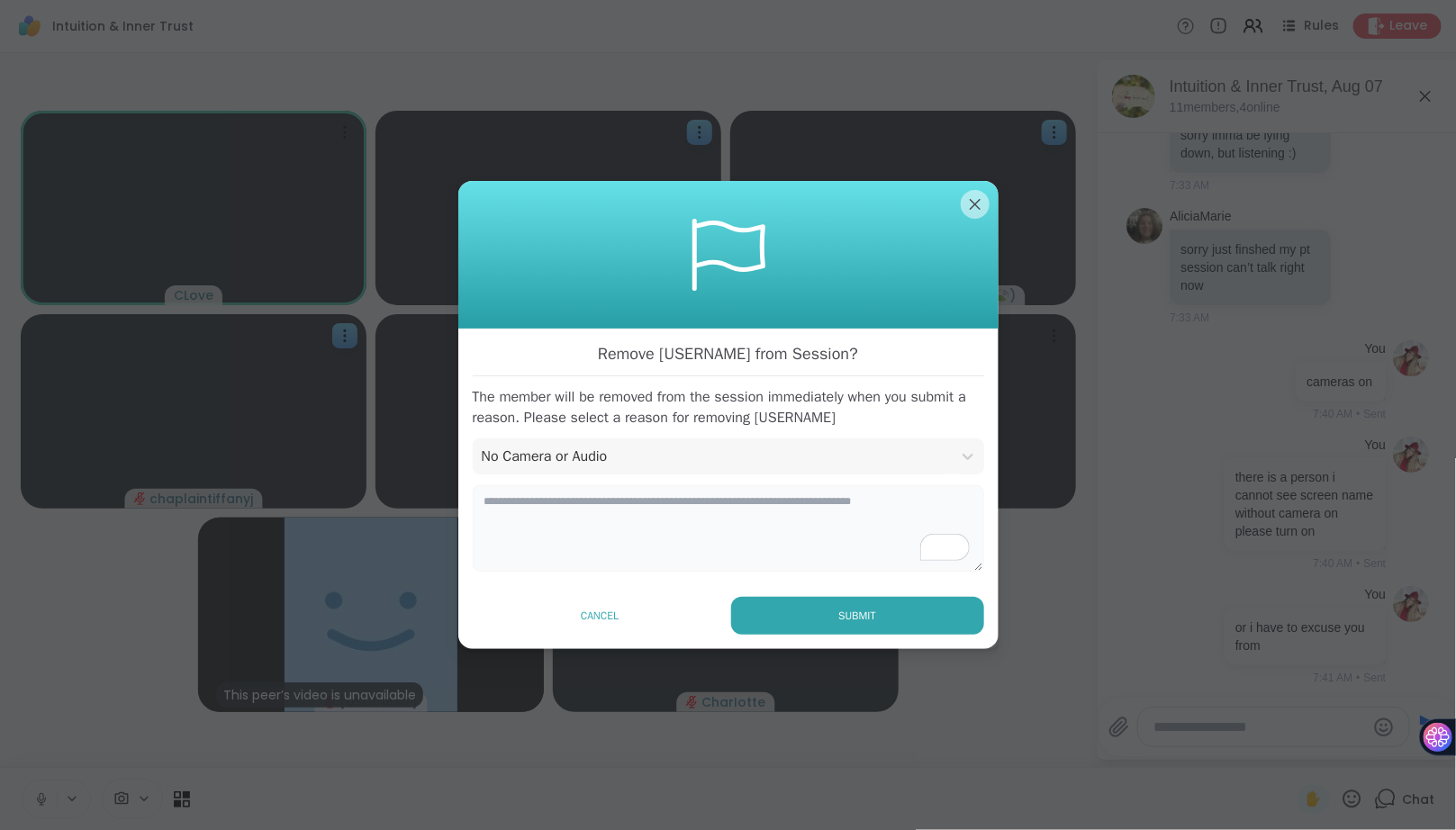 type on "*" 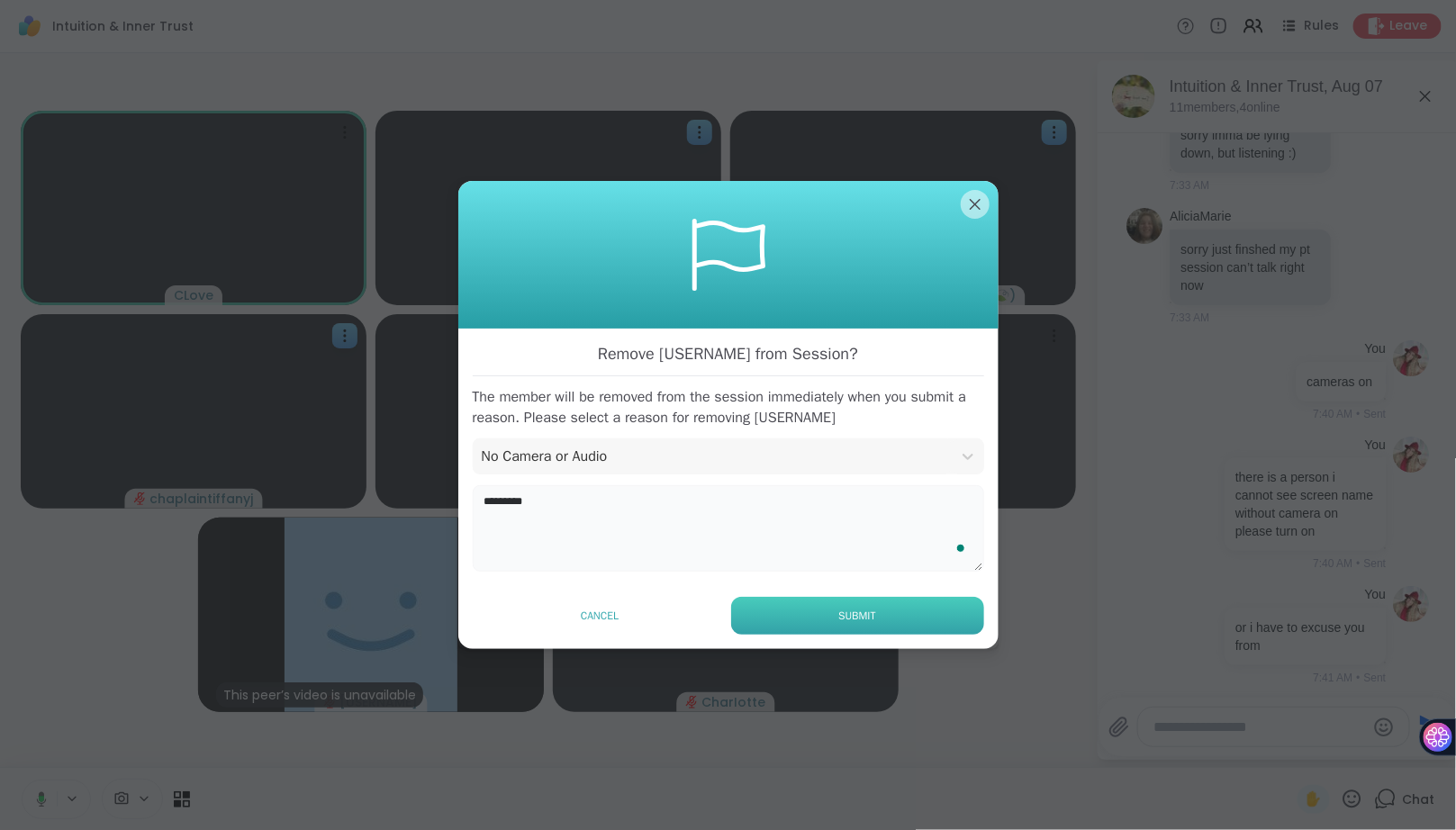 type on "*********" 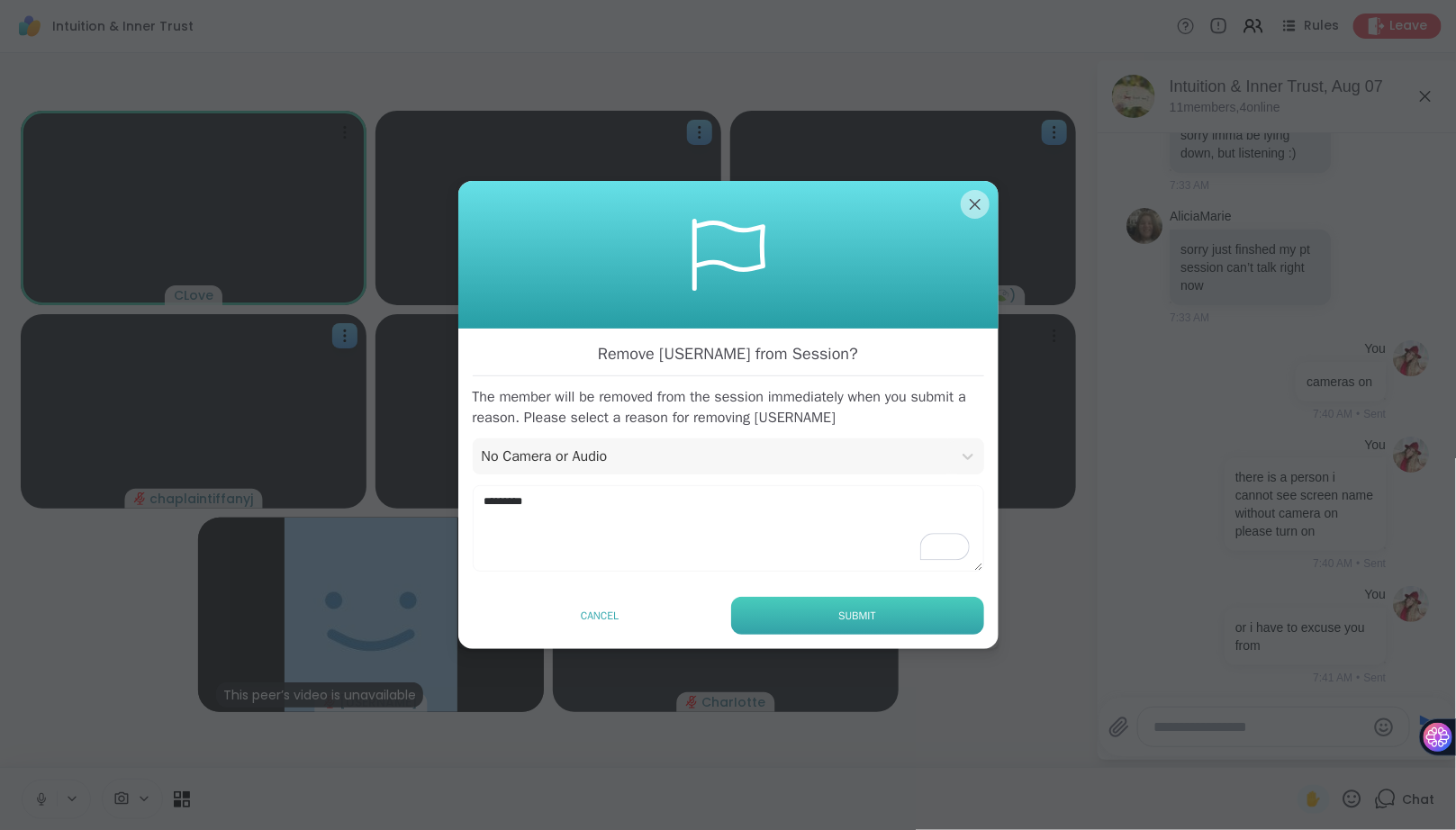 click on "Submit" at bounding box center (857, 616) 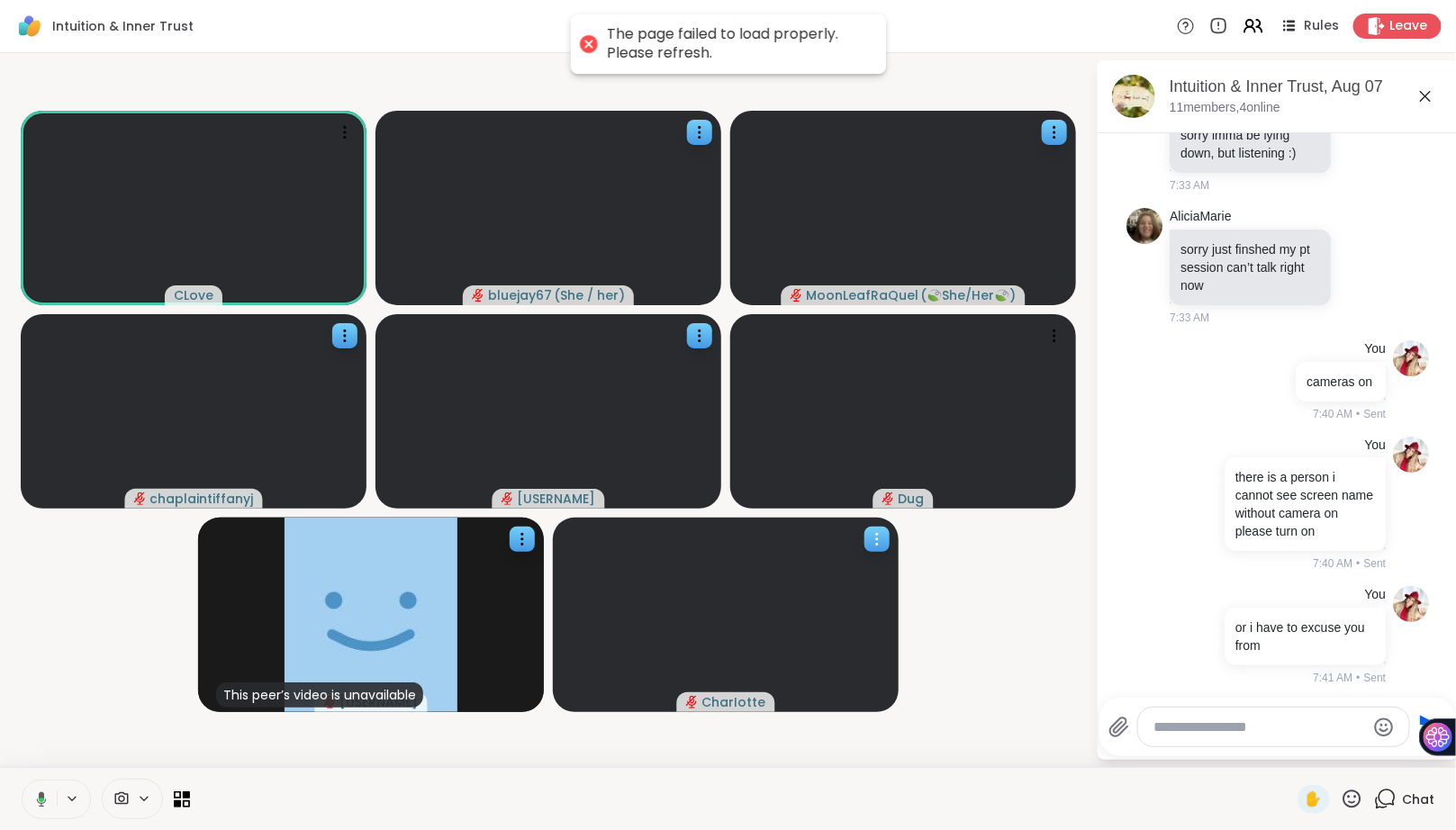 click 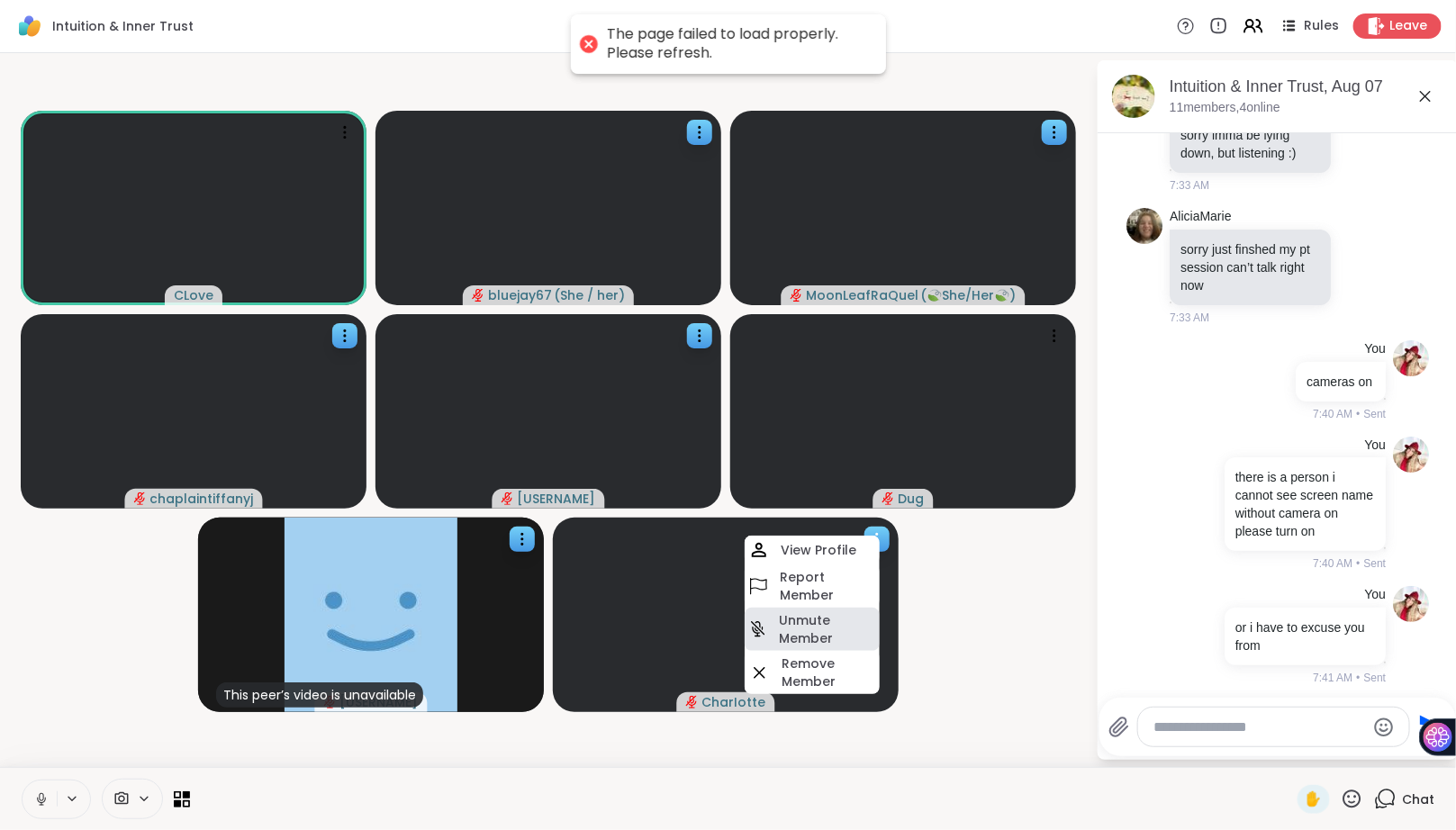 click on "Unmute Member" at bounding box center [827, 629] 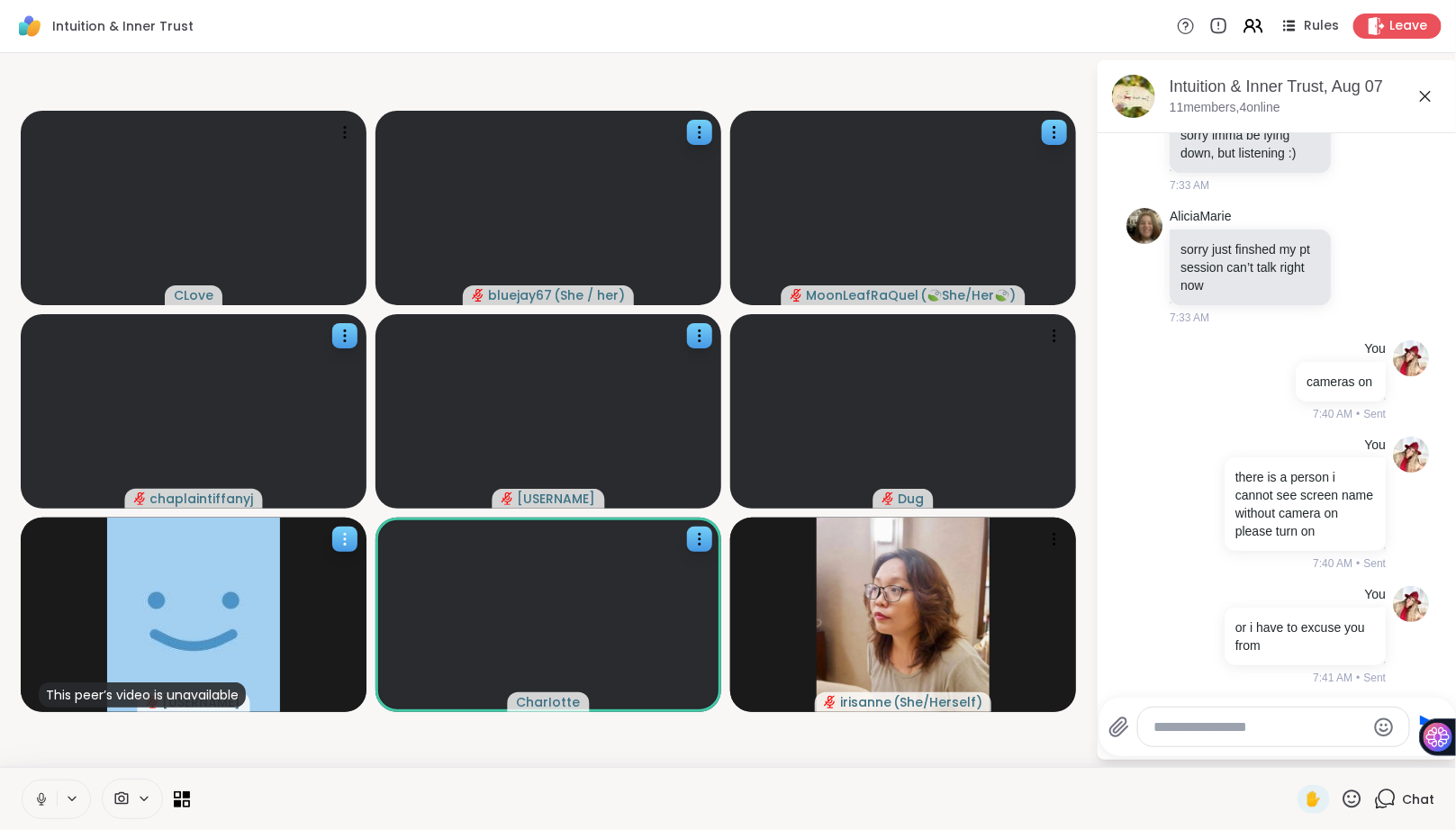 click 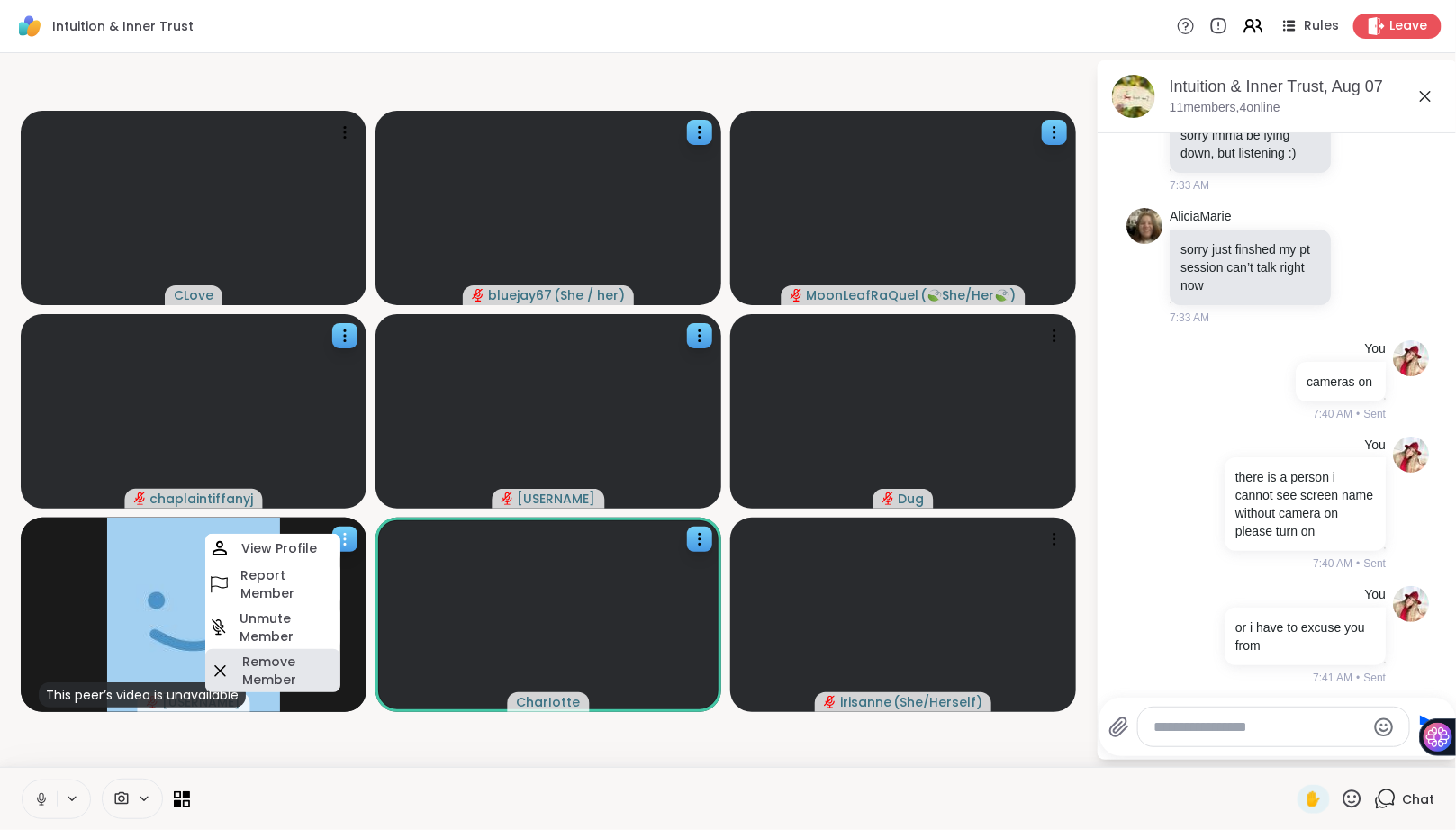click on "Remove Member" at bounding box center (289, 671) 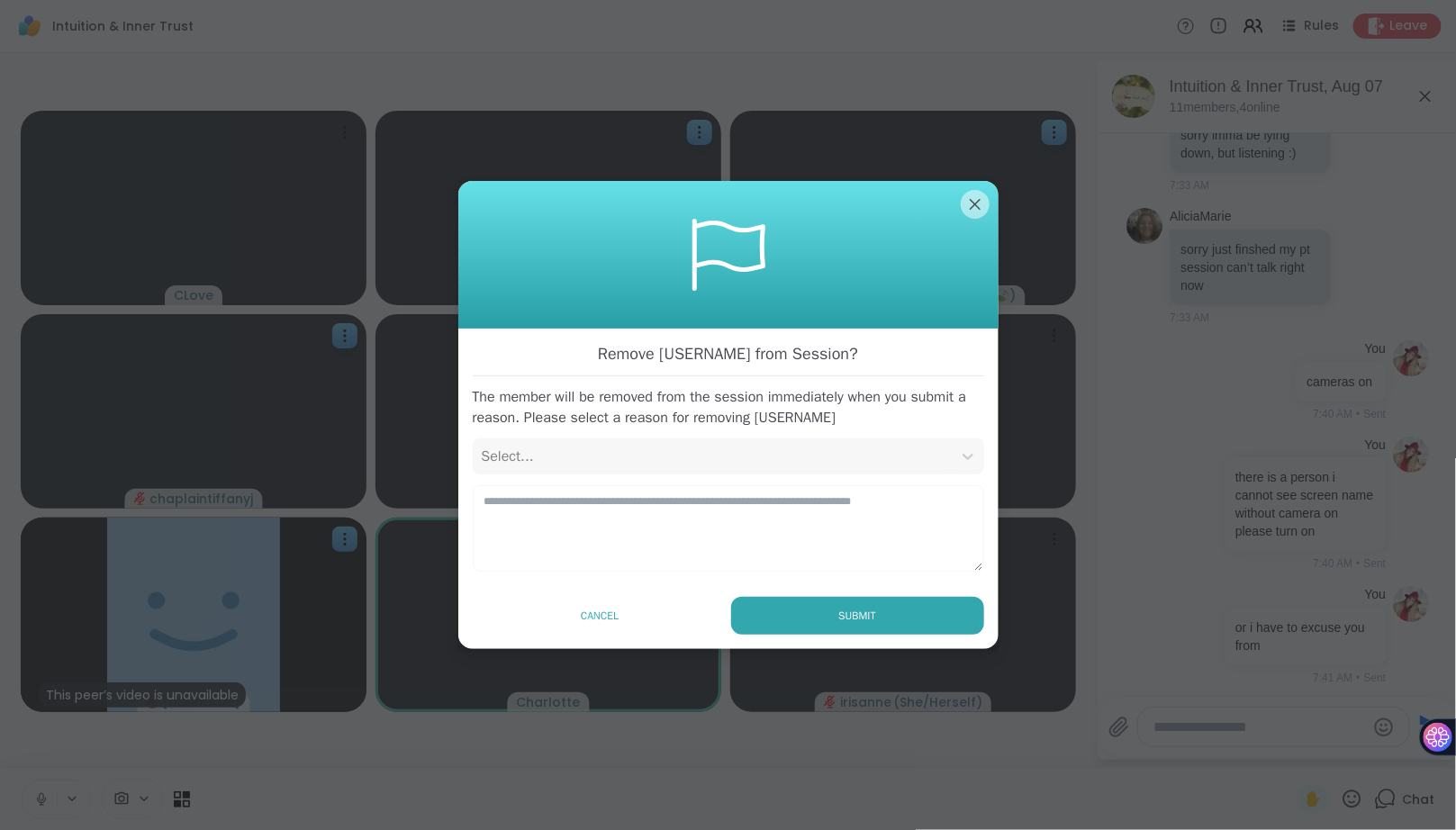 click on "Select..." at bounding box center (712, 456) 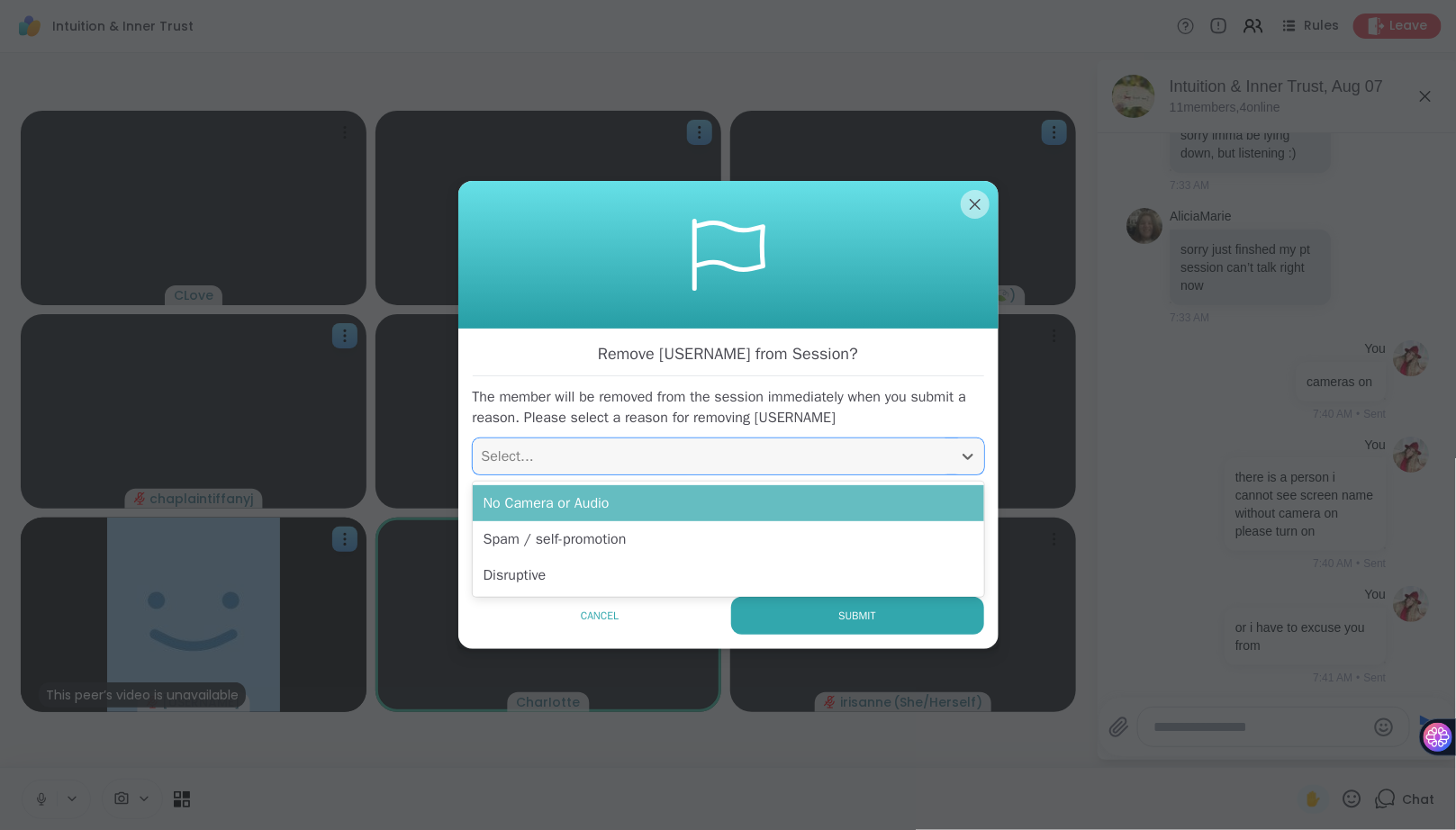 click on "No Camera or Audio" at bounding box center [728, 503] 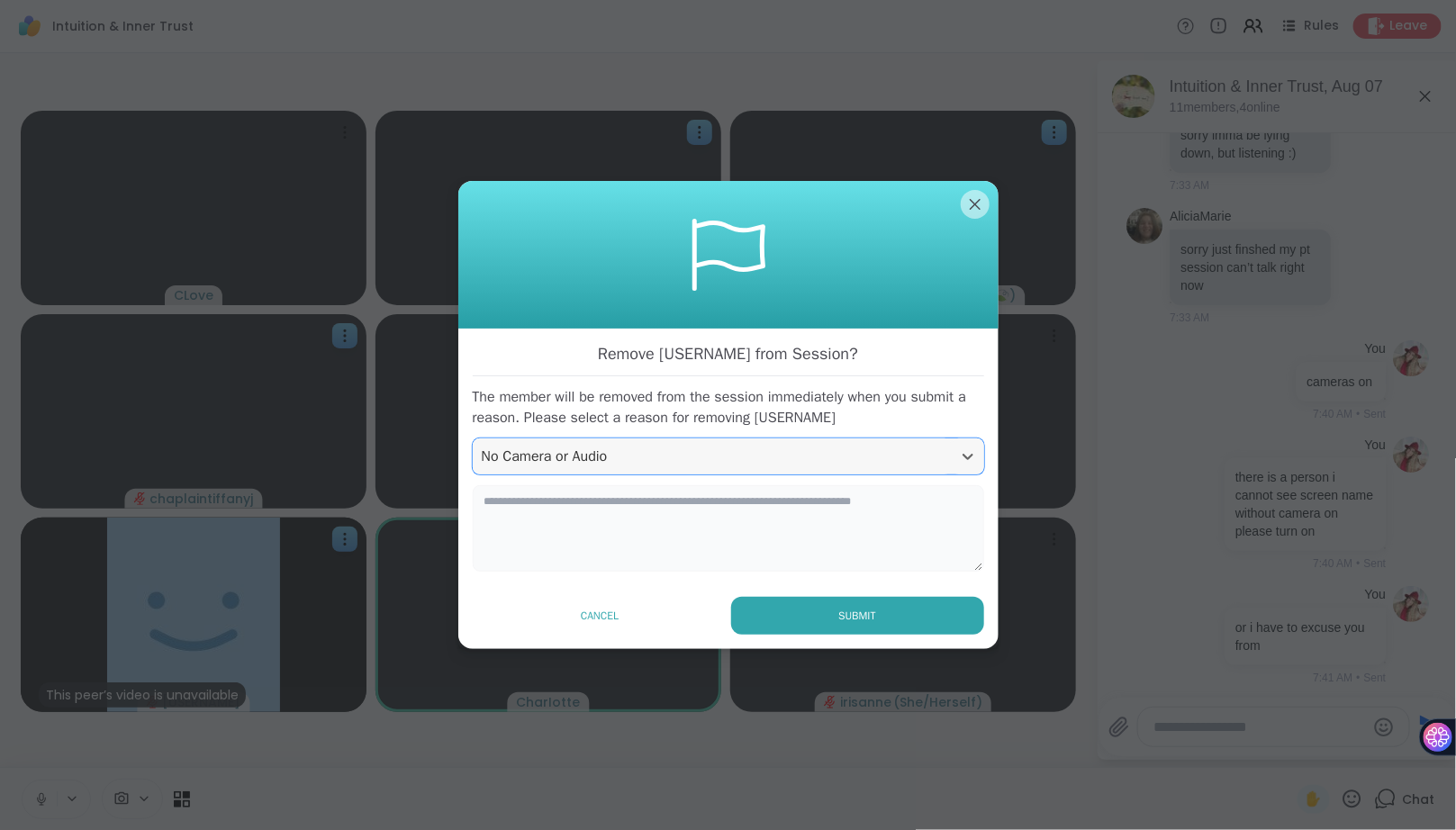 click at bounding box center (728, 528) 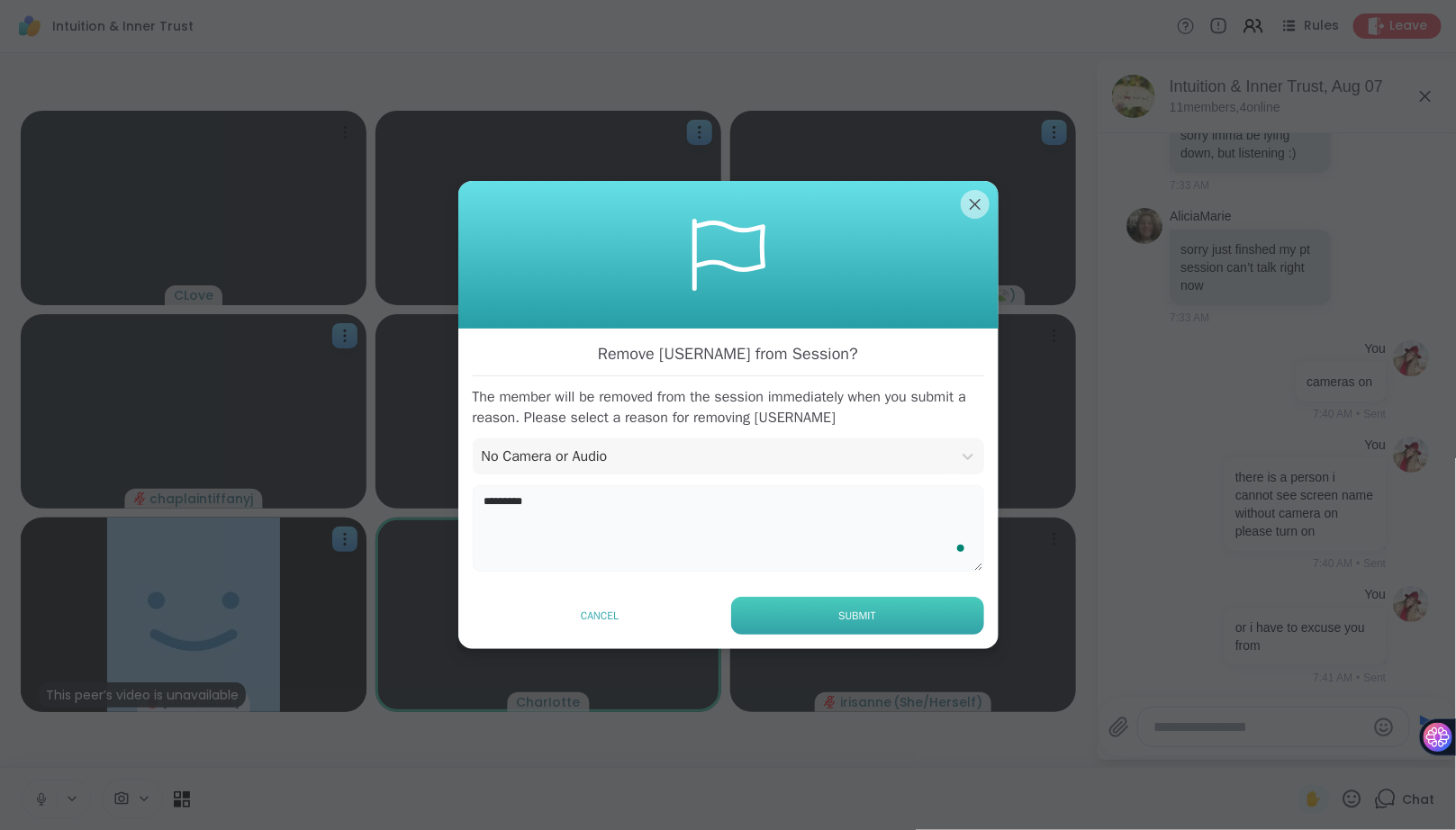 type on "*********" 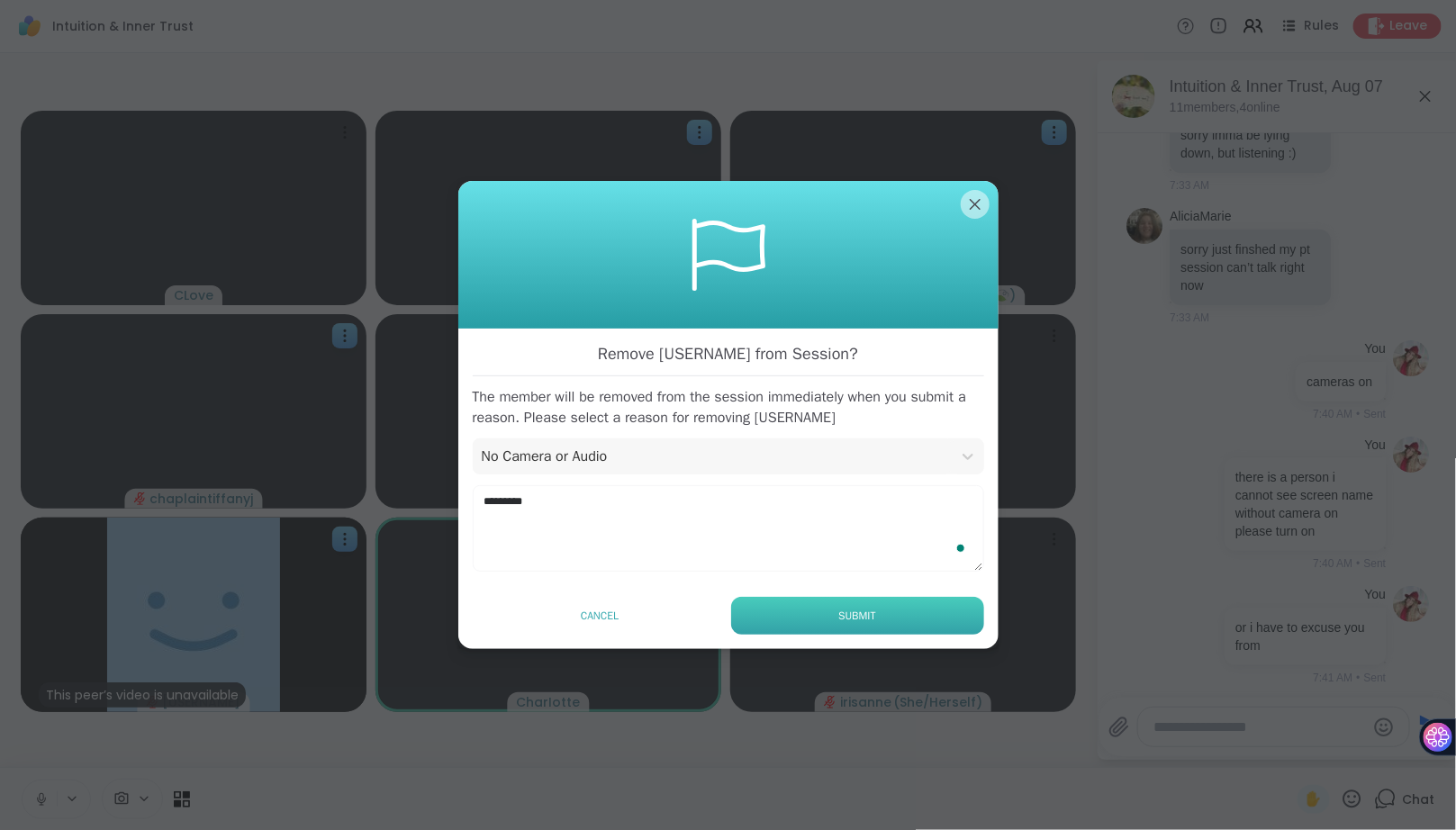 click on "Submit" at bounding box center [857, 616] 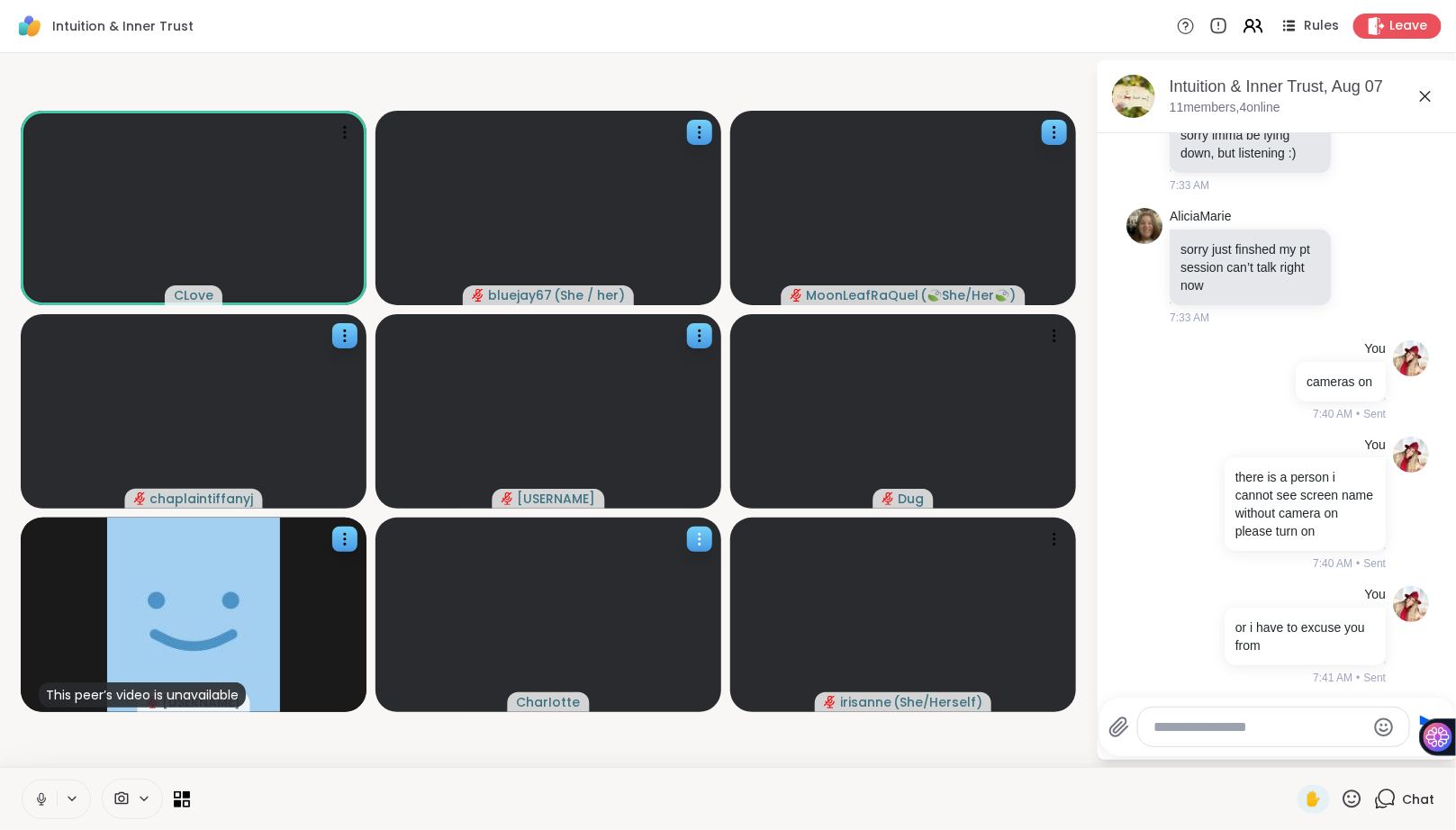 click 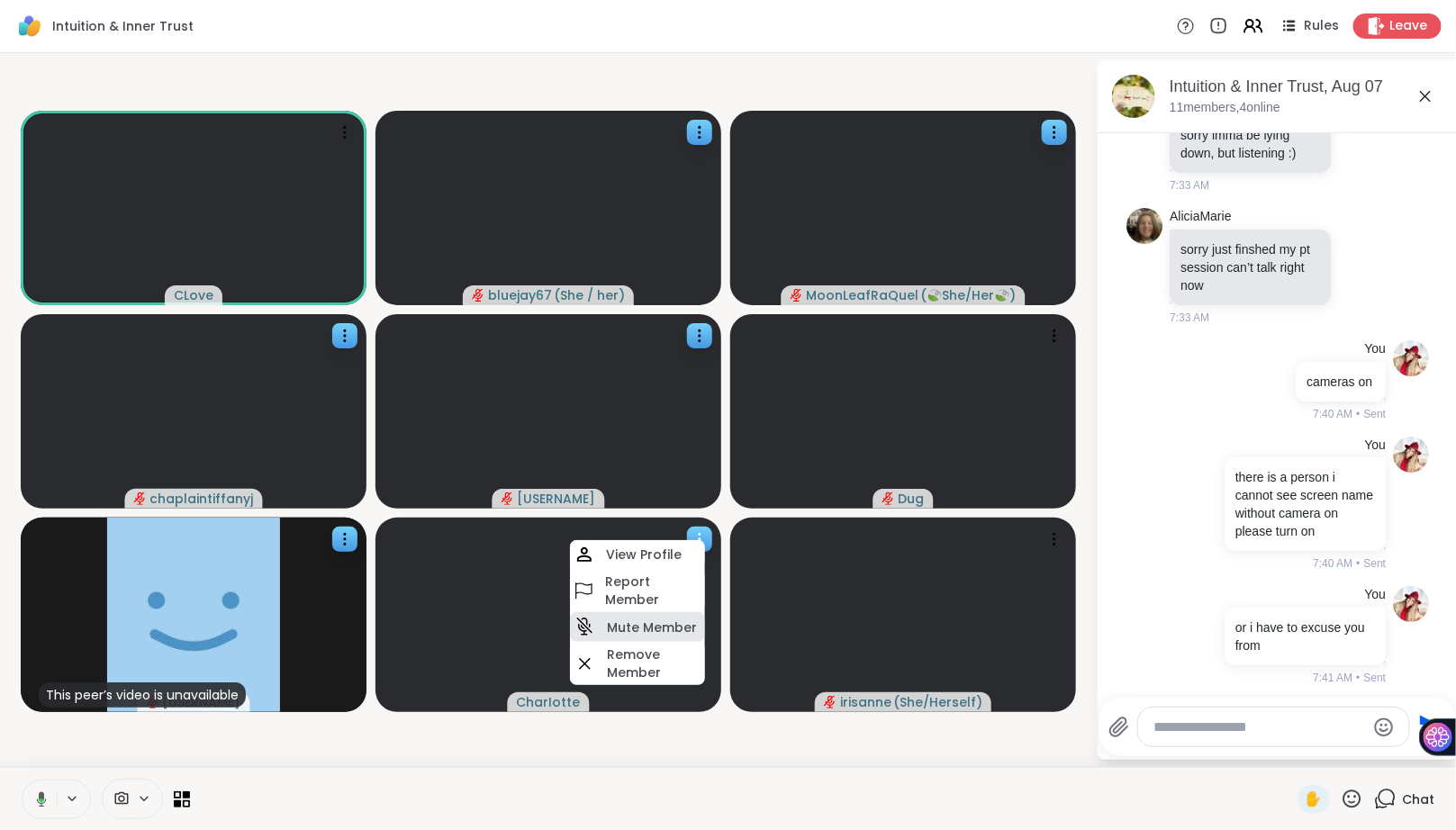 click on "Mute Member" at bounding box center [652, 627] 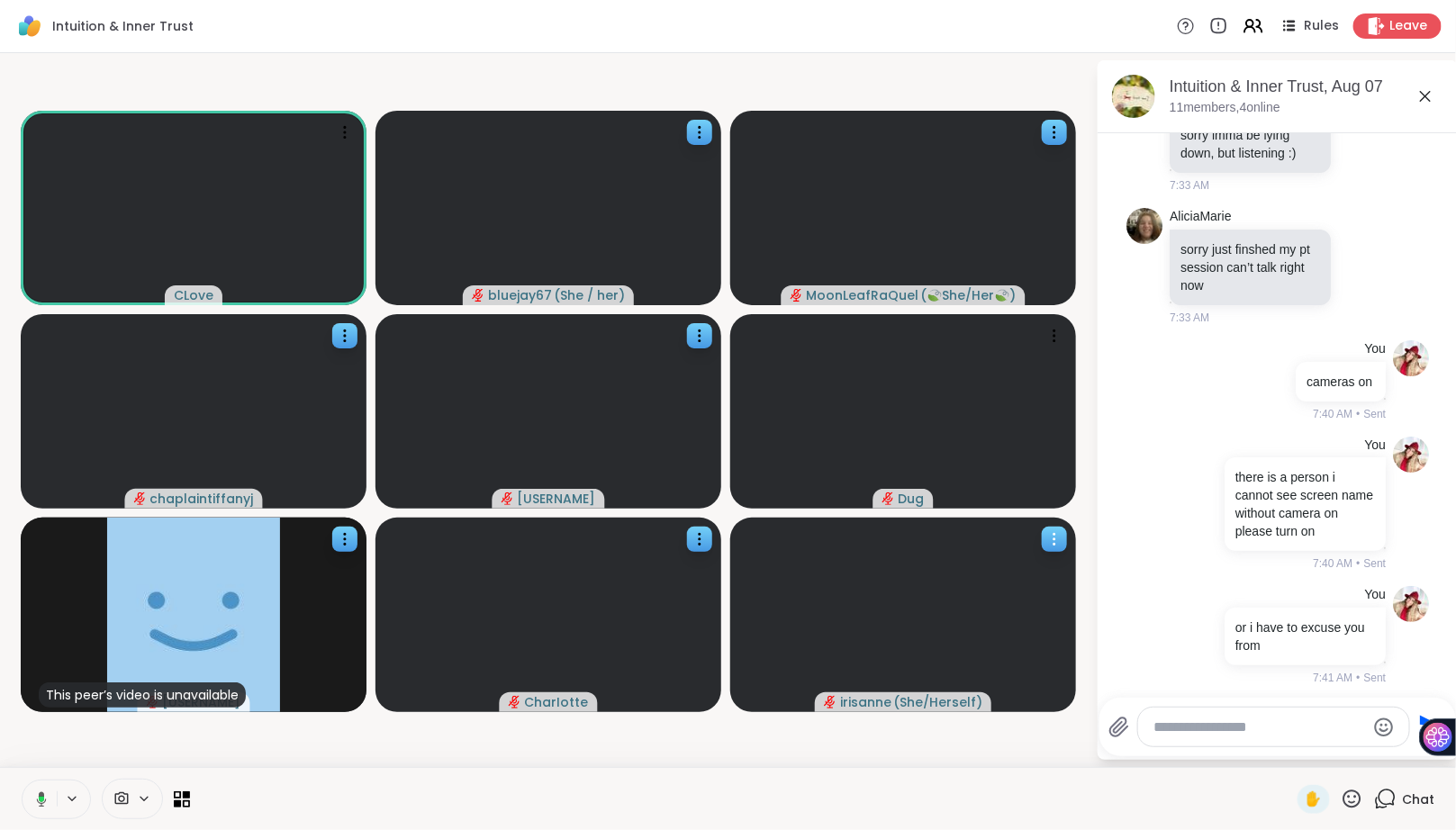 click at bounding box center [1054, 539] 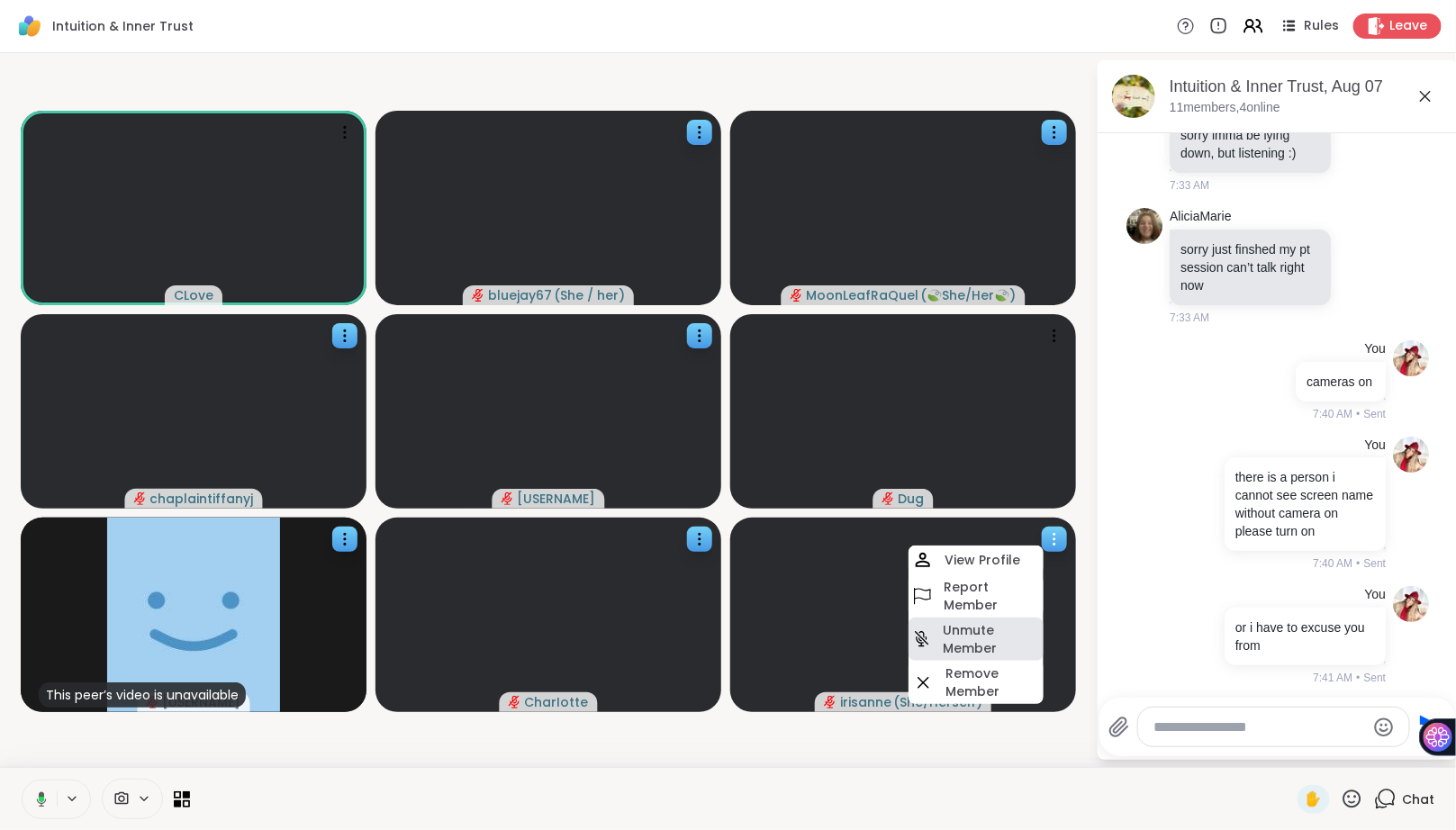 click on "Unmute Member" at bounding box center (991, 639) 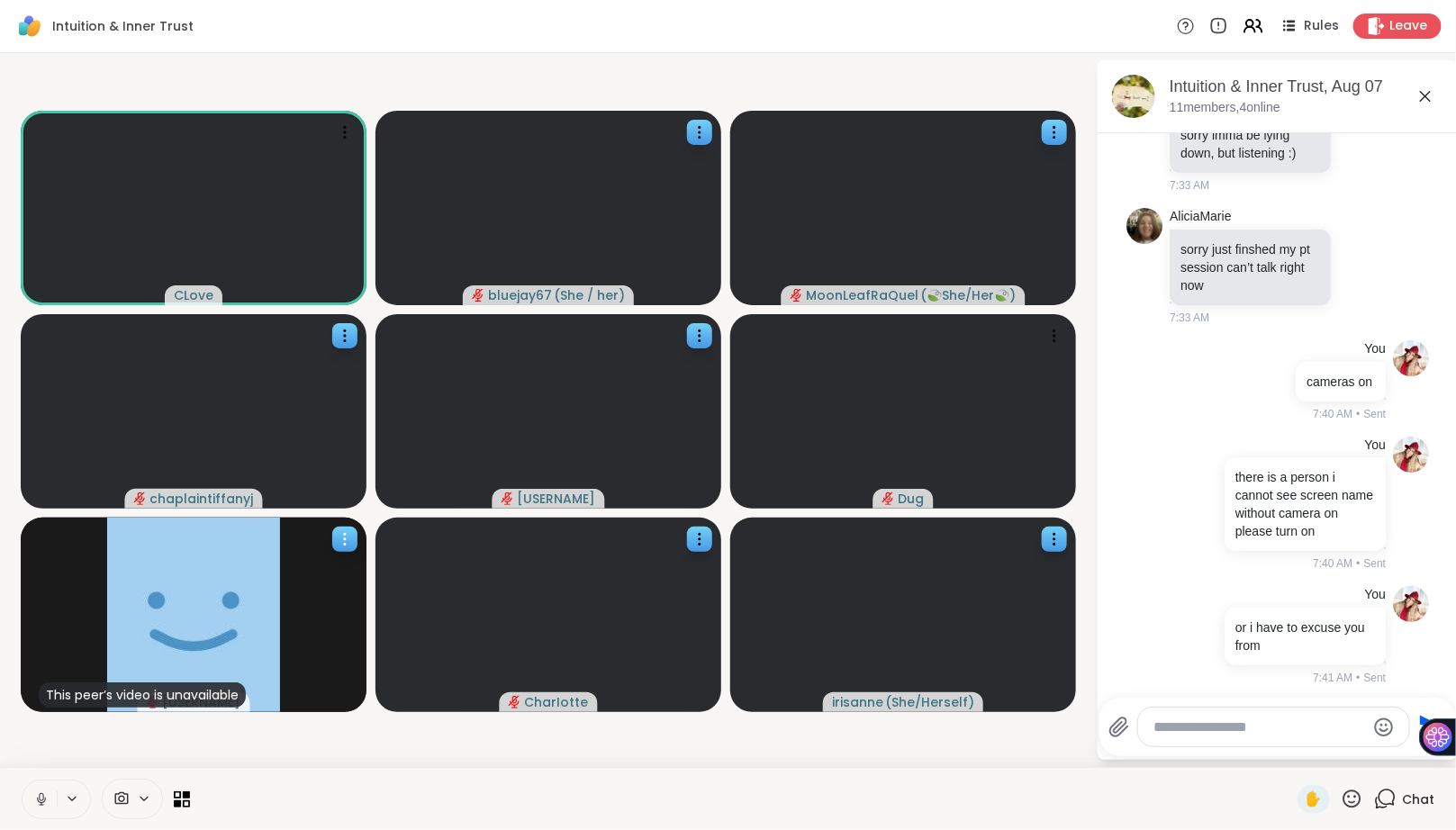click 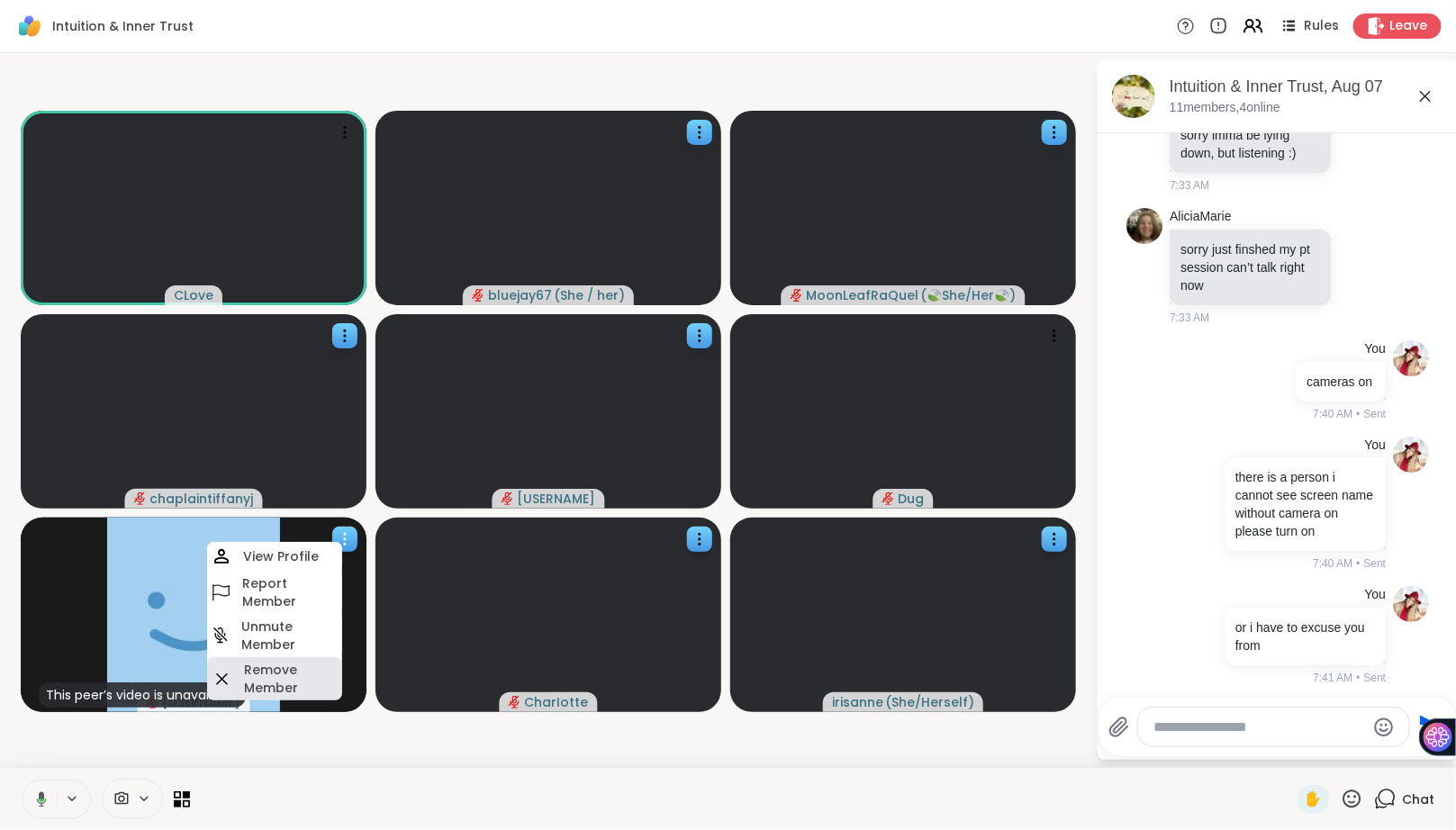 click on "Remove Member" at bounding box center [291, 679] 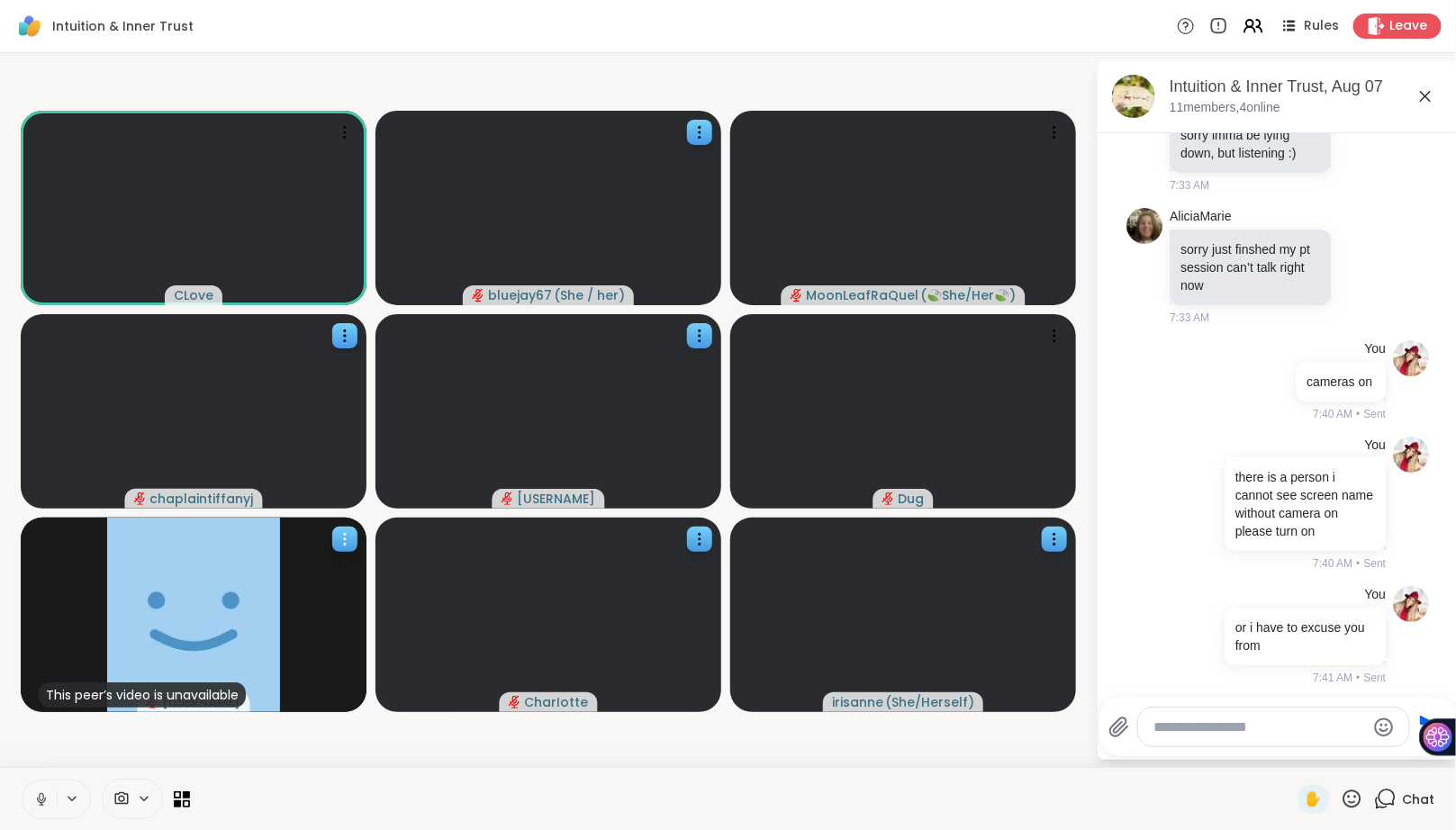 click 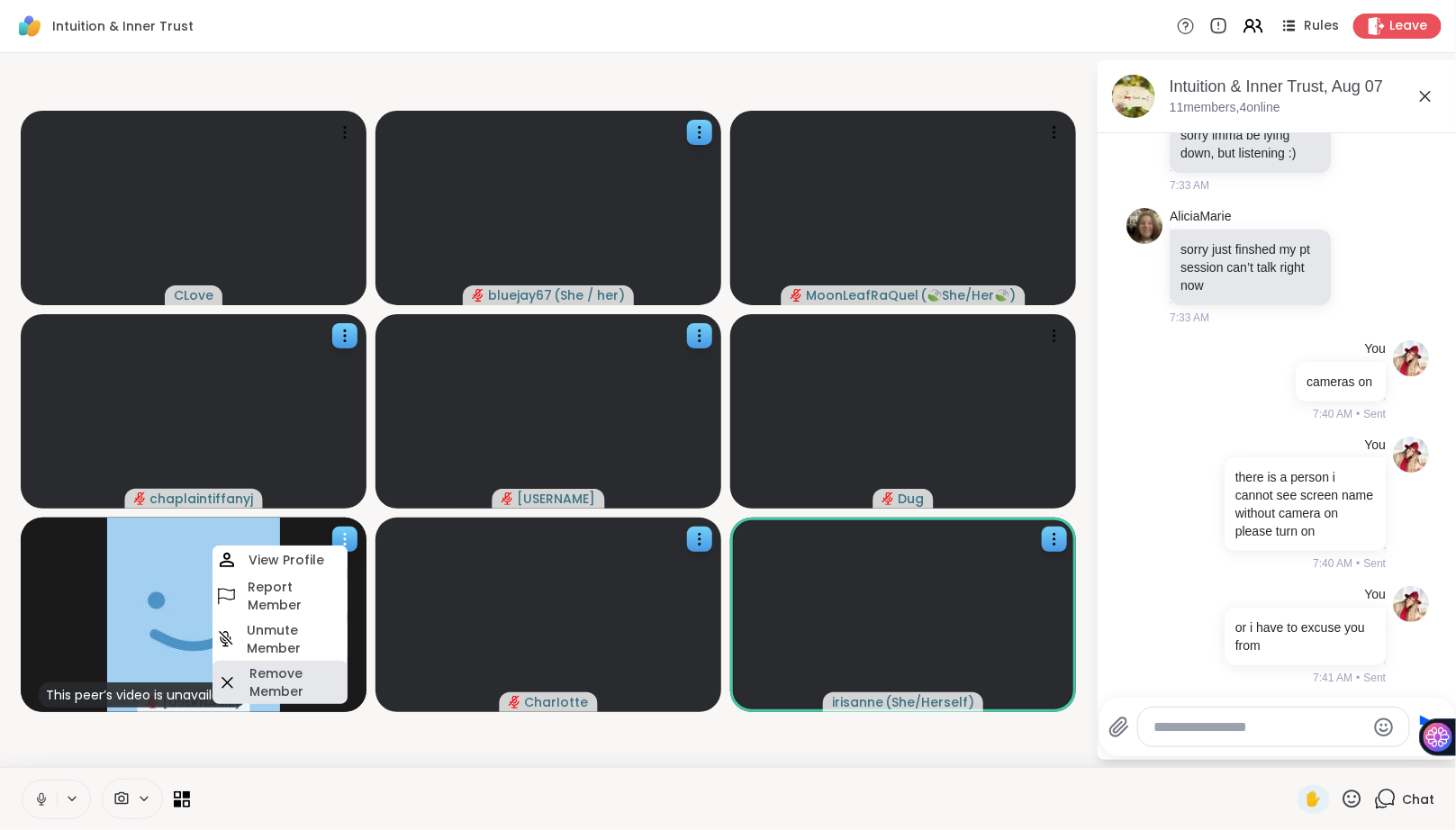 click on "Remove Member" at bounding box center [296, 682] 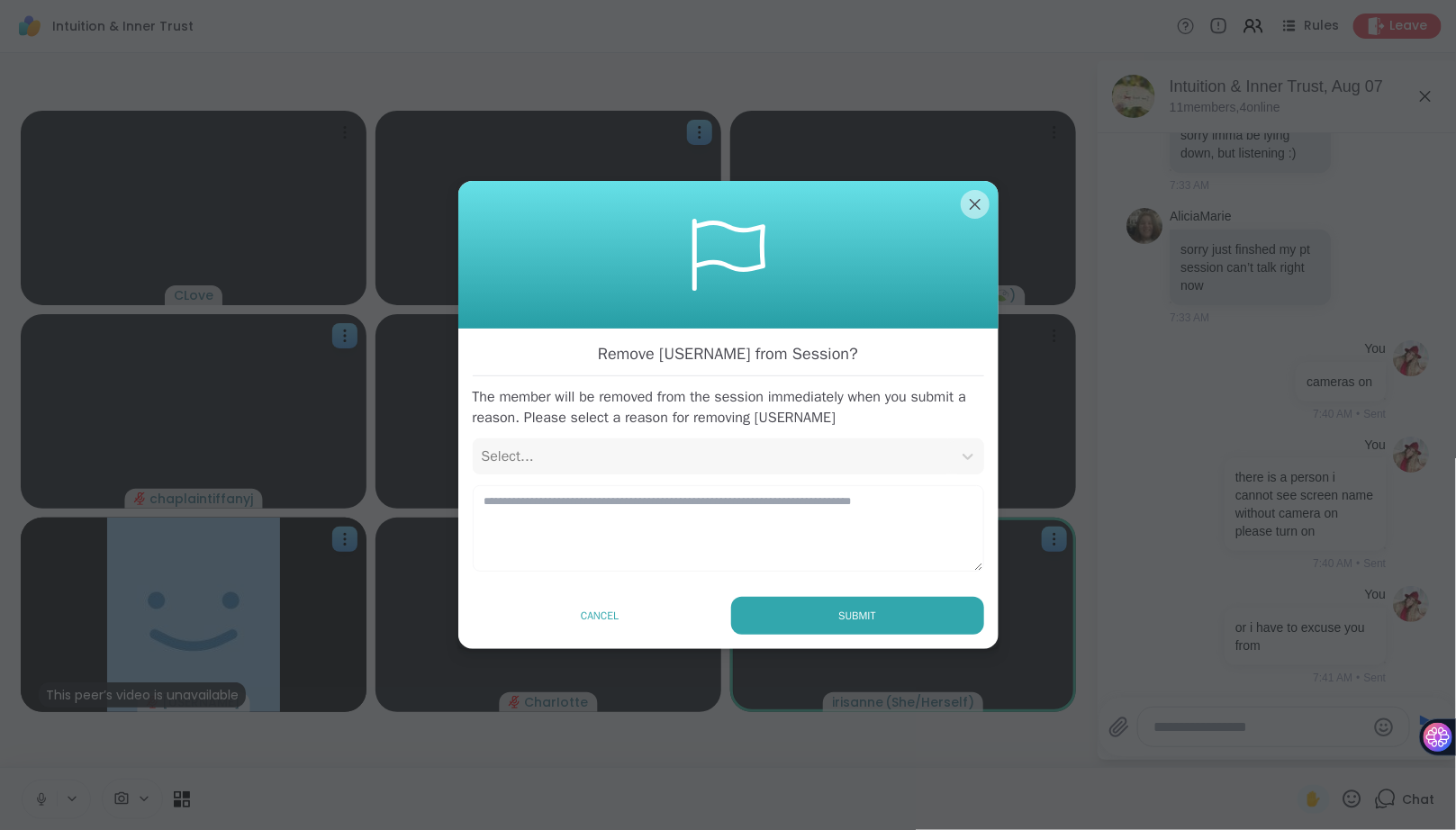 click on "Select..." at bounding box center [712, 456] 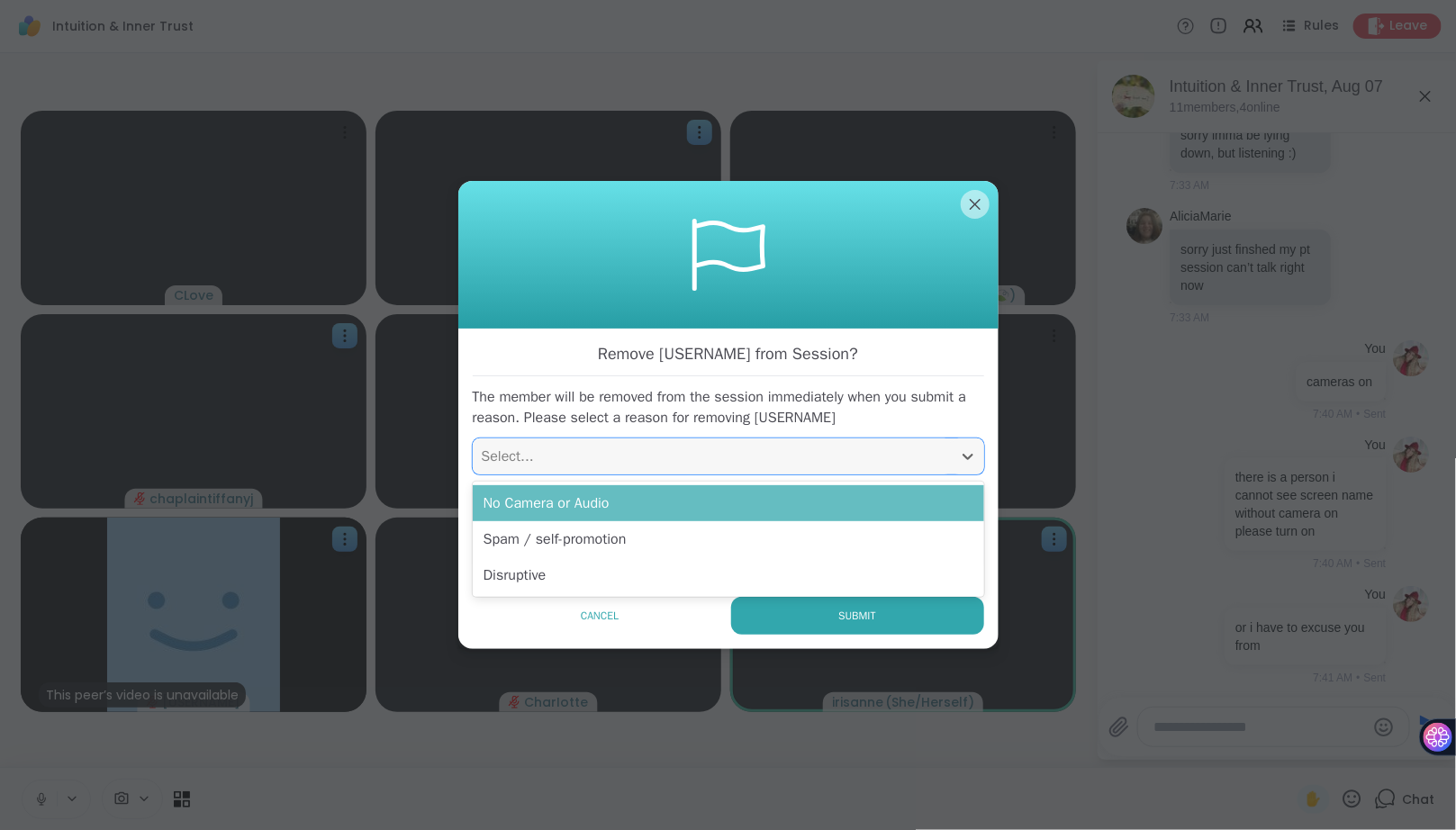 click on "No Camera or Audio" at bounding box center (728, 503) 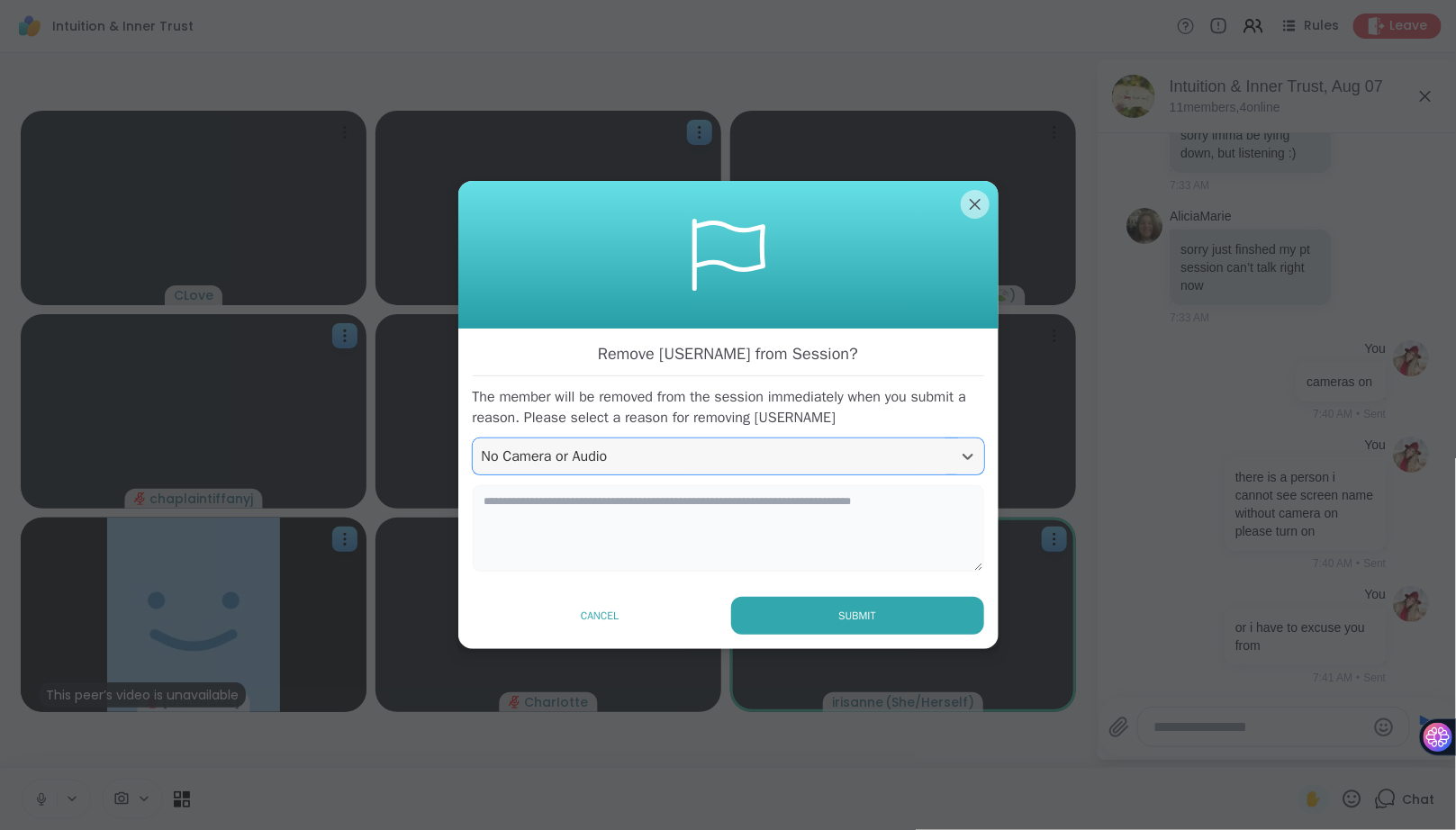 click at bounding box center [728, 528] 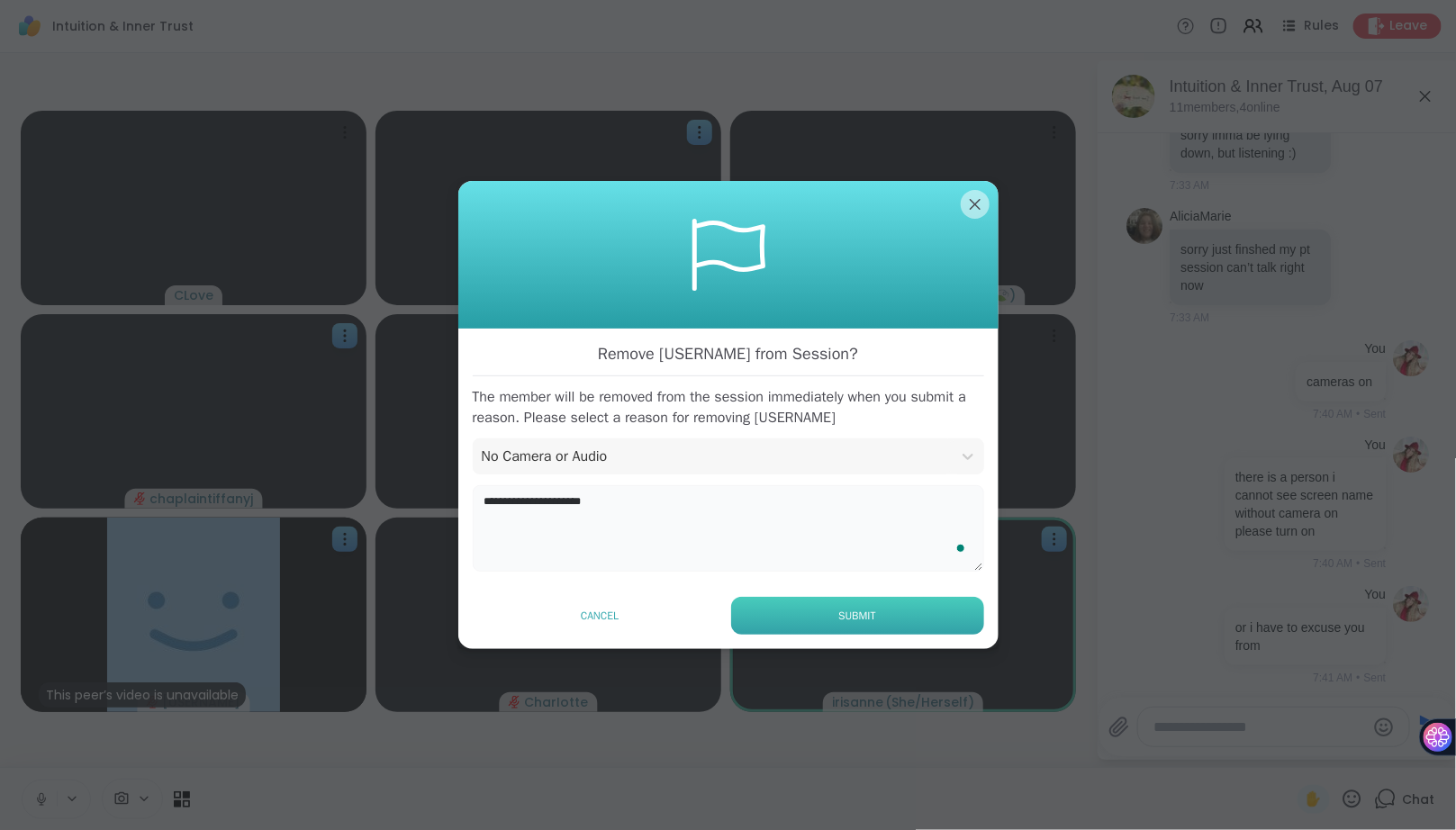 type on "**********" 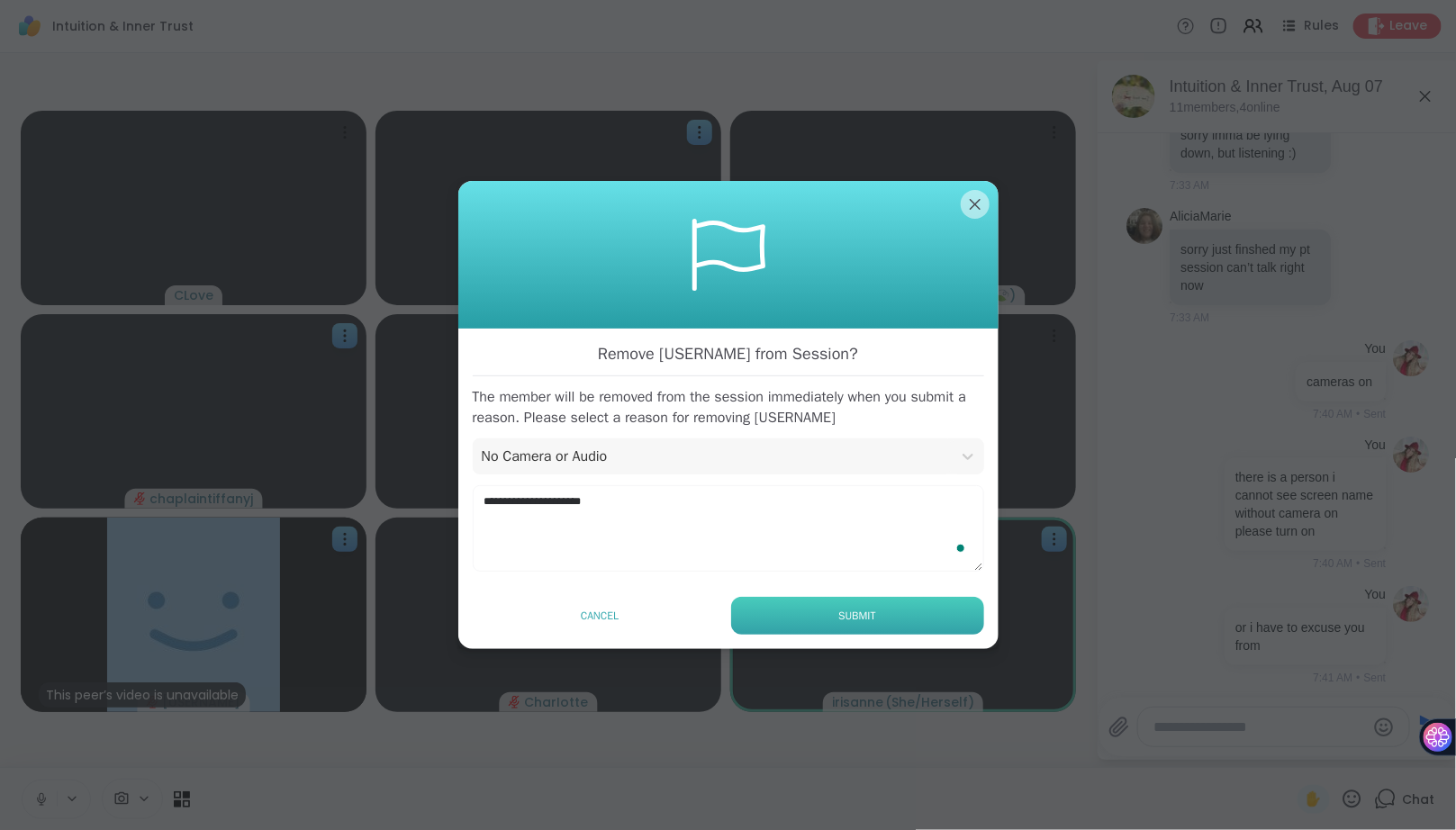 click on "Submit" at bounding box center [857, 616] 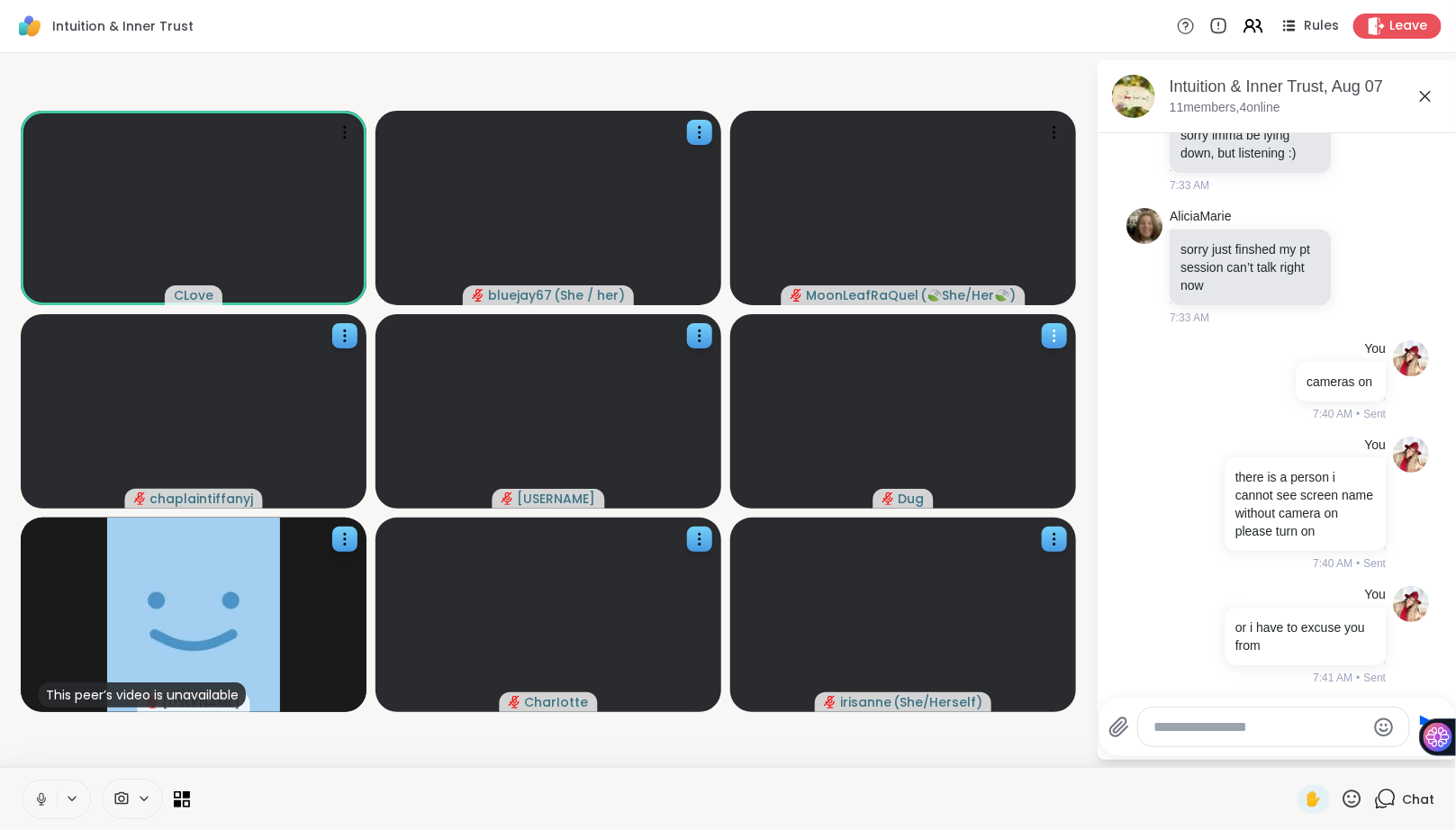 click 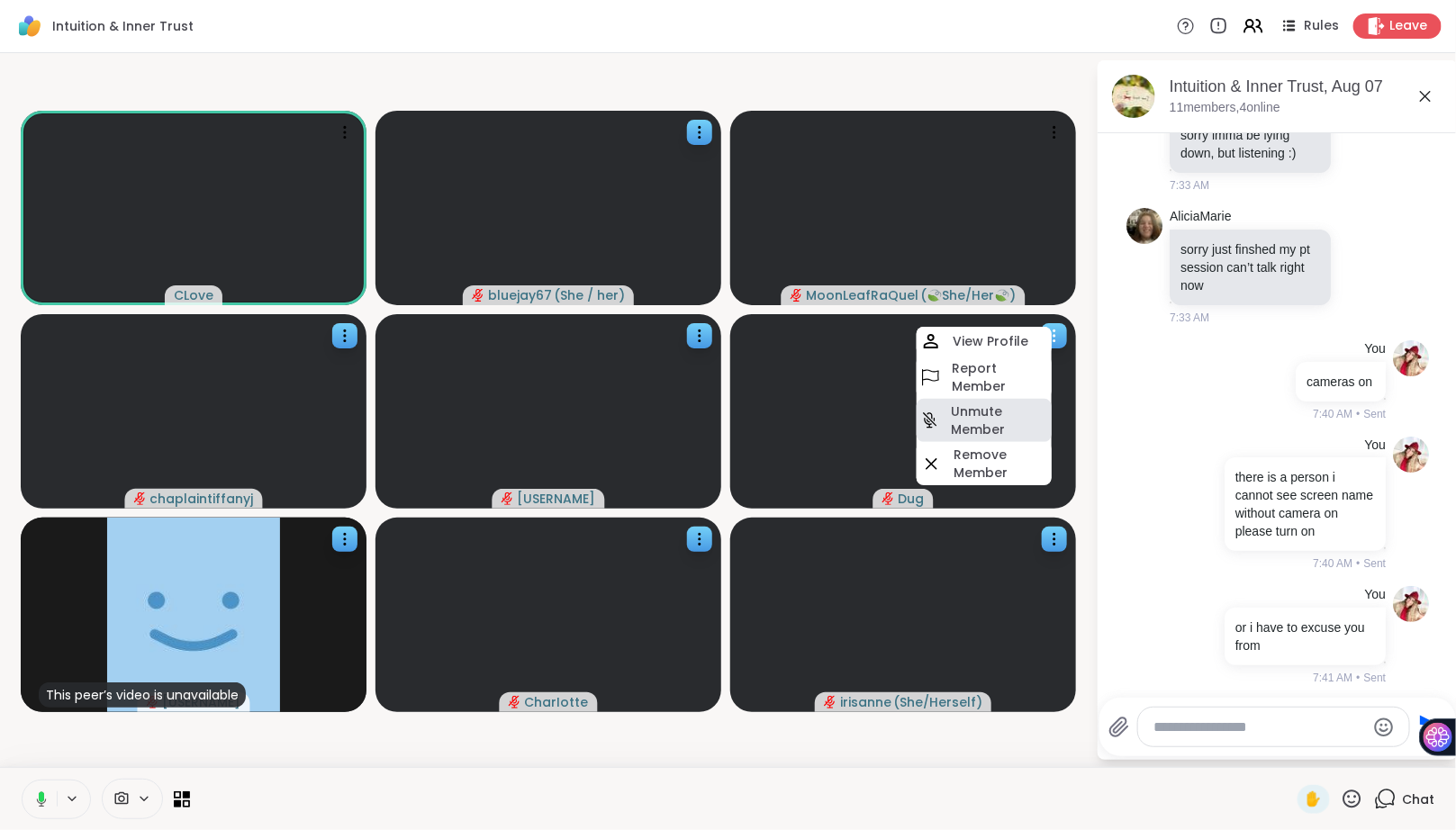 click on "Unmute Member" at bounding box center [999, 420] 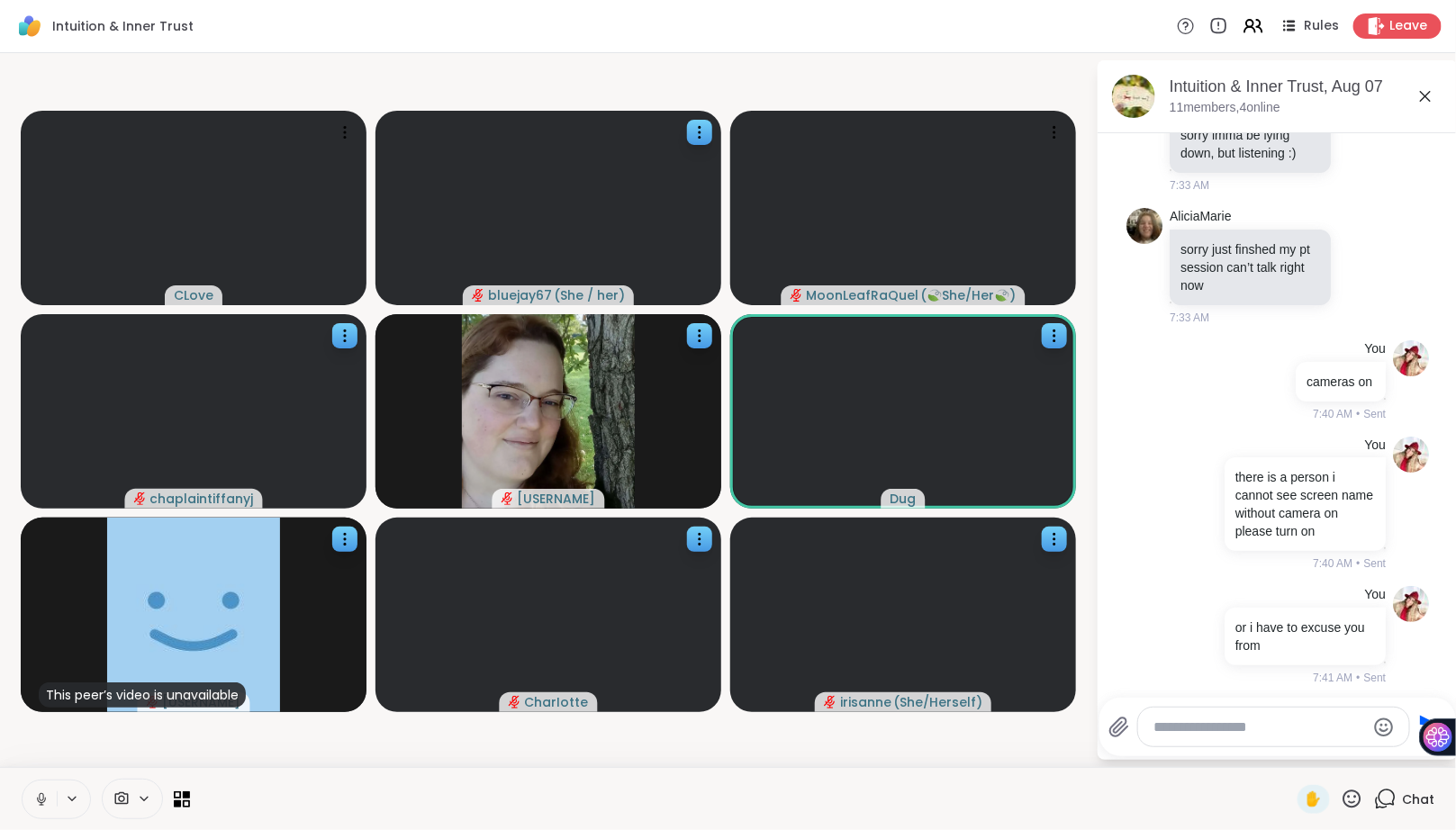 click at bounding box center (1260, 727) 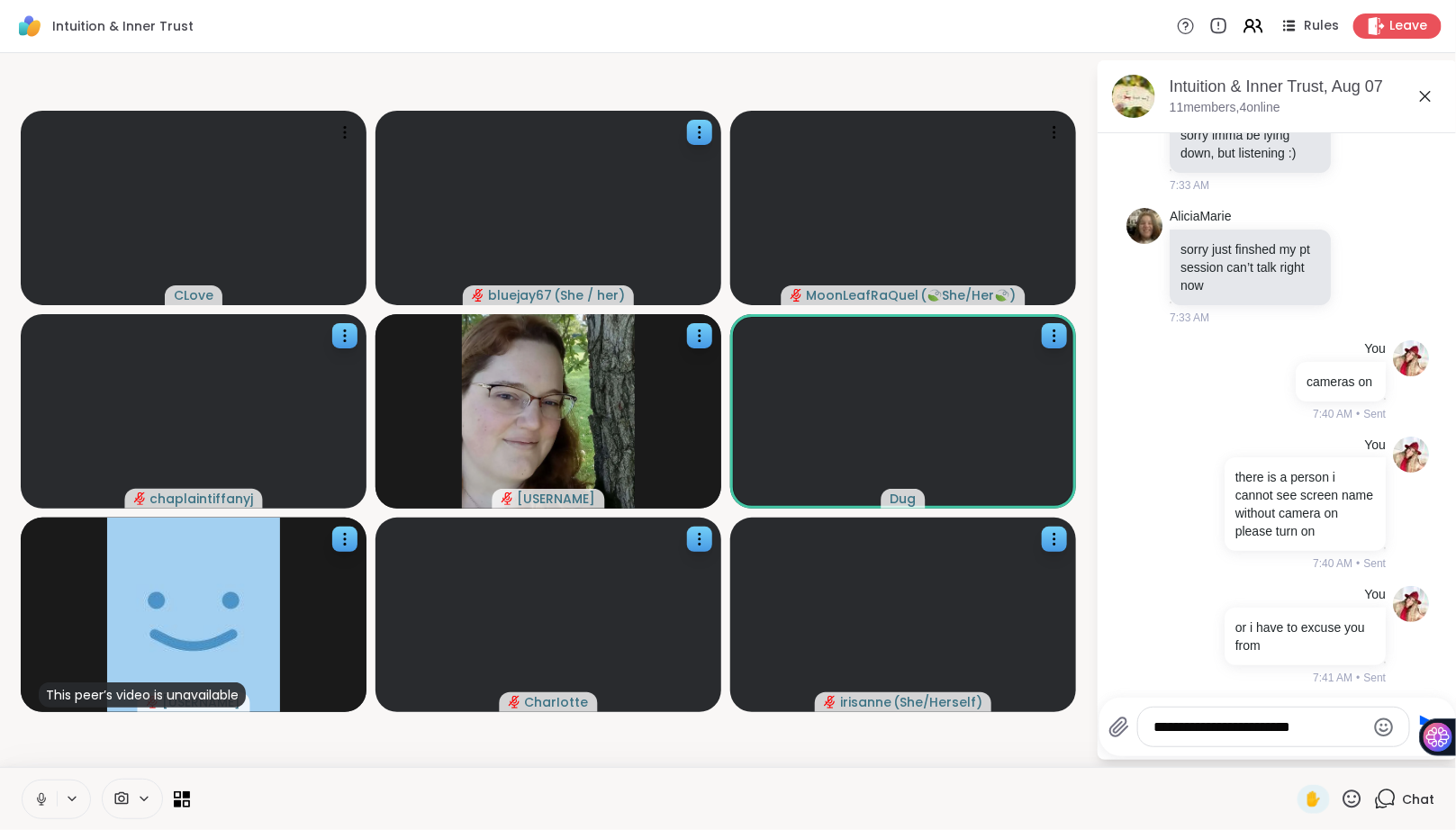 type on "**********" 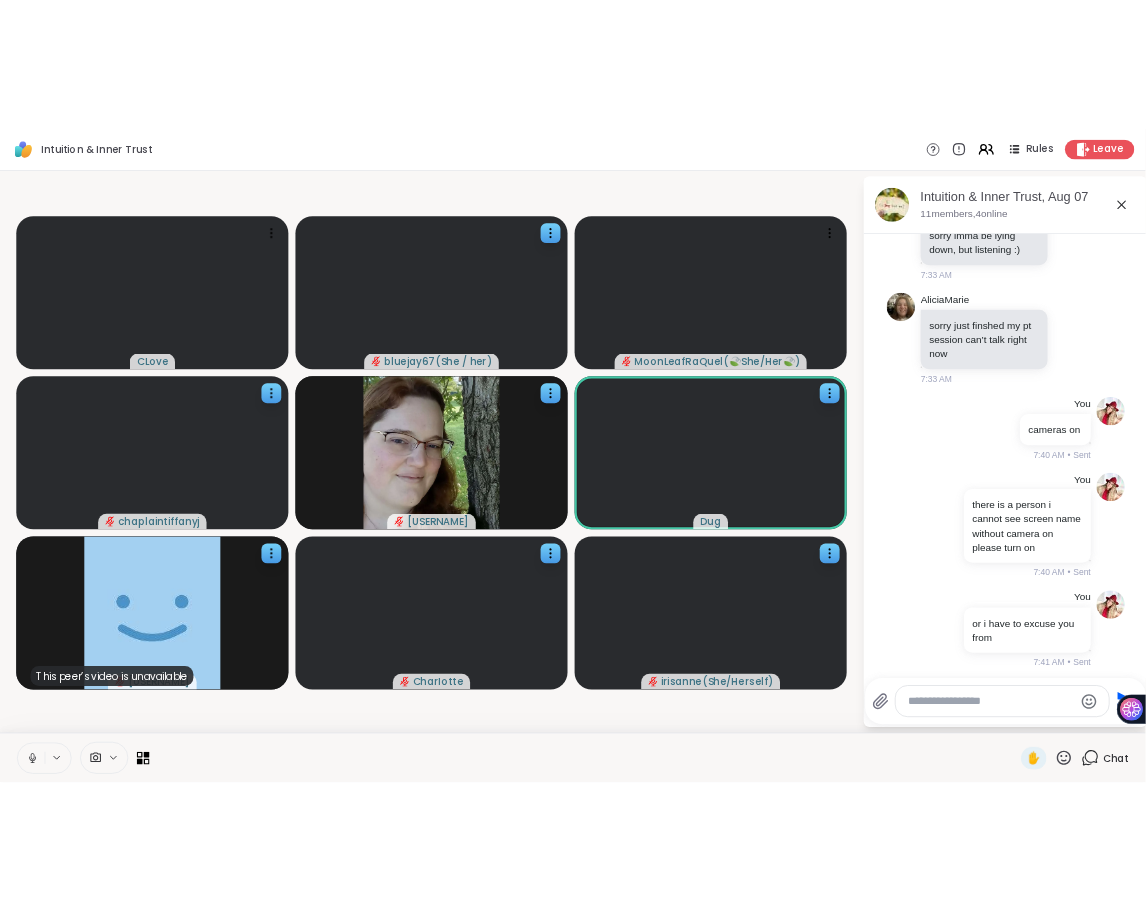scroll, scrollTop: 197, scrollLeft: 0, axis: vertical 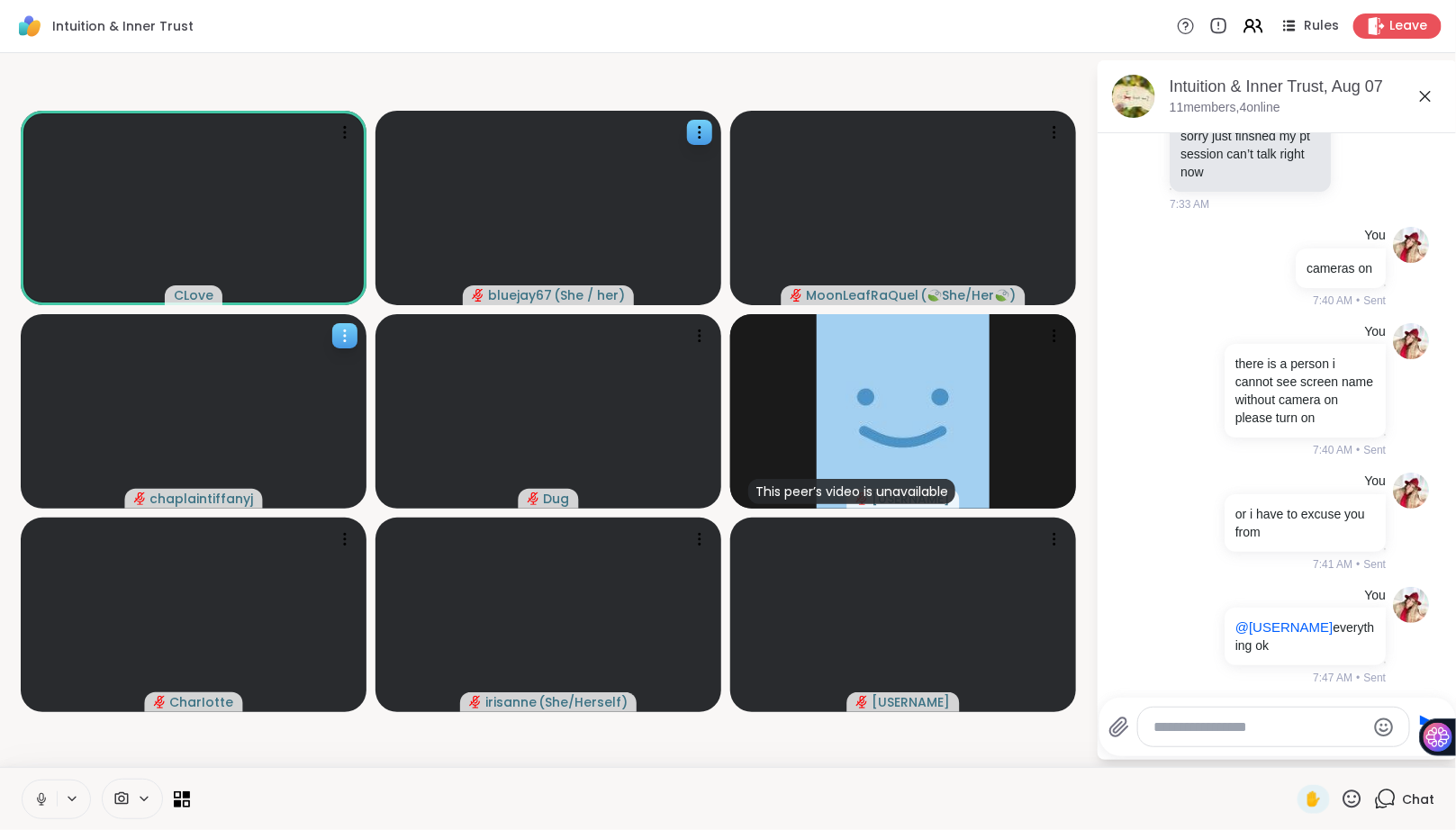 click 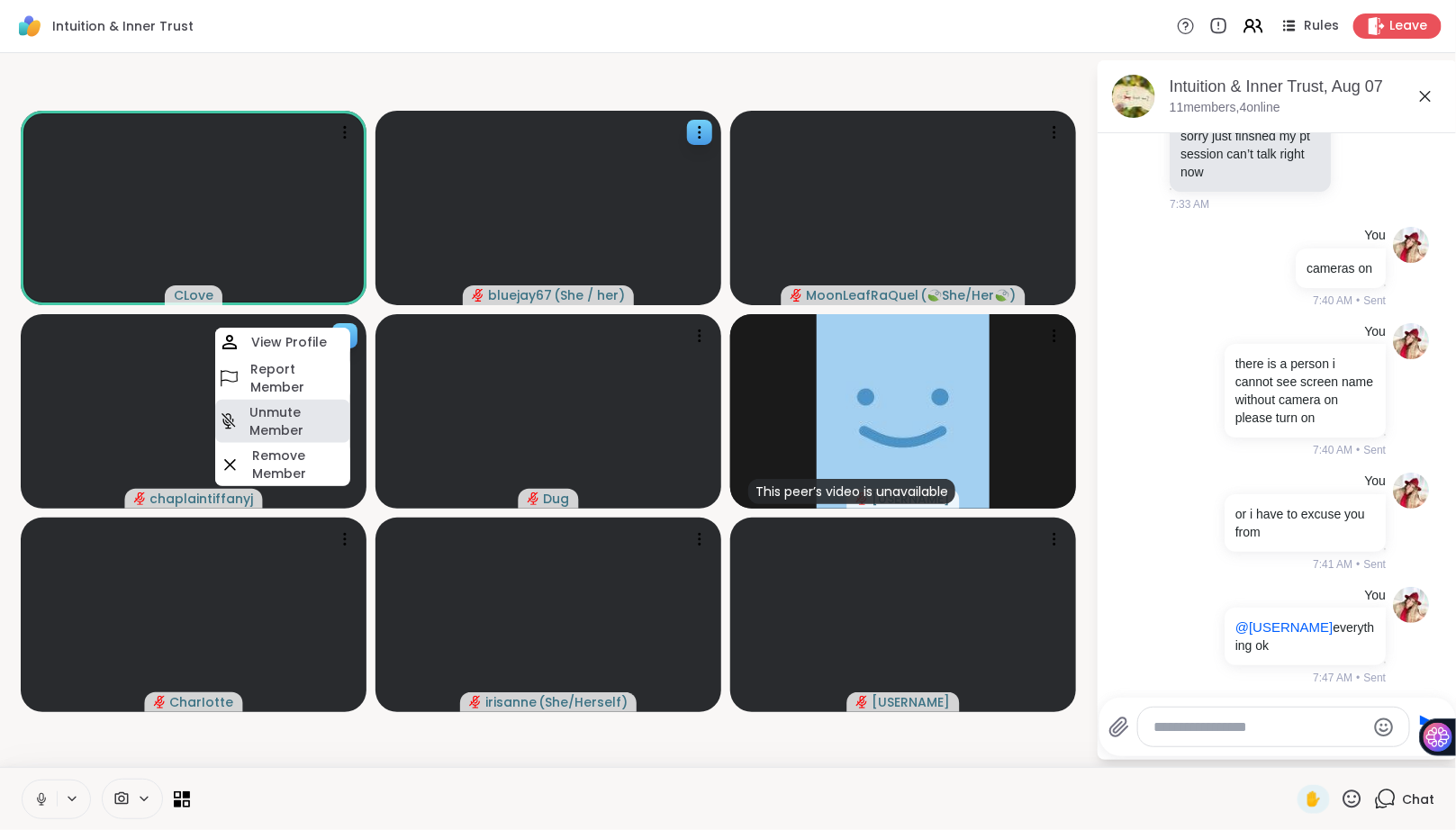 click on "Unmute Member" at bounding box center [298, 421] 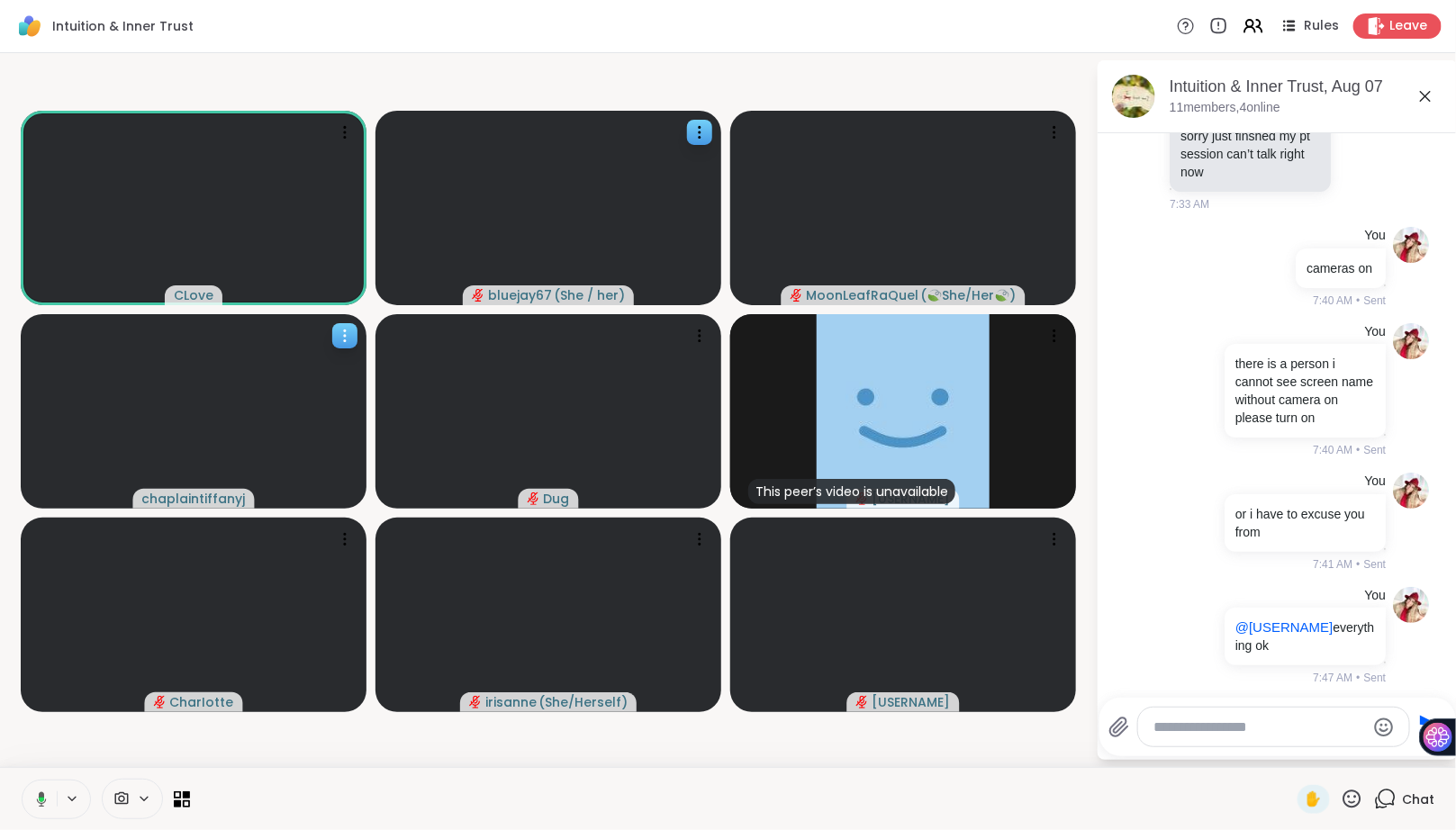 click 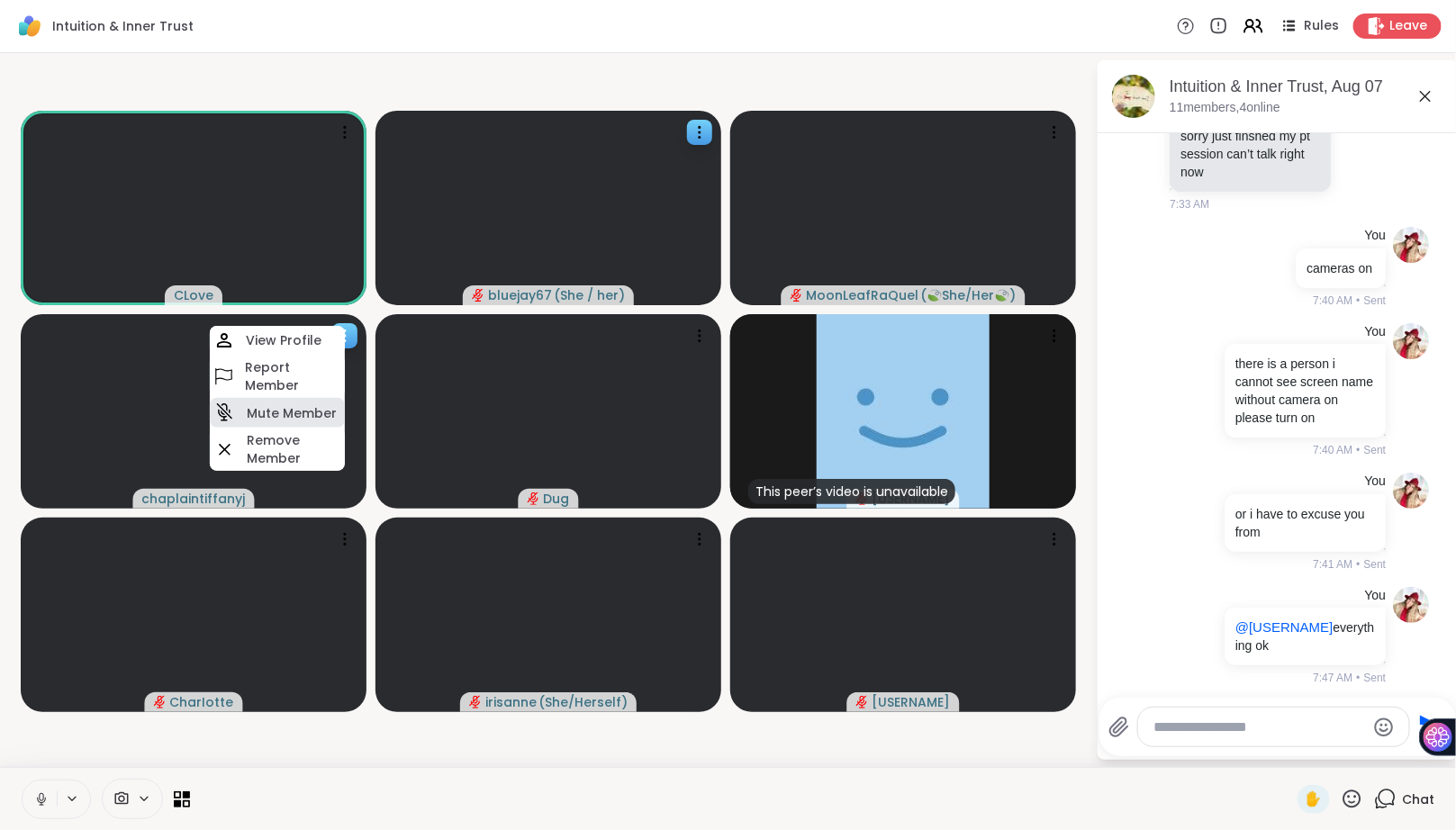click on "Mute Member" at bounding box center [292, 413] 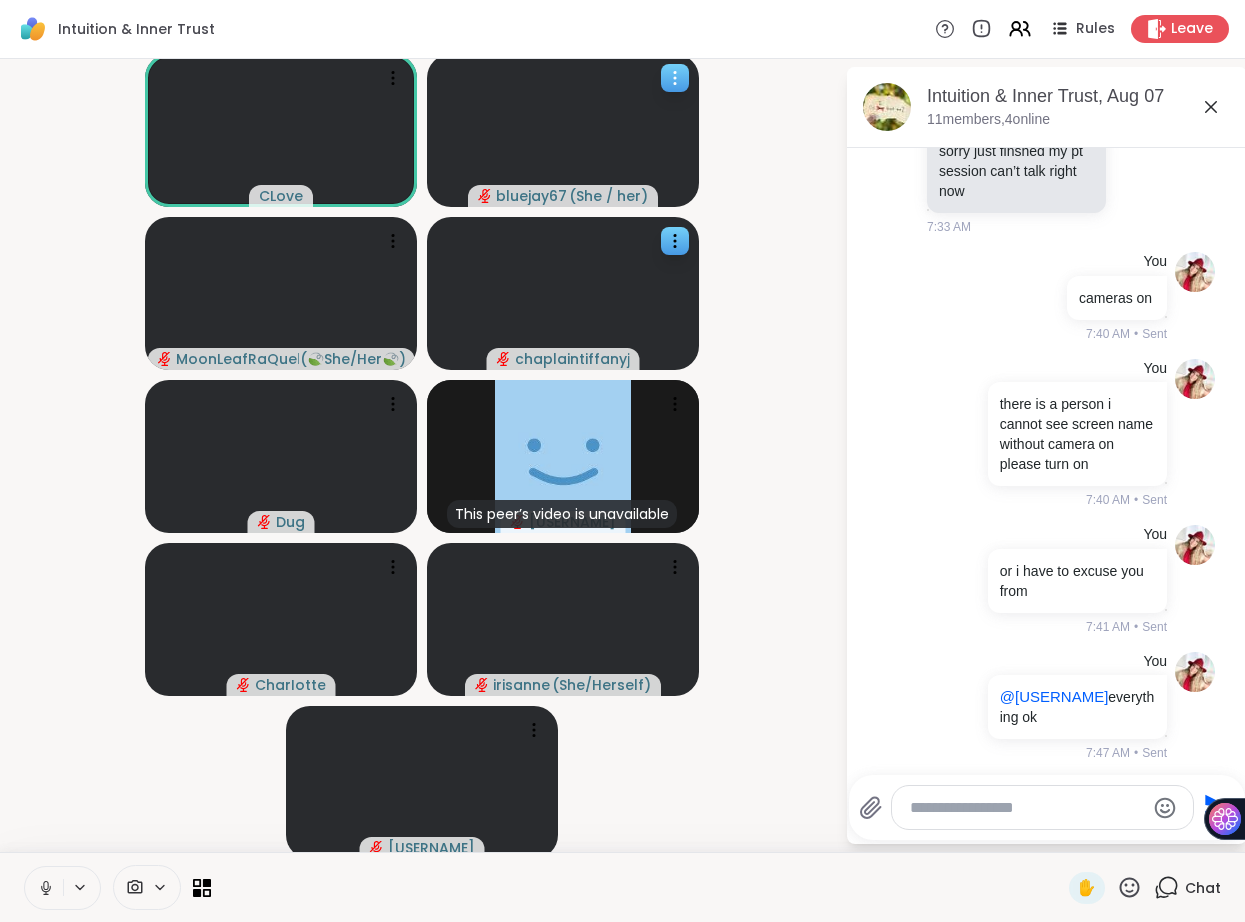 click 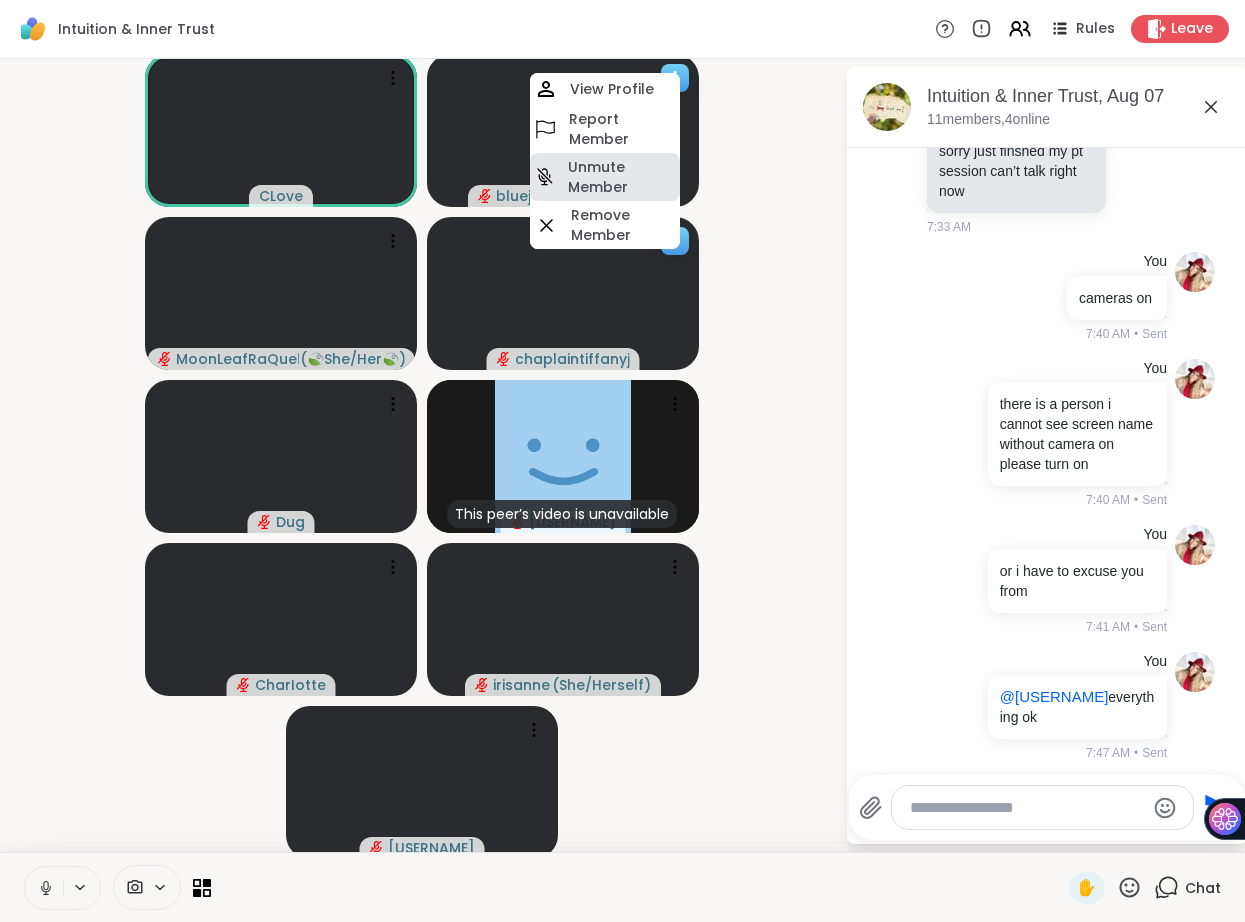 click on "Unmute Member" at bounding box center (622, 177) 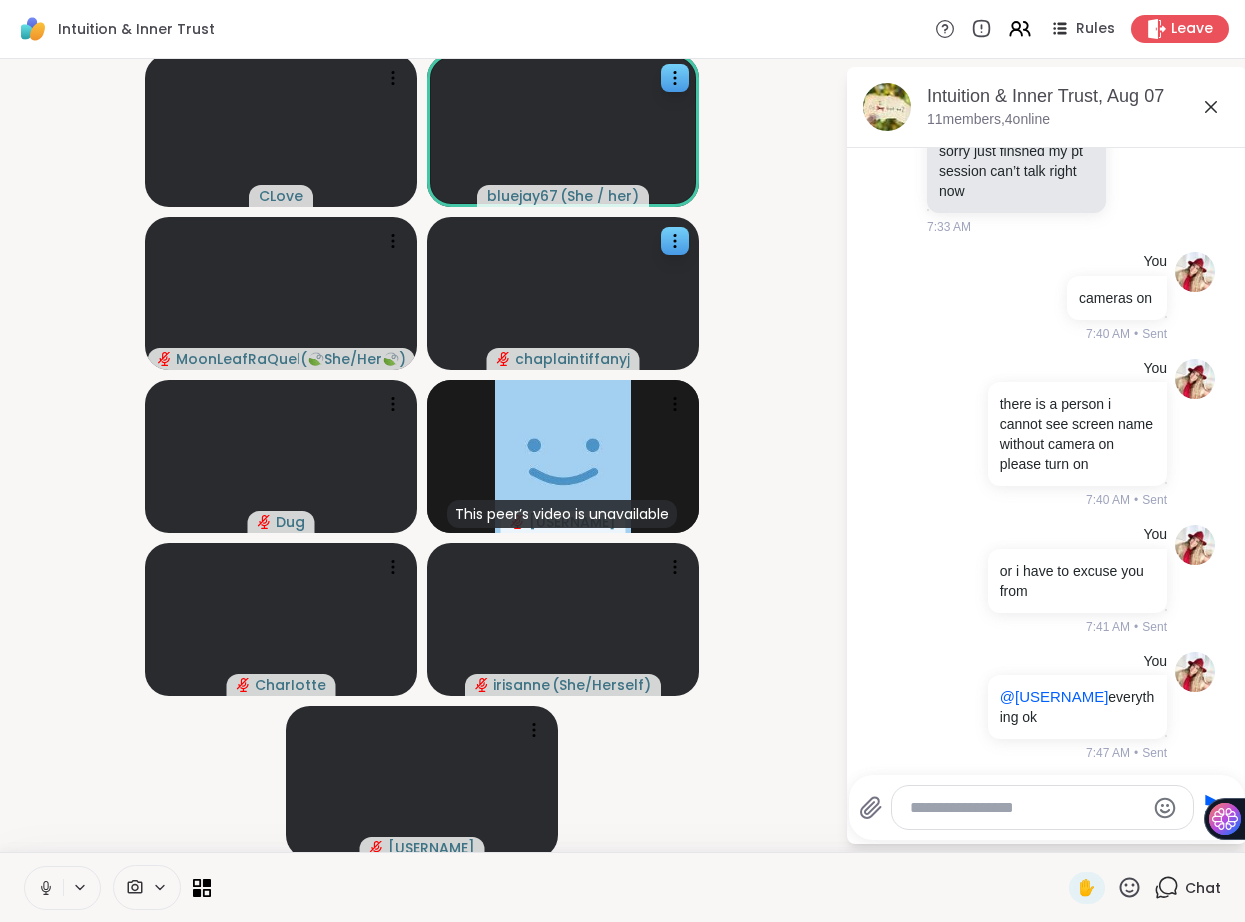 click at bounding box center (1027, 808) 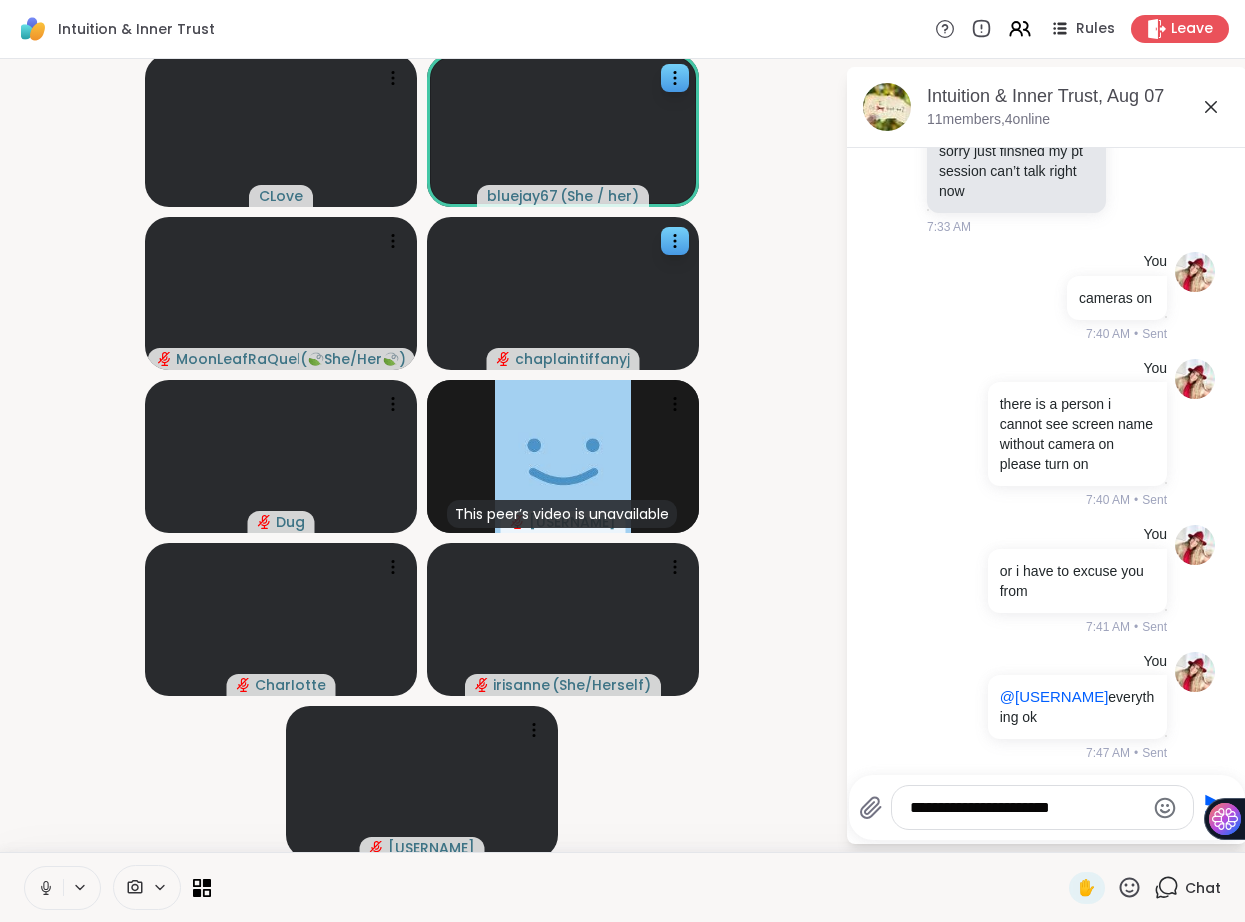 type on "**********" 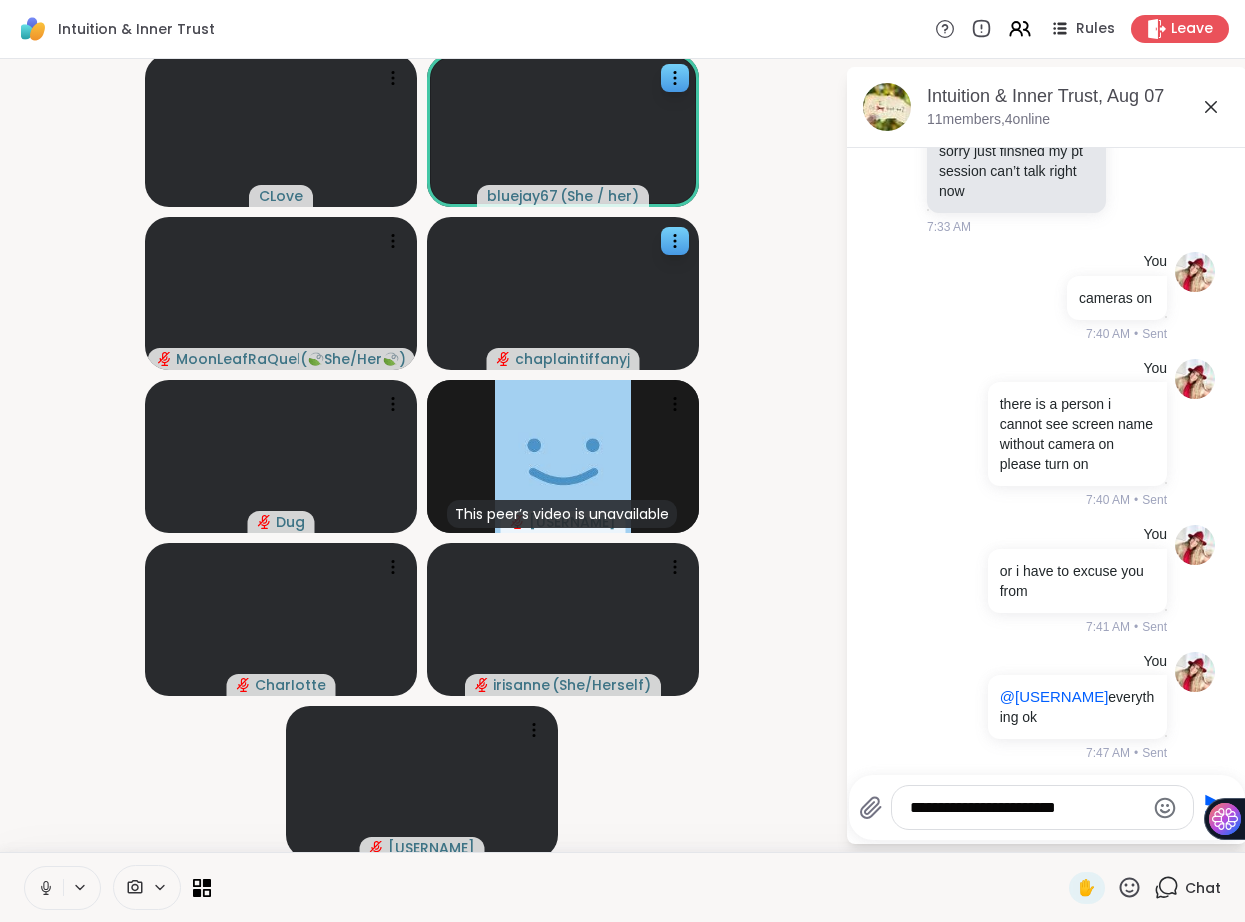 type 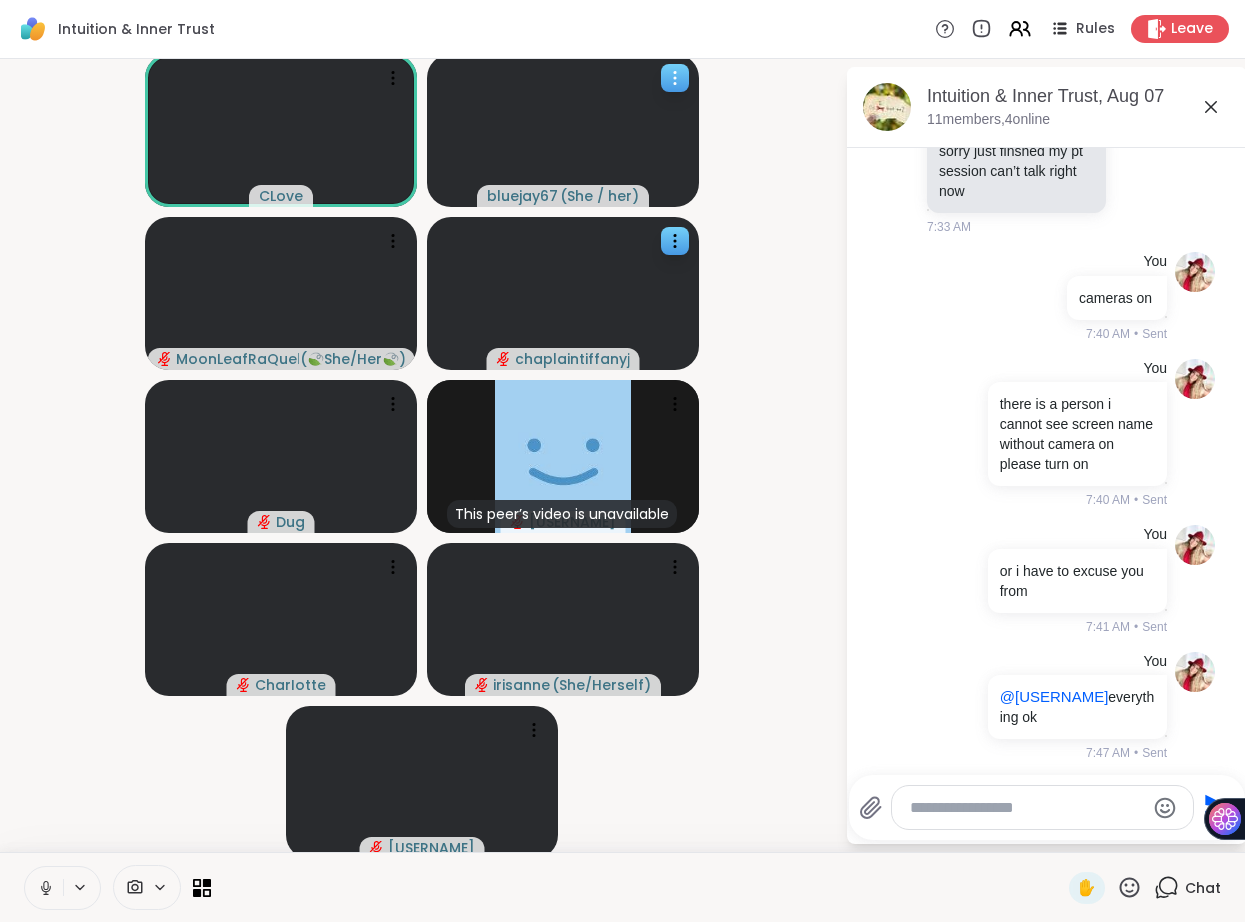 click 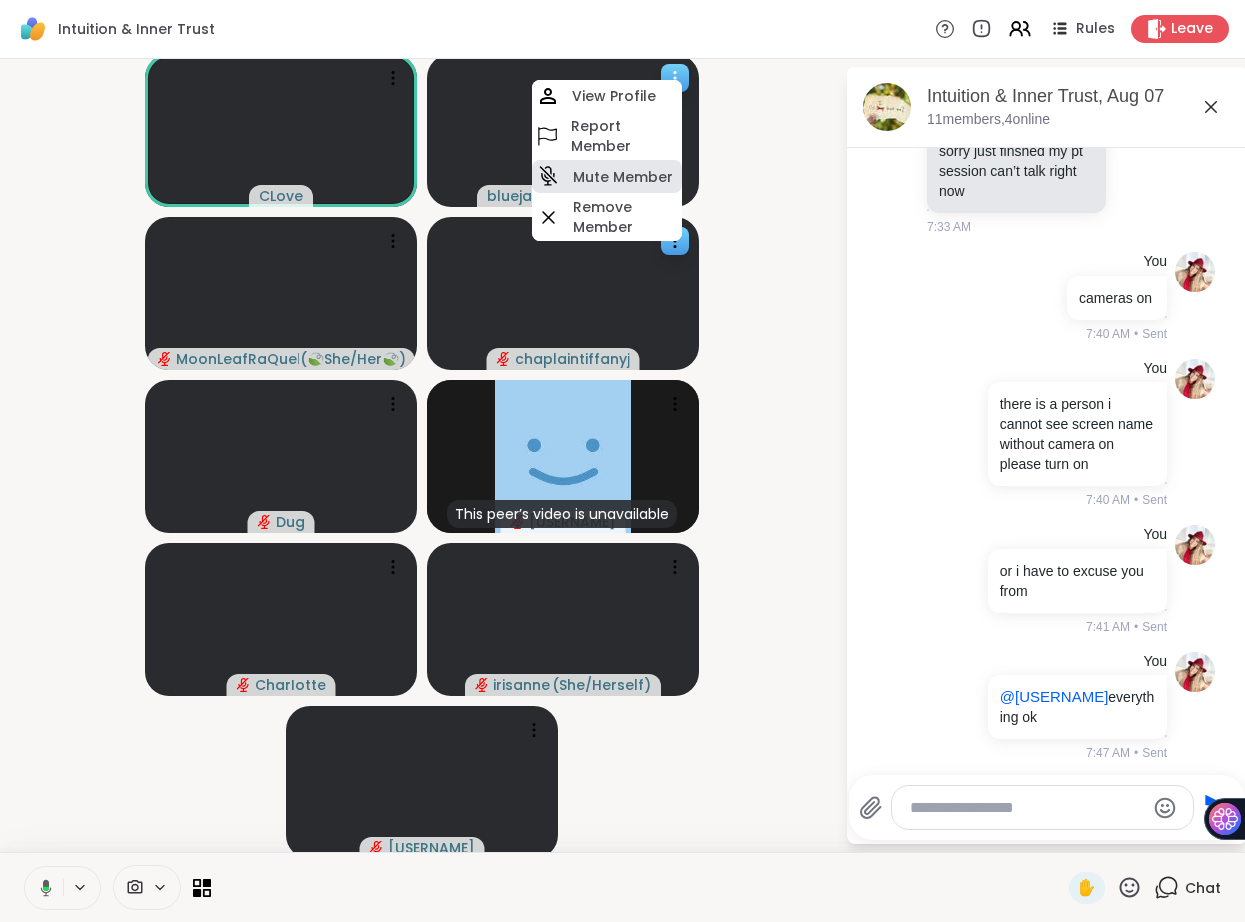 click on "Mute Member" at bounding box center [623, 177] 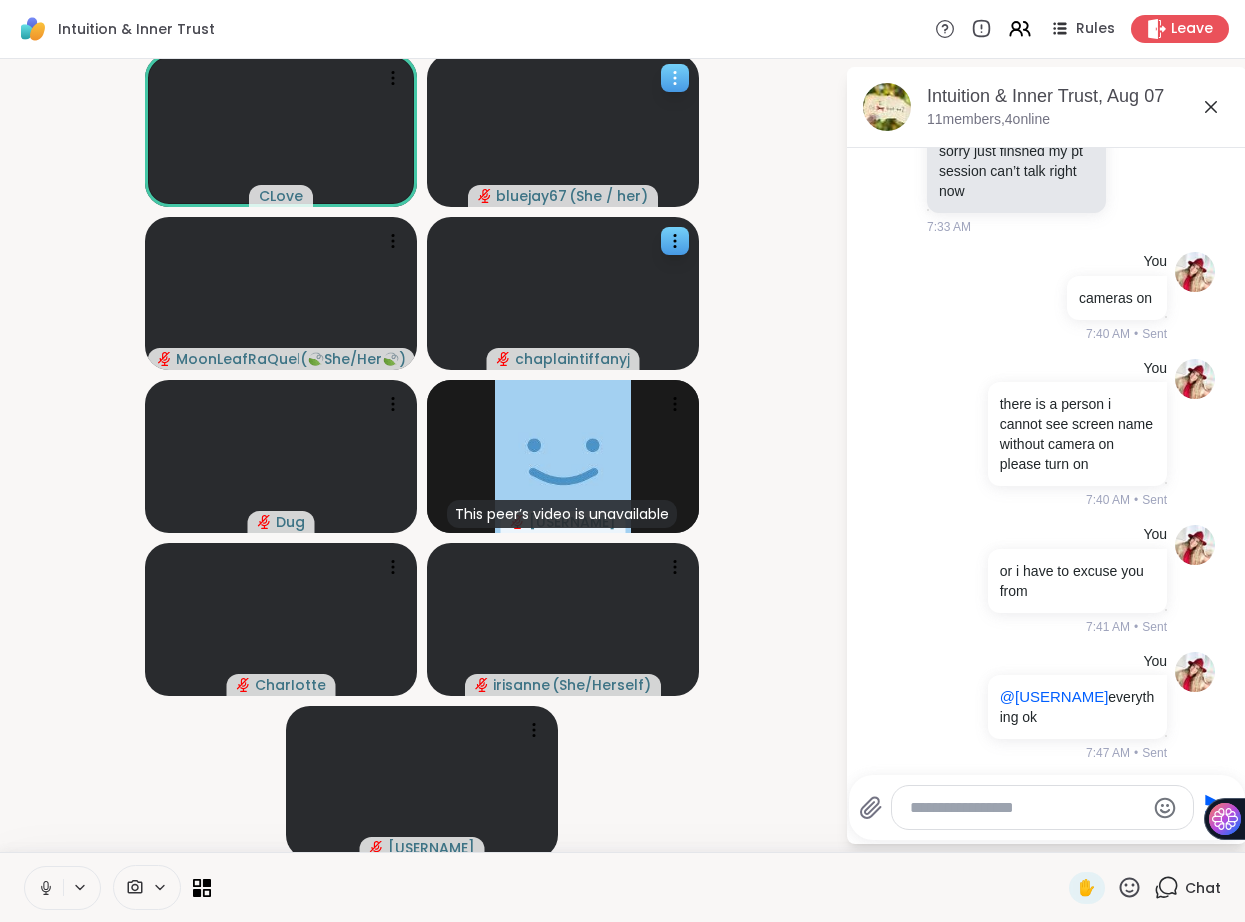 click 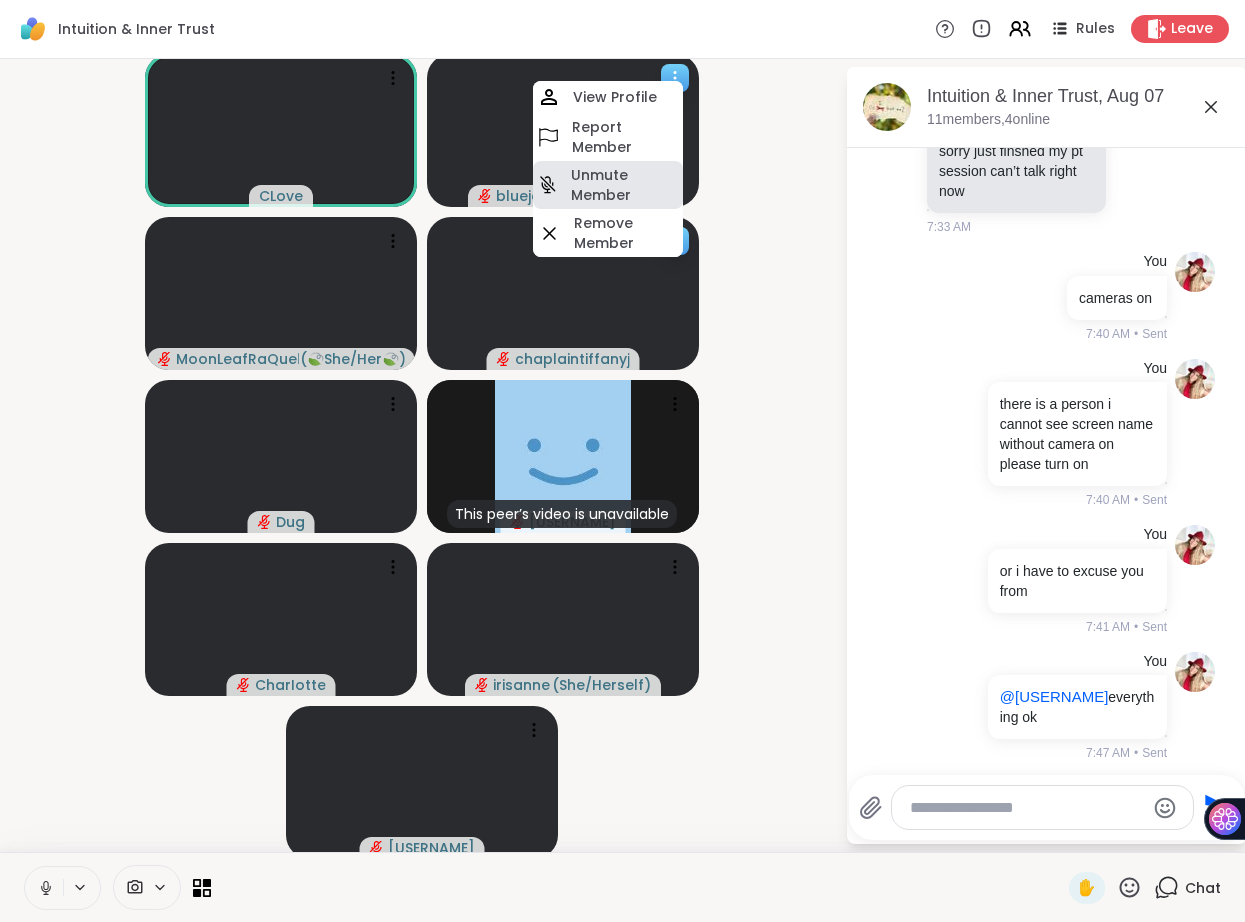 click on "Unmute Member" at bounding box center [625, 185] 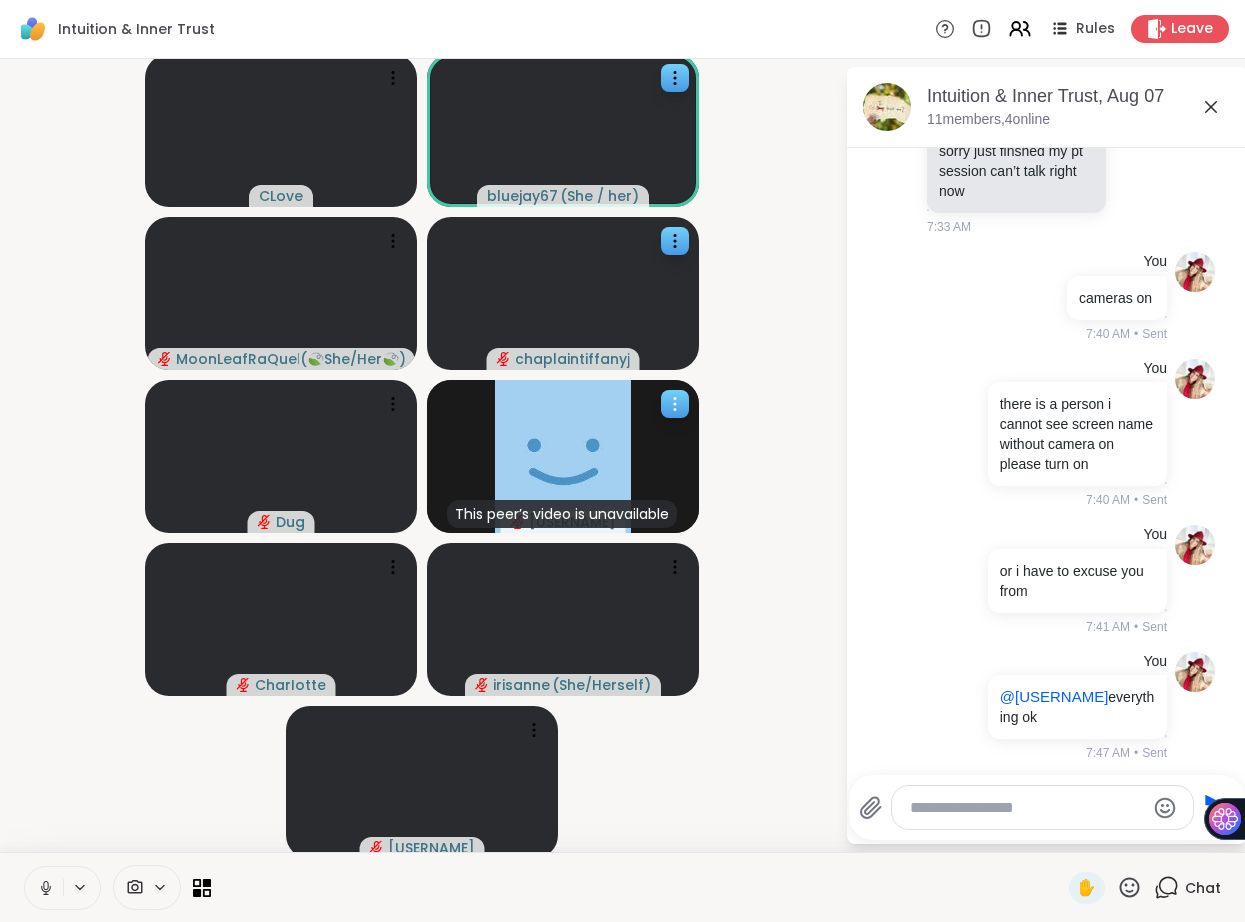 click on "This peer’s video is unavailable [USERNAME]" at bounding box center [563, 456] 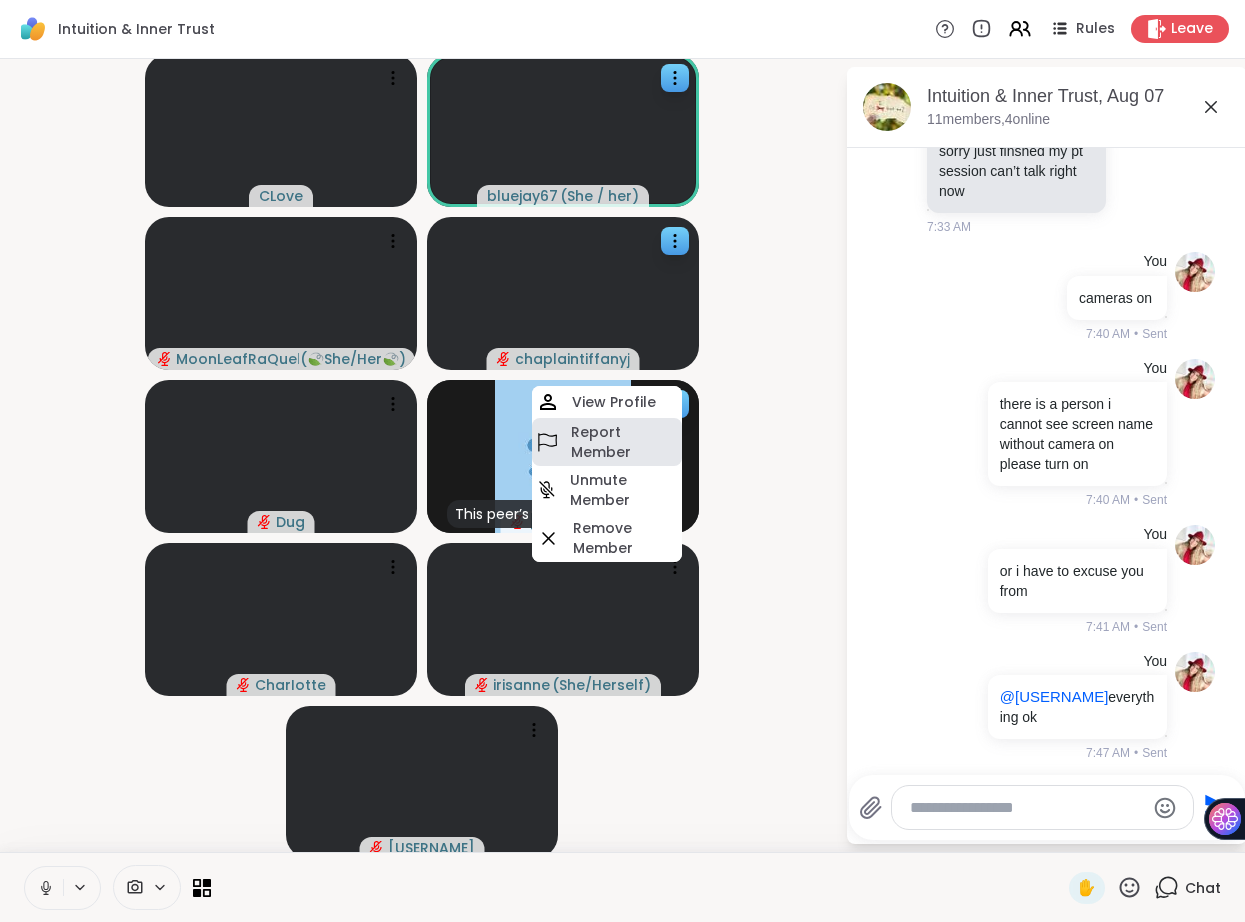 click on "Report Member" at bounding box center (624, 442) 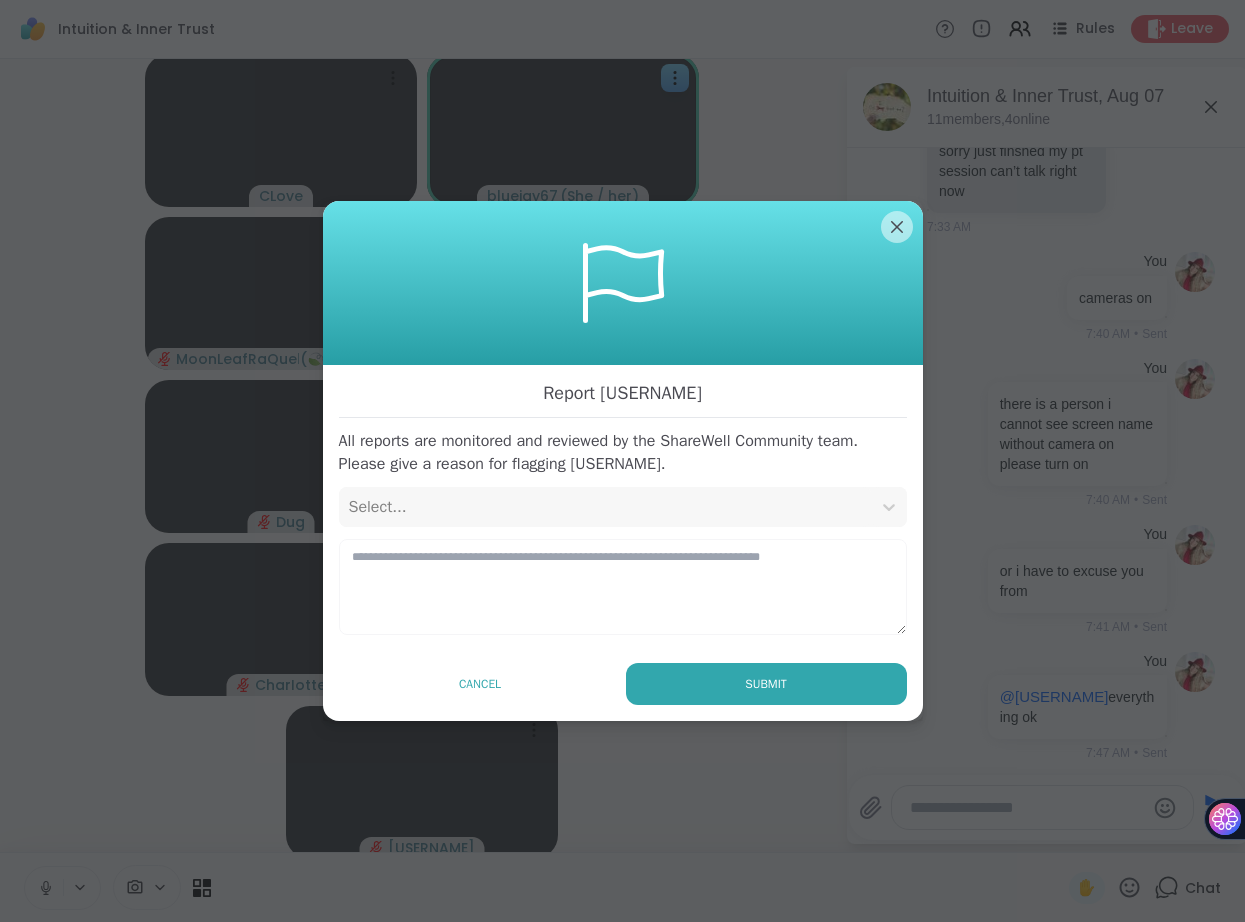 click on "Select..." at bounding box center [605, 507] 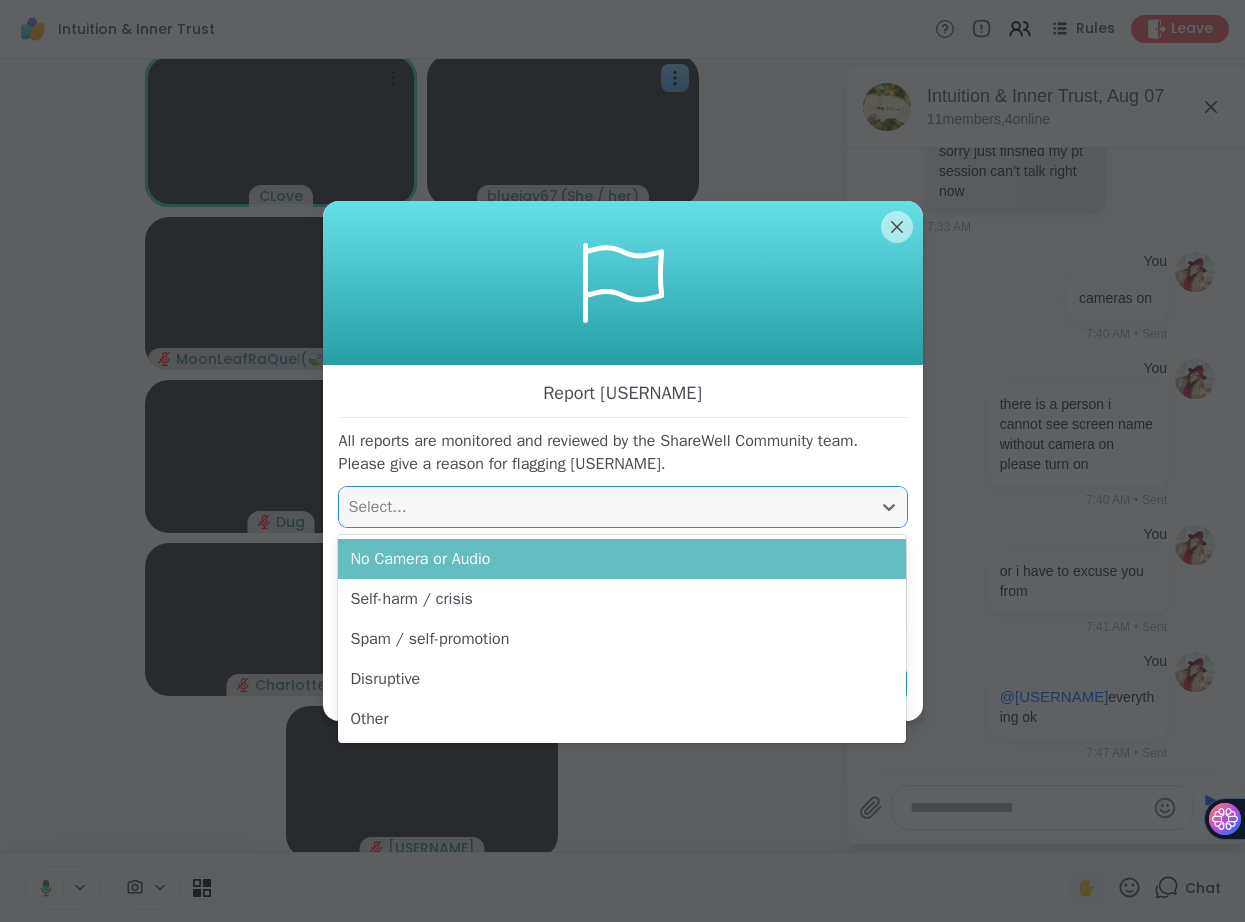 click on "No Camera or Audio" at bounding box center [622, 559] 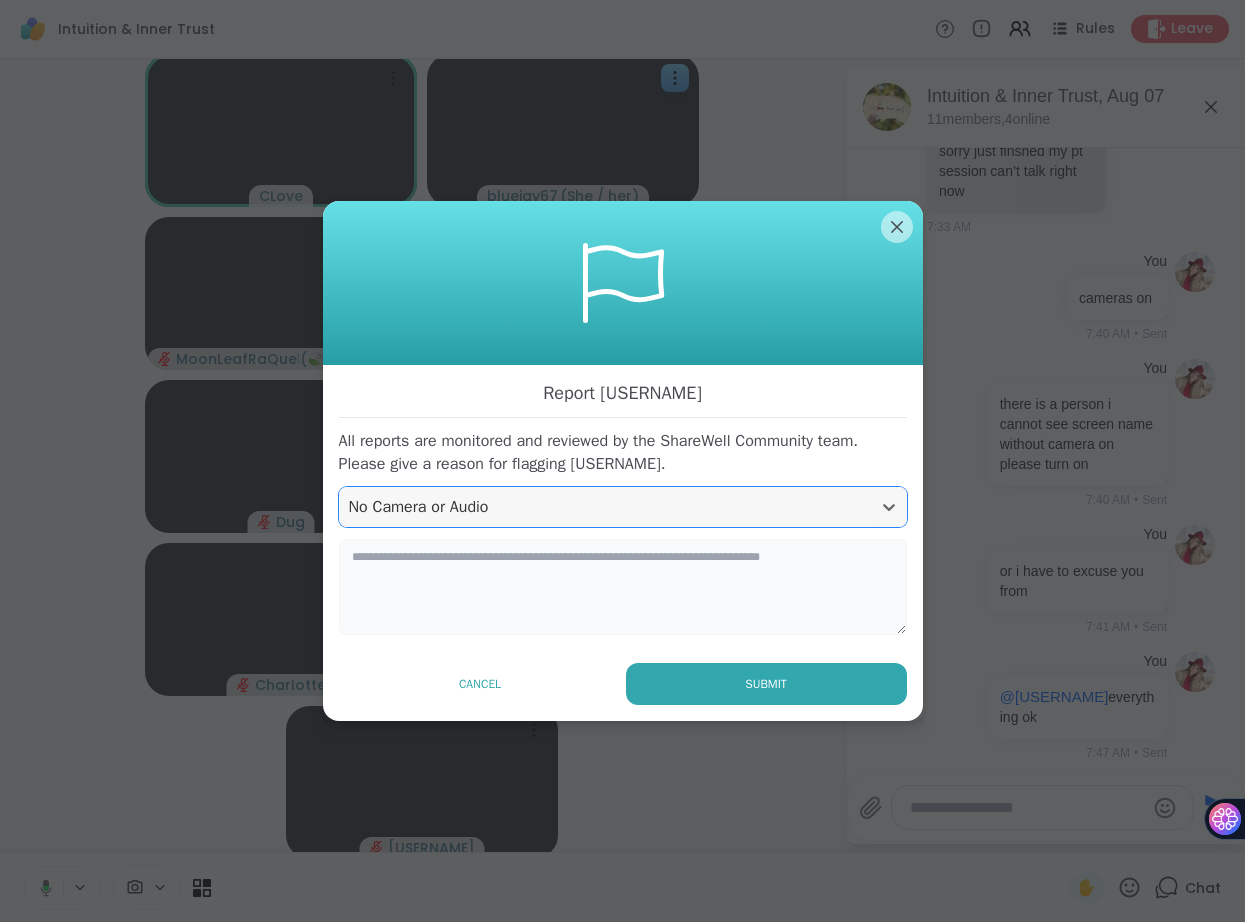 click at bounding box center [623, 587] 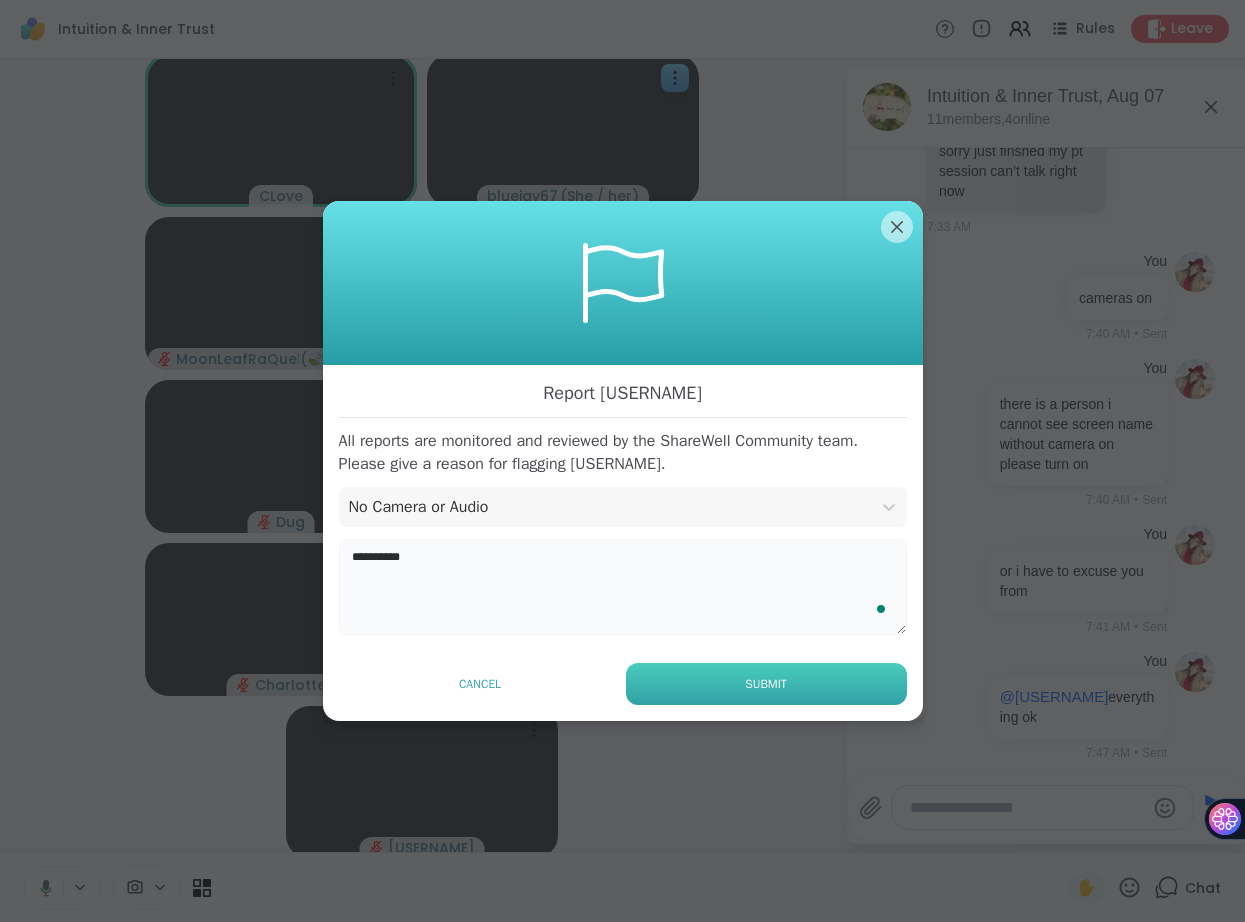 type on "*********" 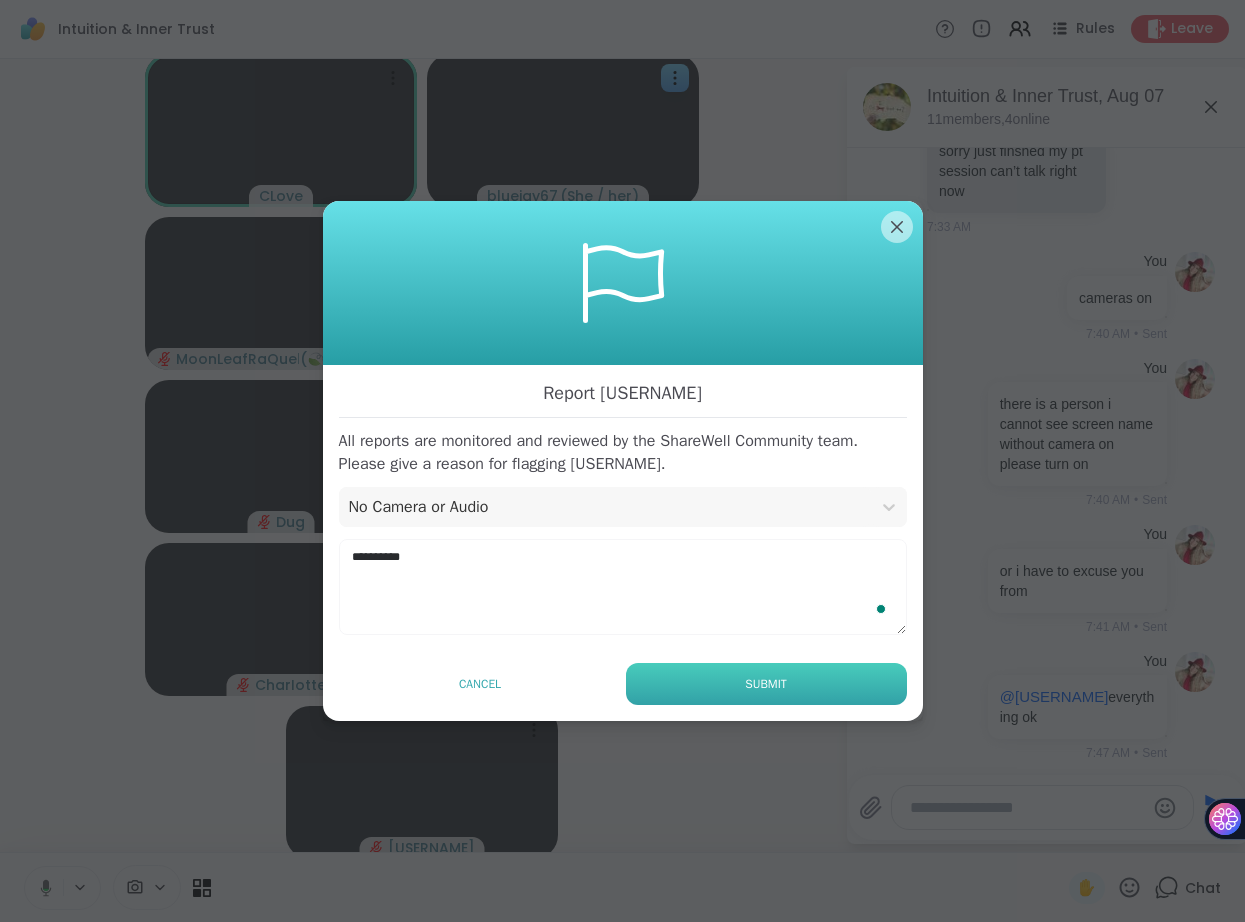 click on "Submit" at bounding box center [766, 684] 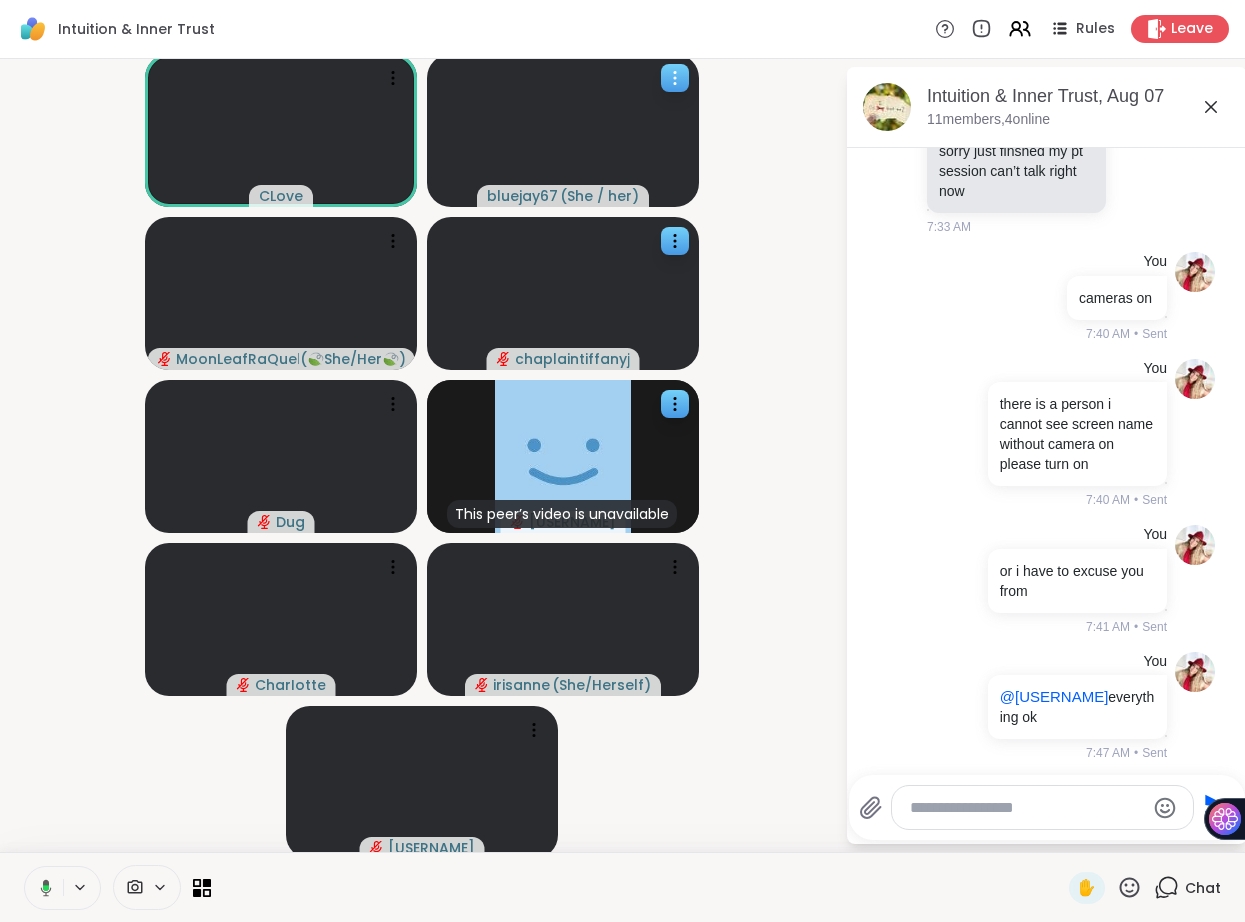 click 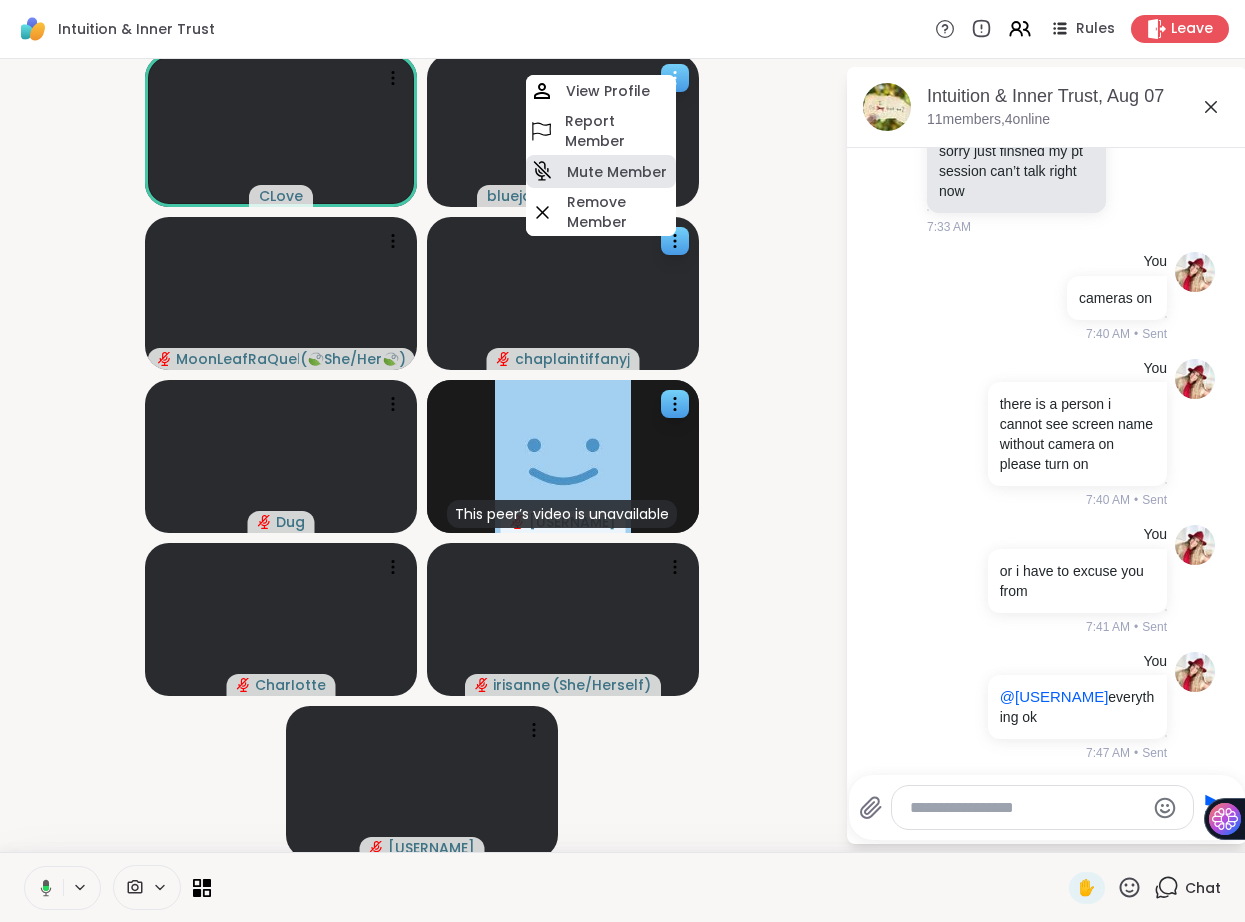 click on "Mute Member" at bounding box center [617, 172] 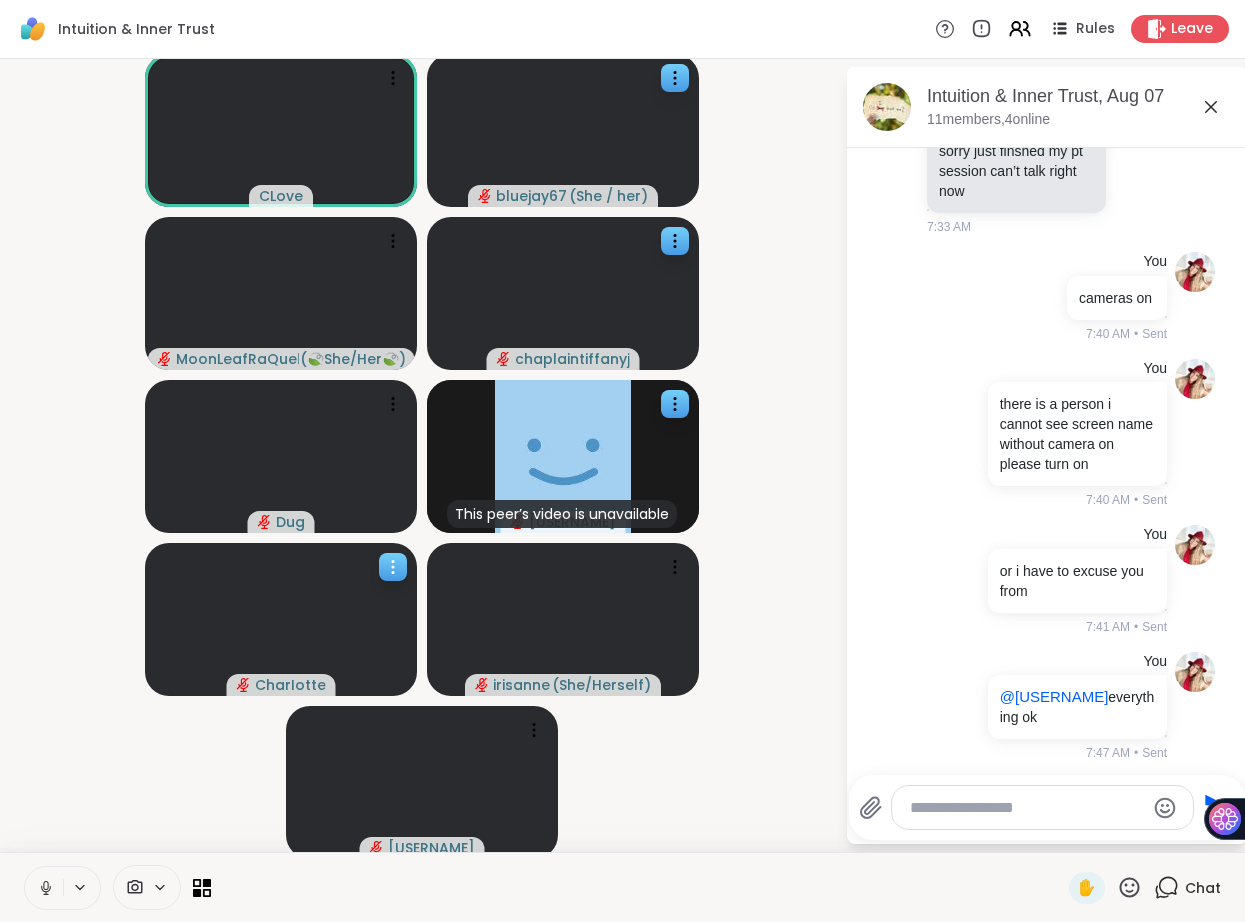 click 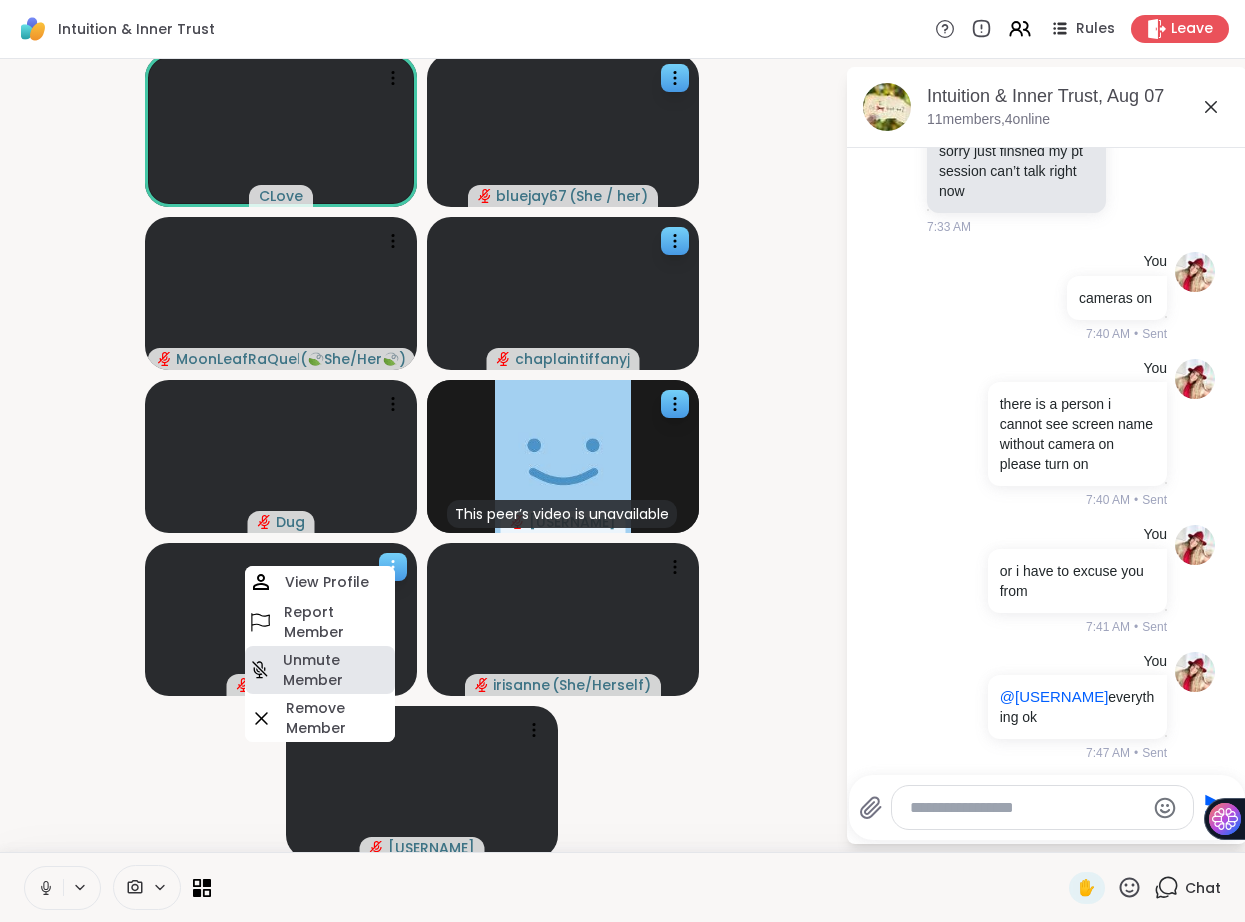 click on "Unmute Member" at bounding box center [337, 670] 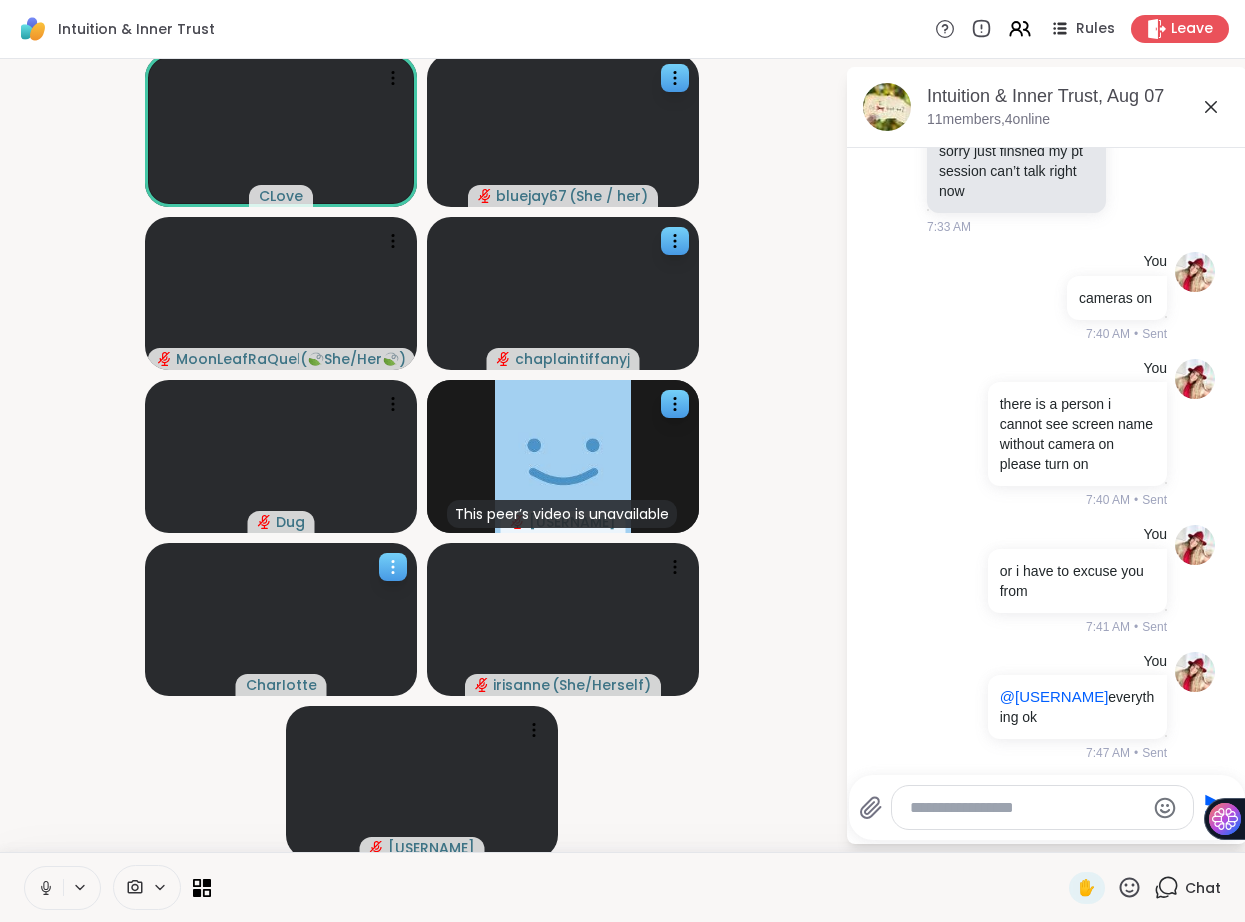 click 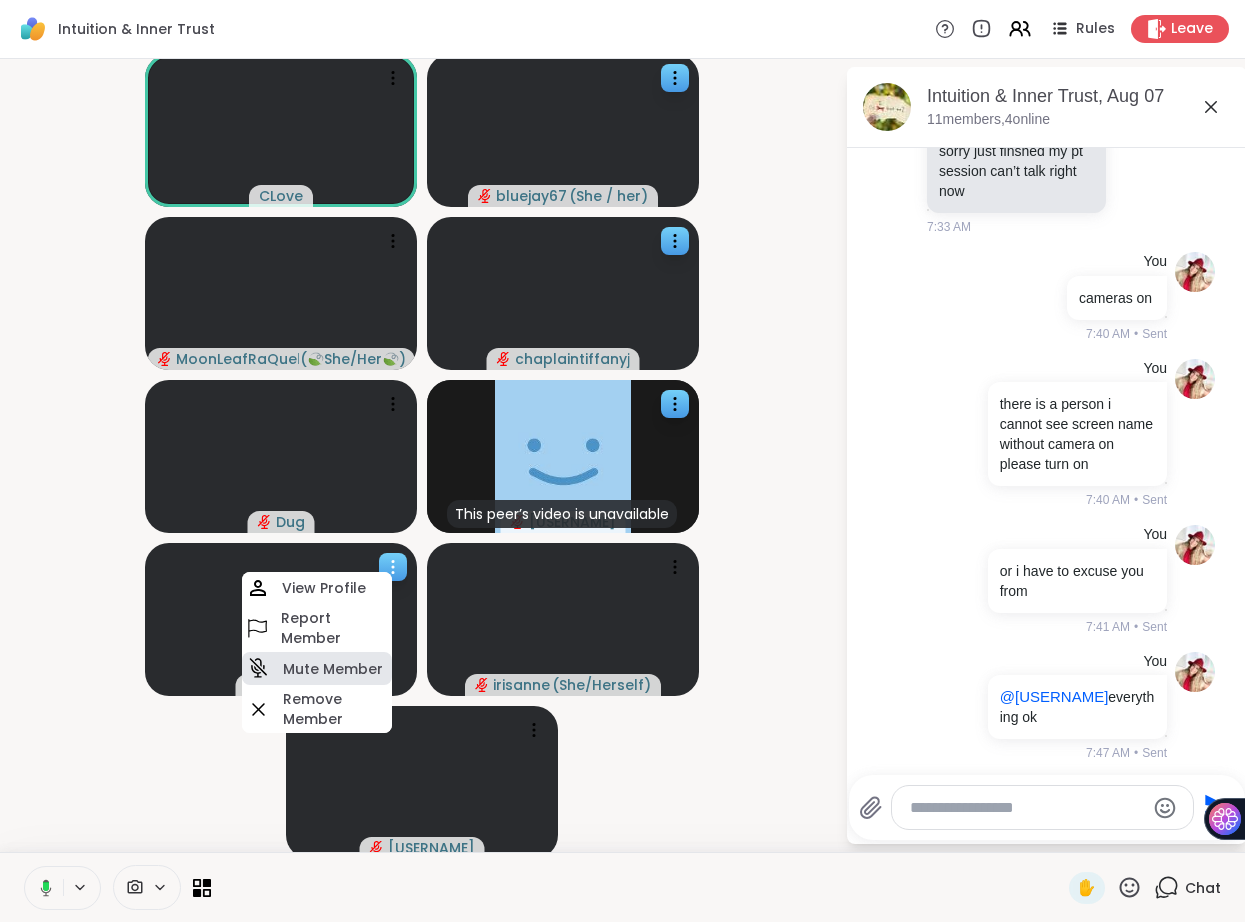 click on "Mute Member" at bounding box center [333, 669] 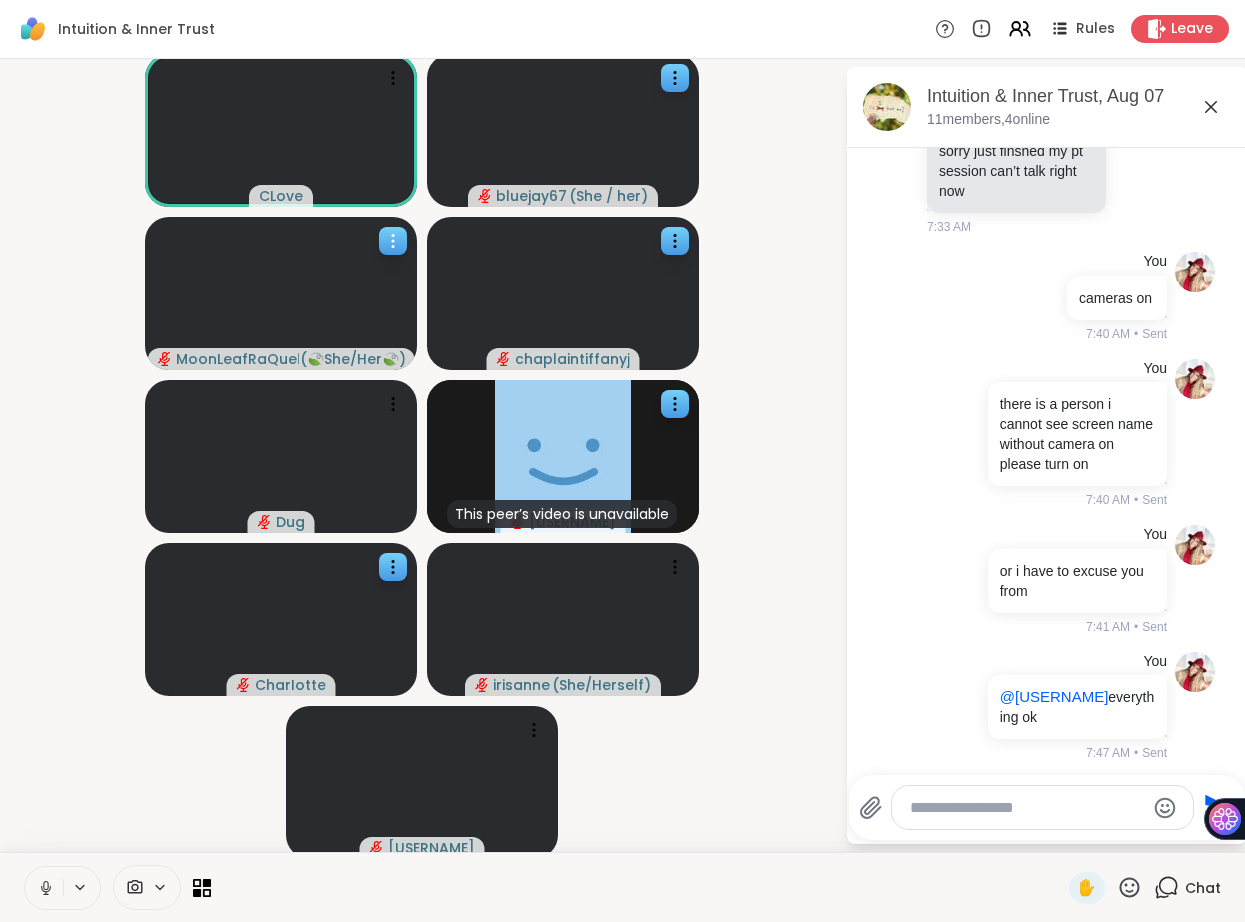 click 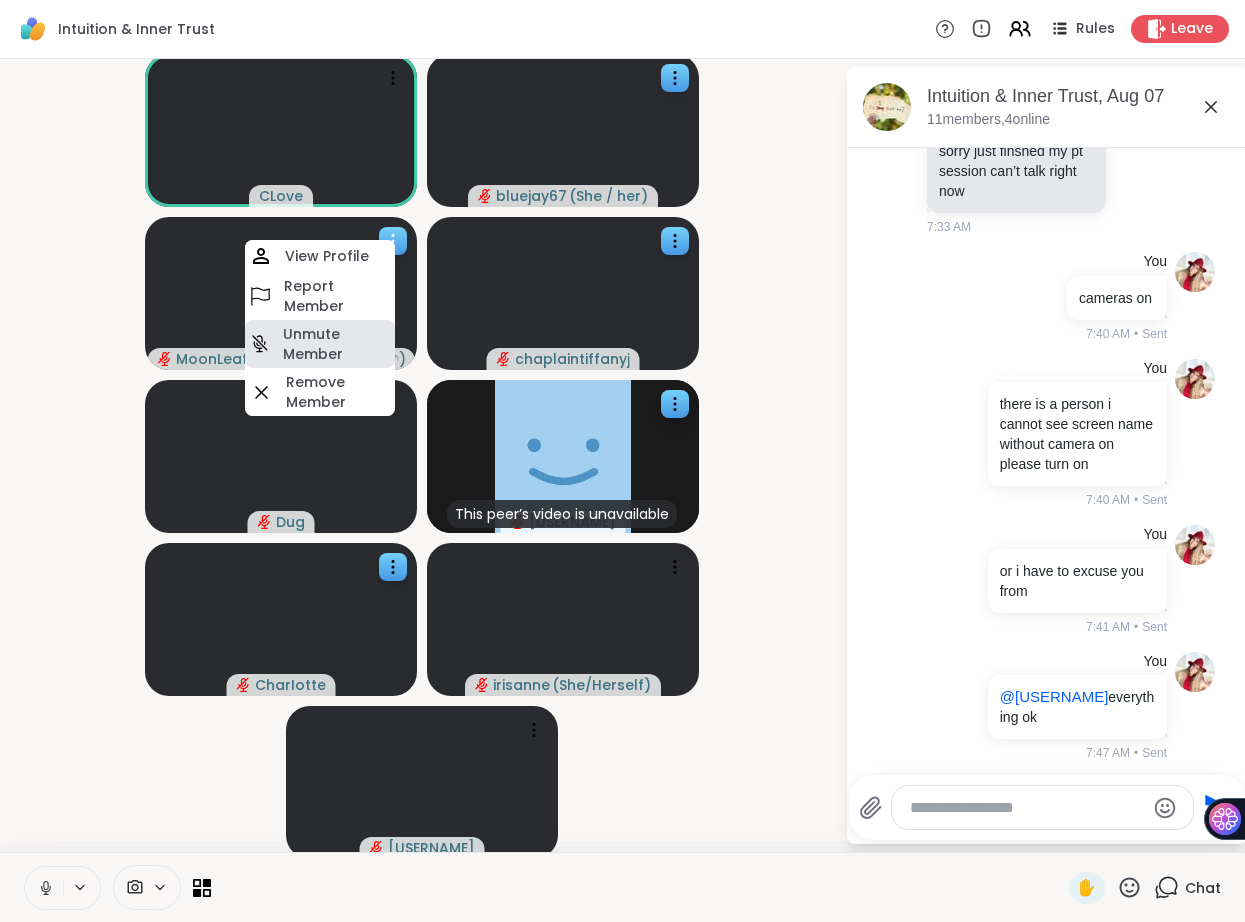 click on "Unmute Member" at bounding box center (337, 344) 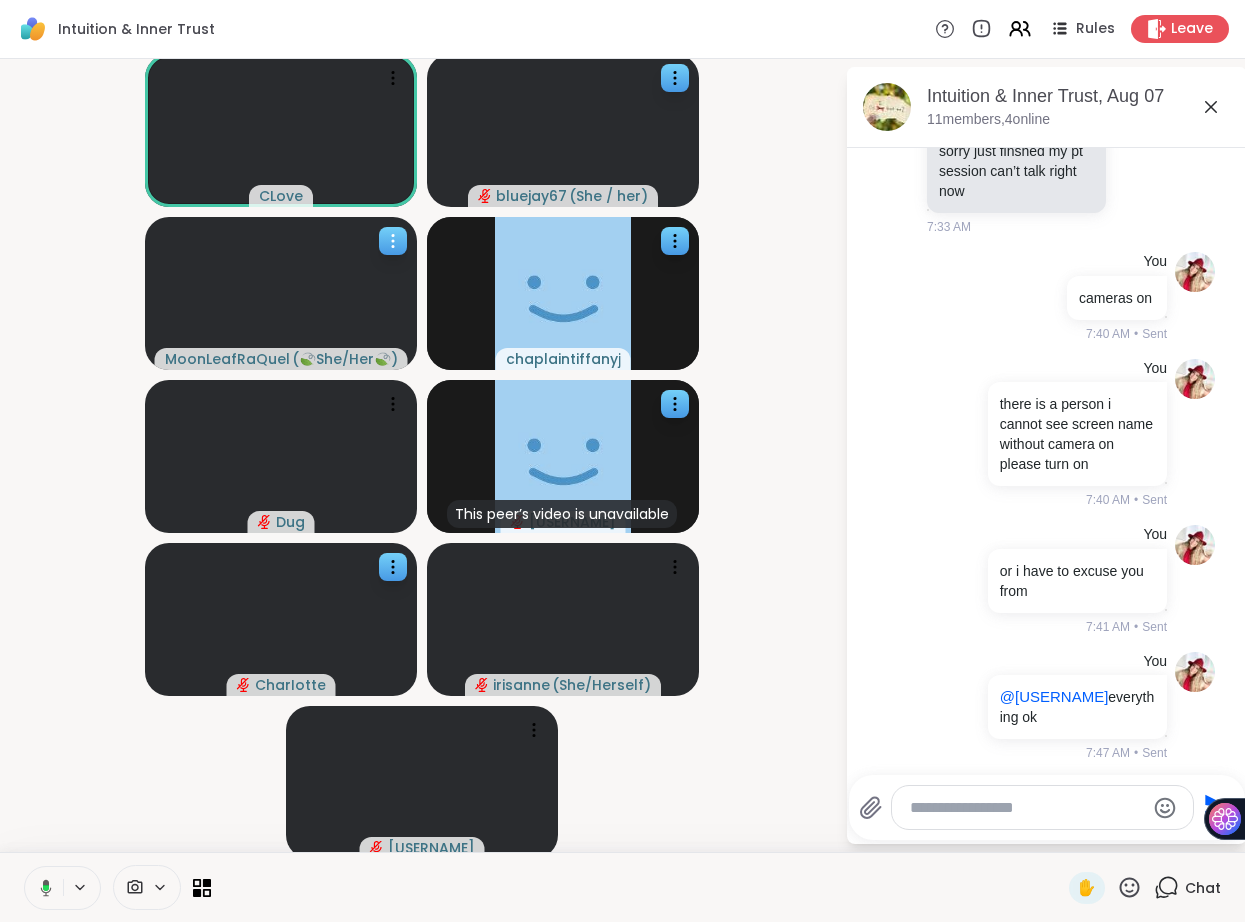 click 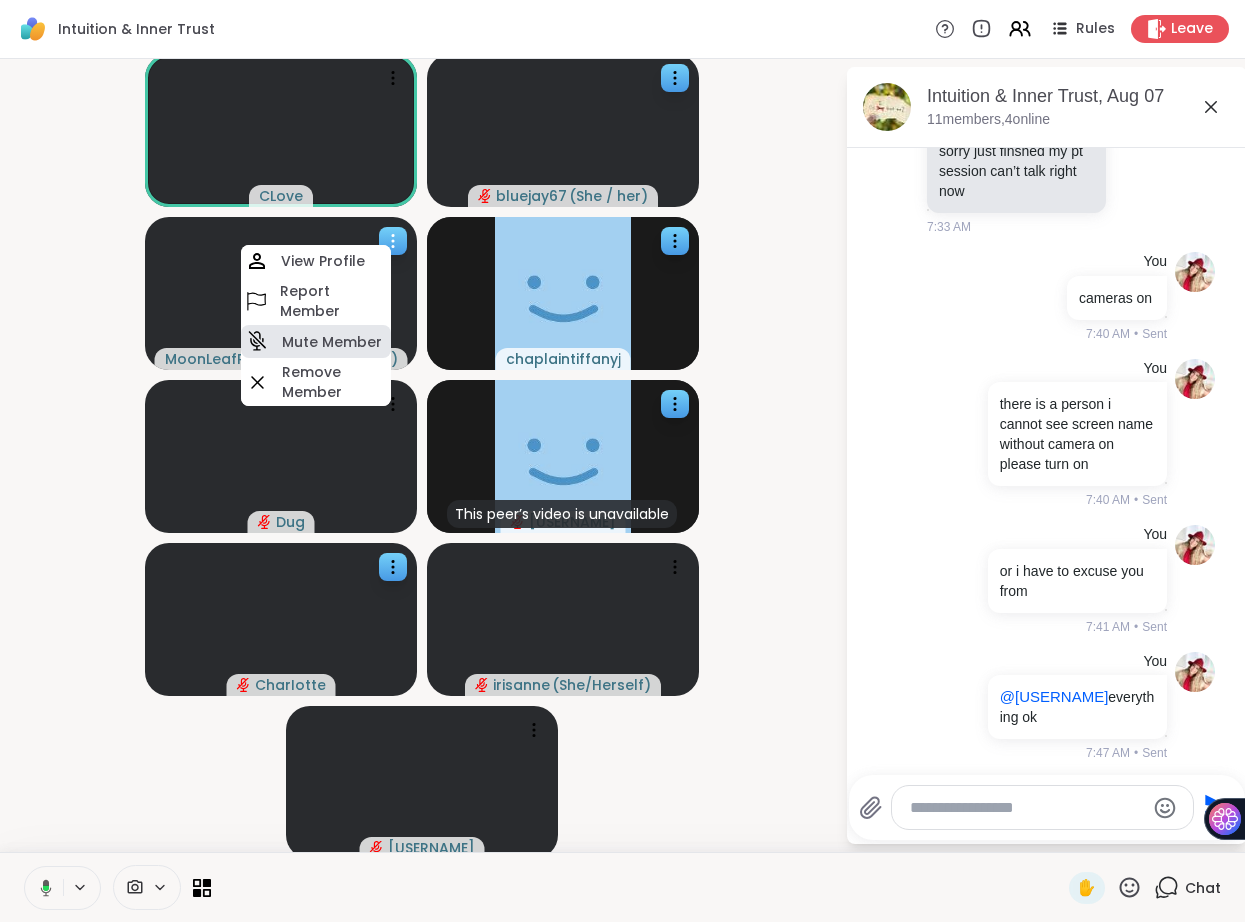 click on "Mute Member" at bounding box center (332, 342) 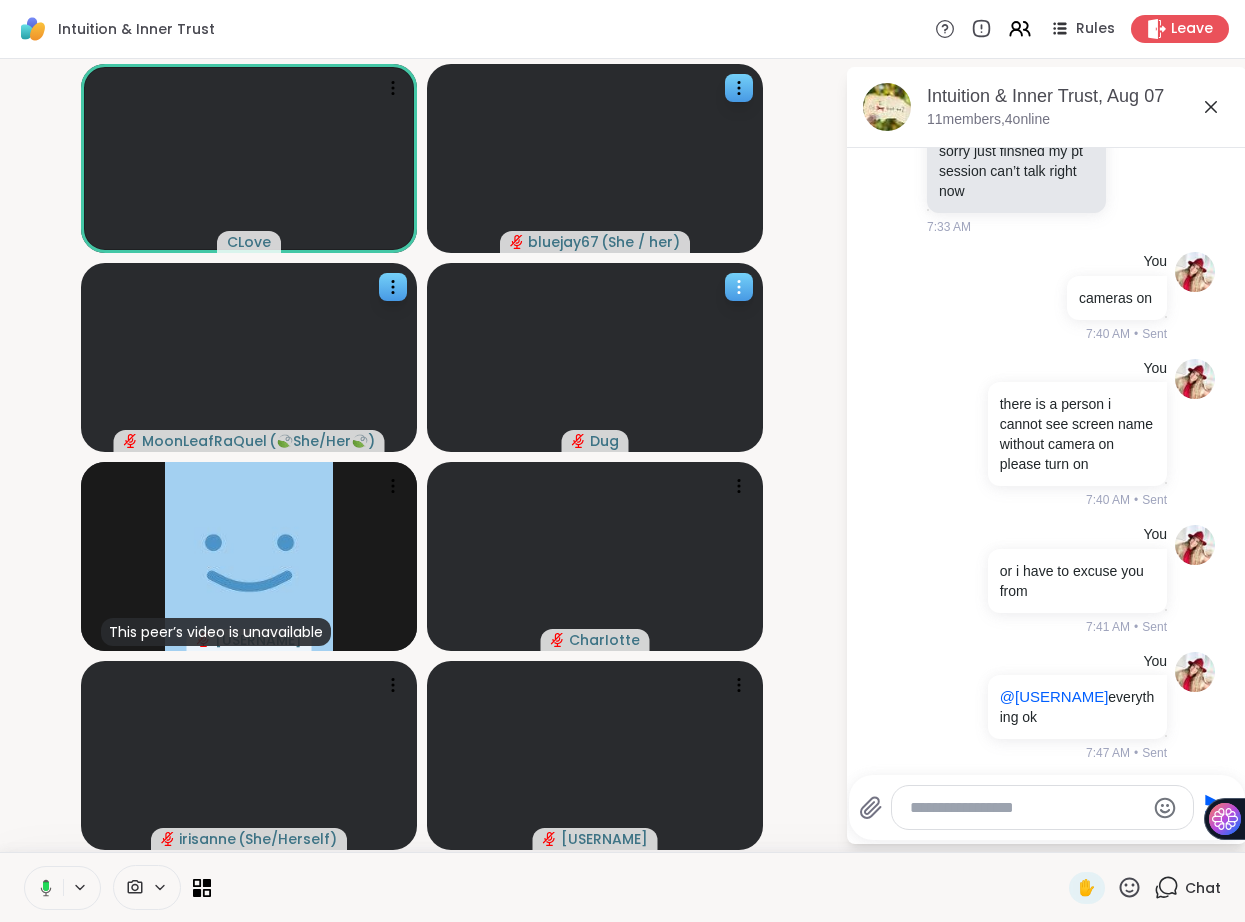 click 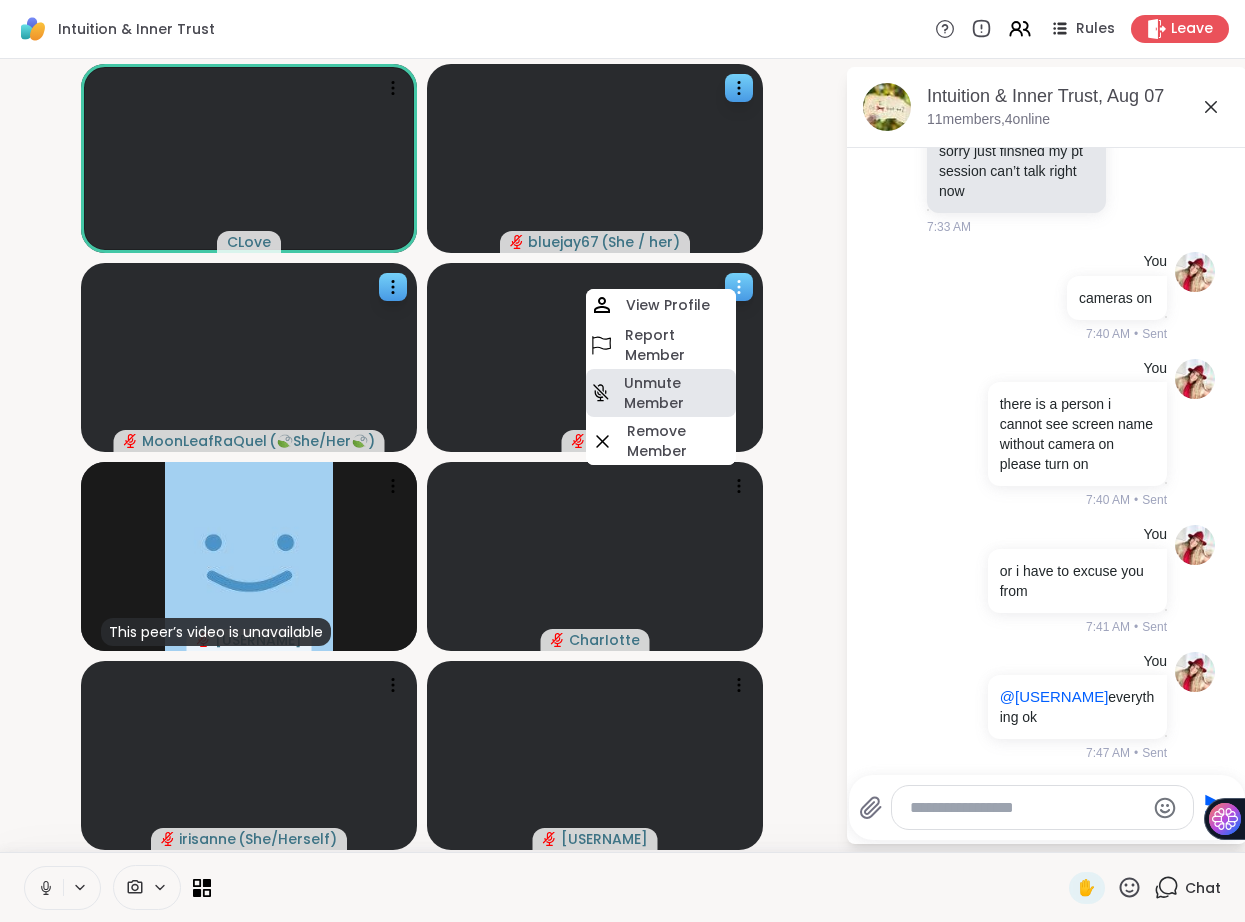 click on "Unmute Member" at bounding box center [678, 393] 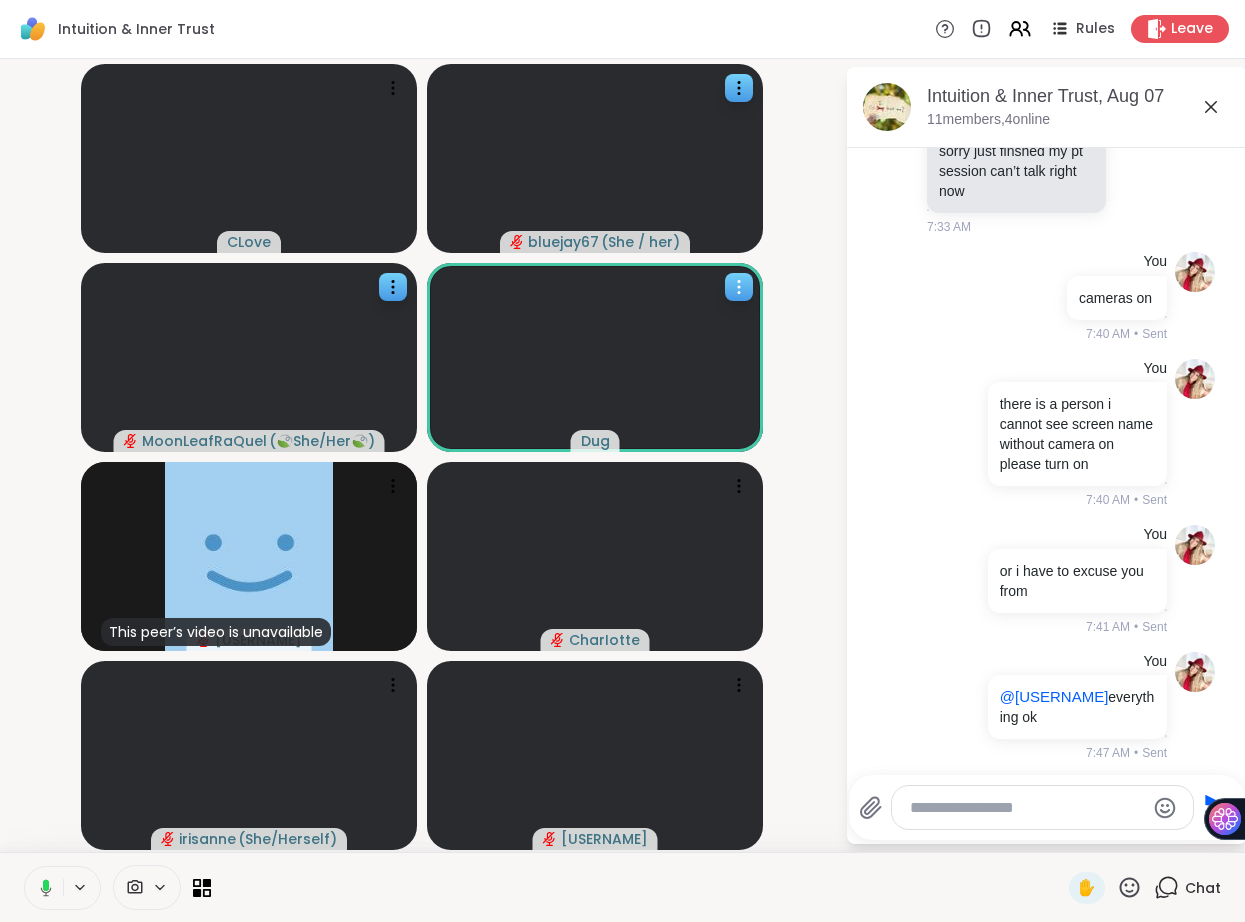 click 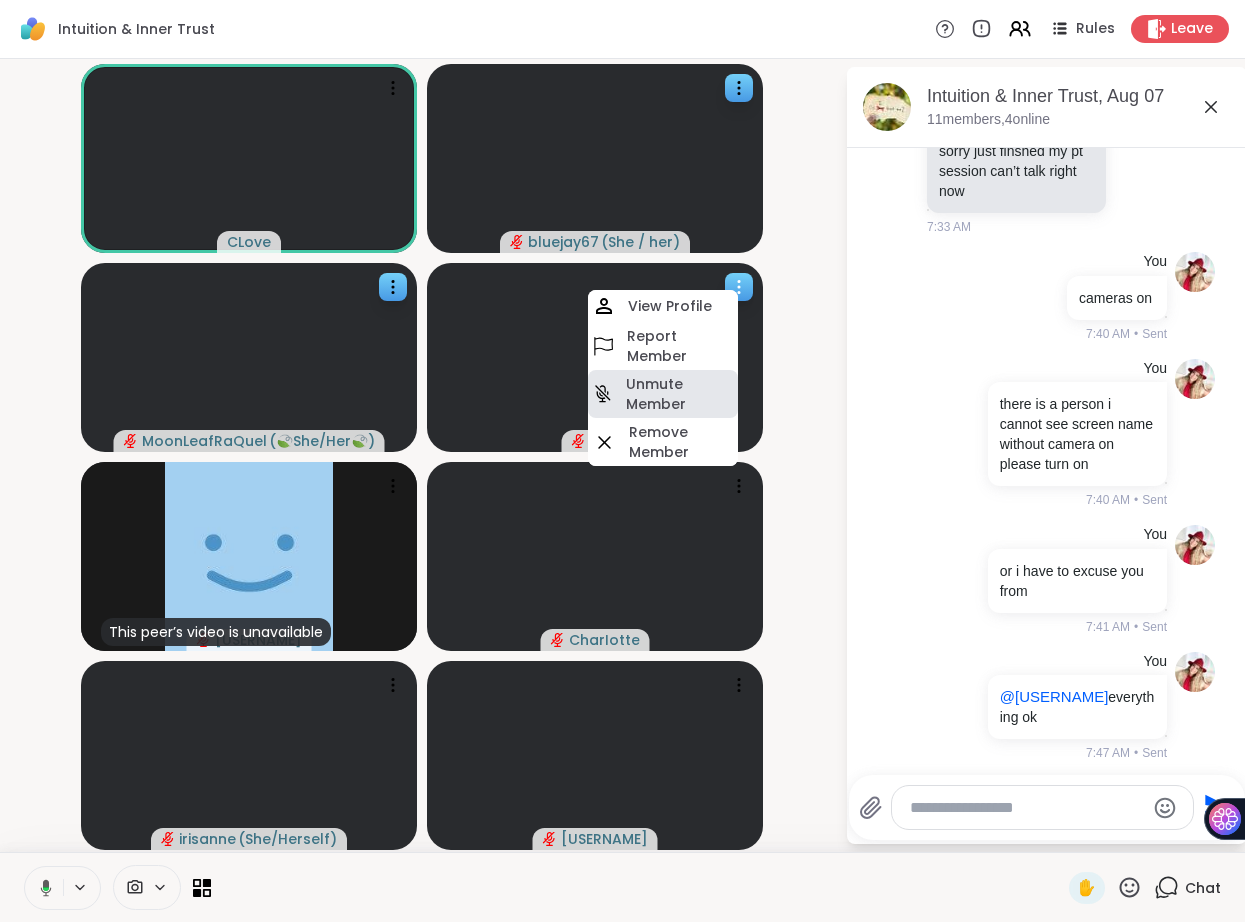 click on "Unmute Member" at bounding box center [680, 394] 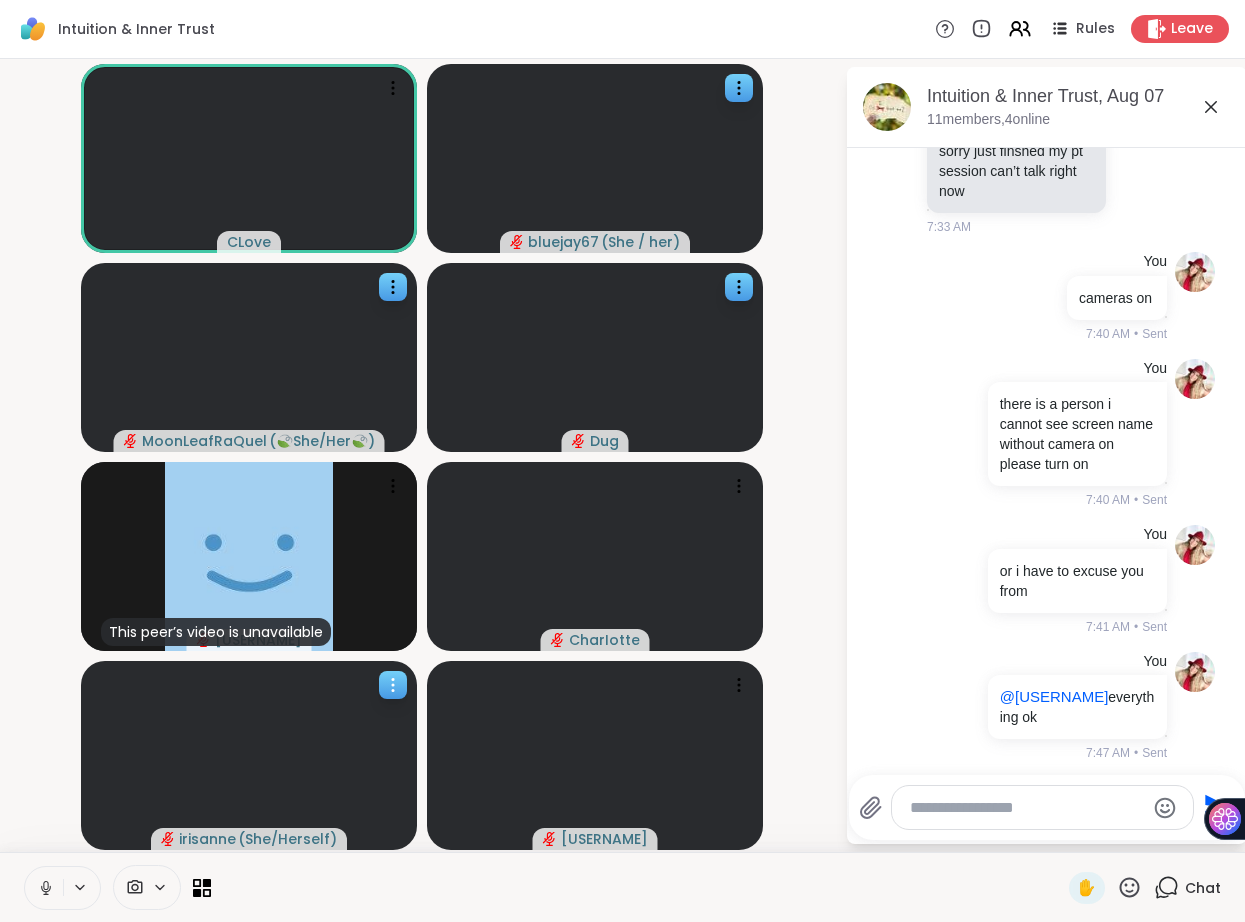 click 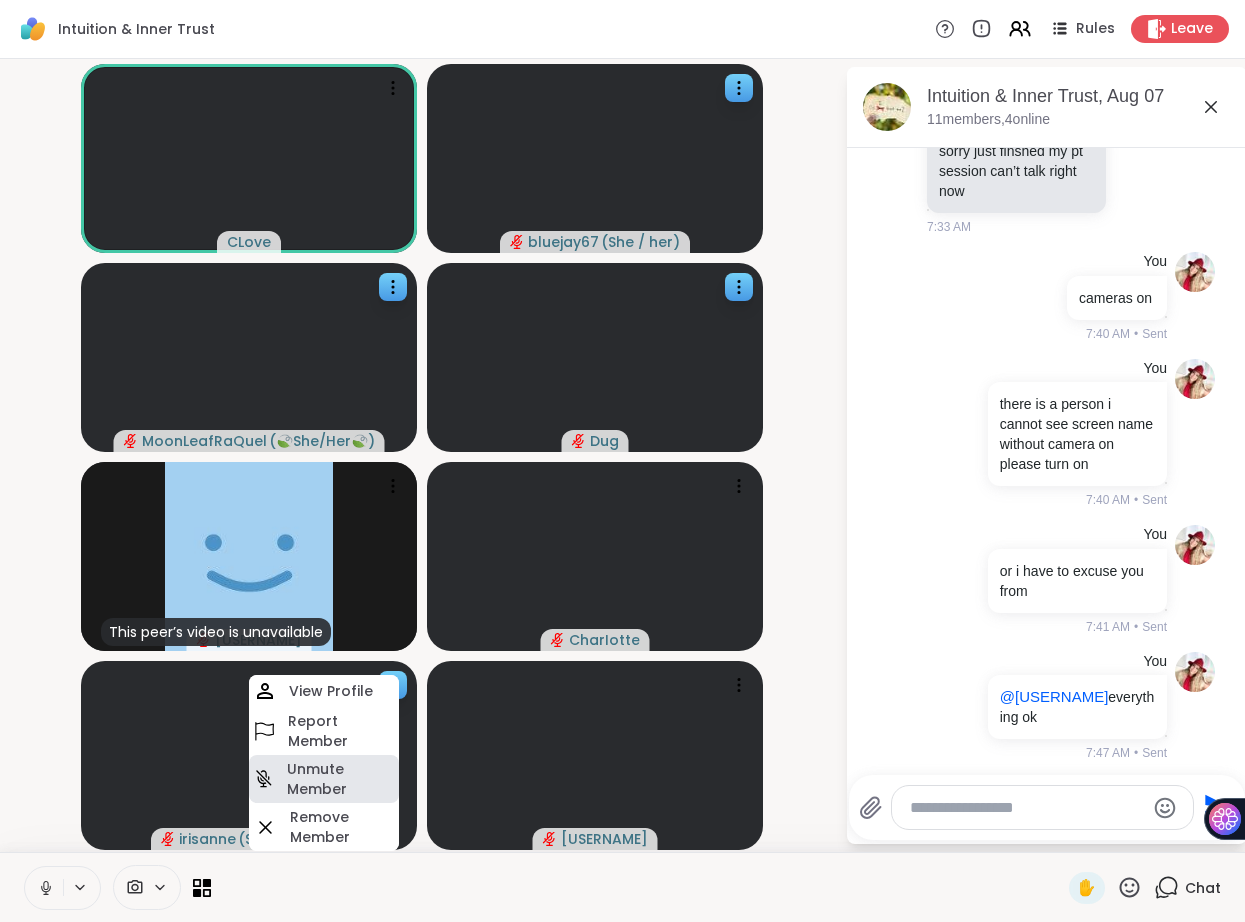 click on "Unmute Member" at bounding box center [341, 779] 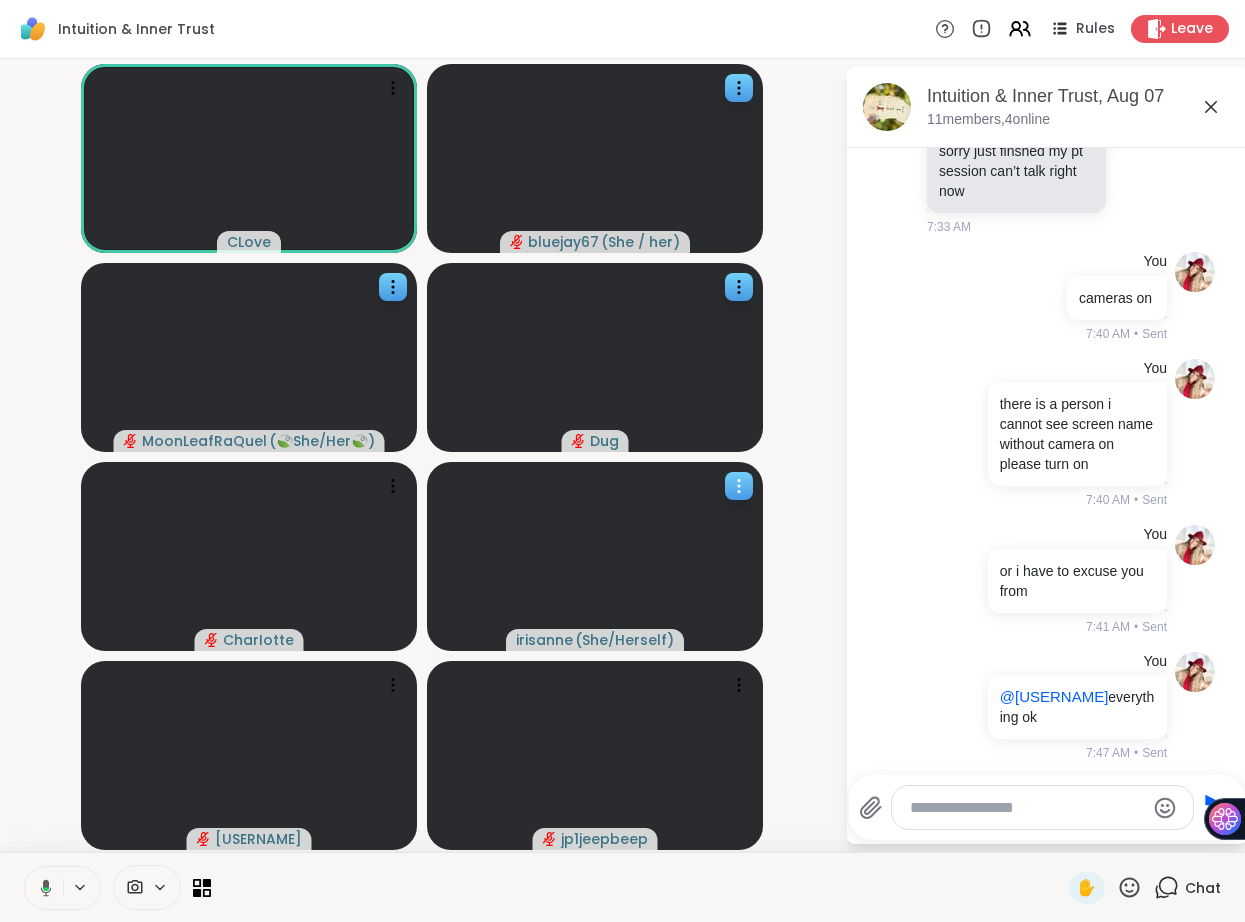 click 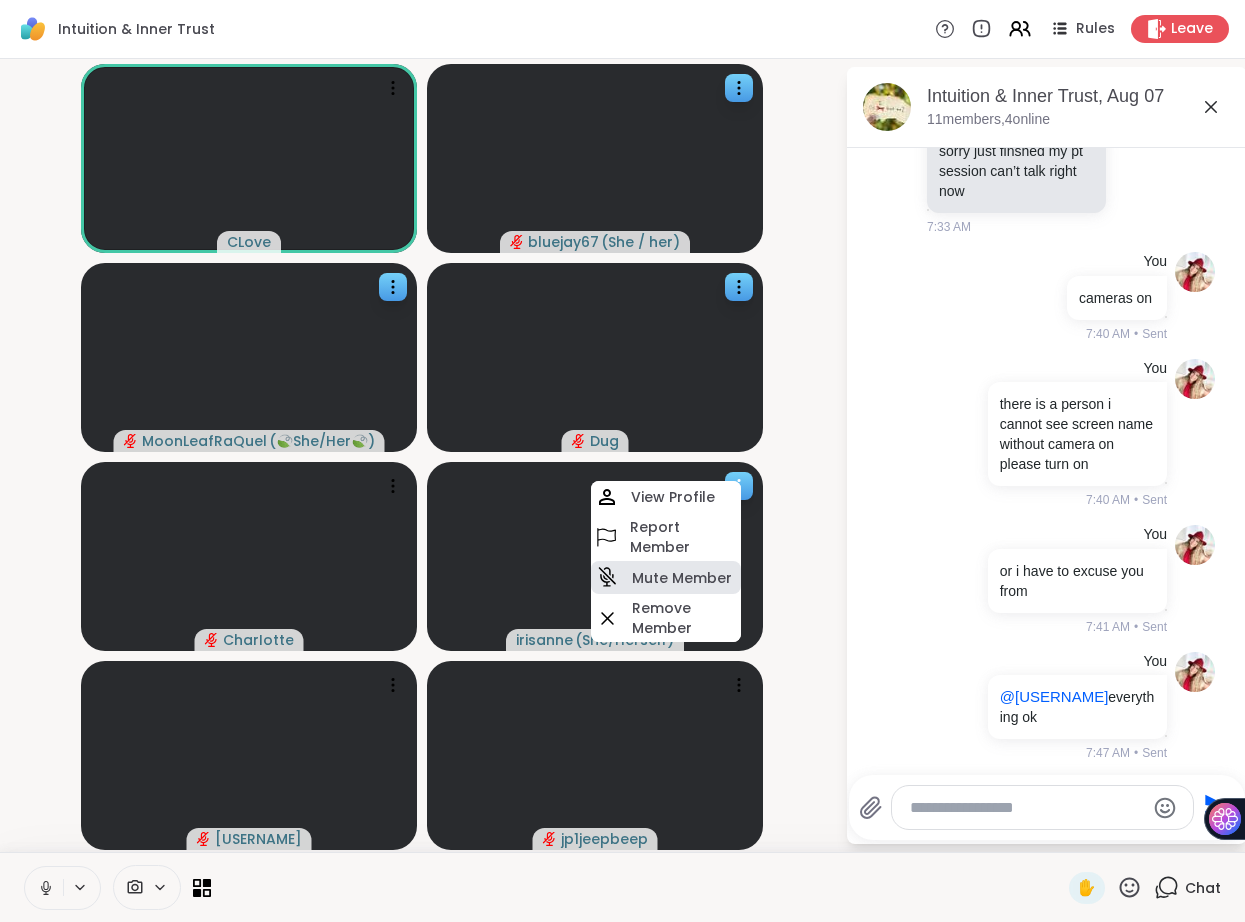 click on "Mute Member" at bounding box center (682, 578) 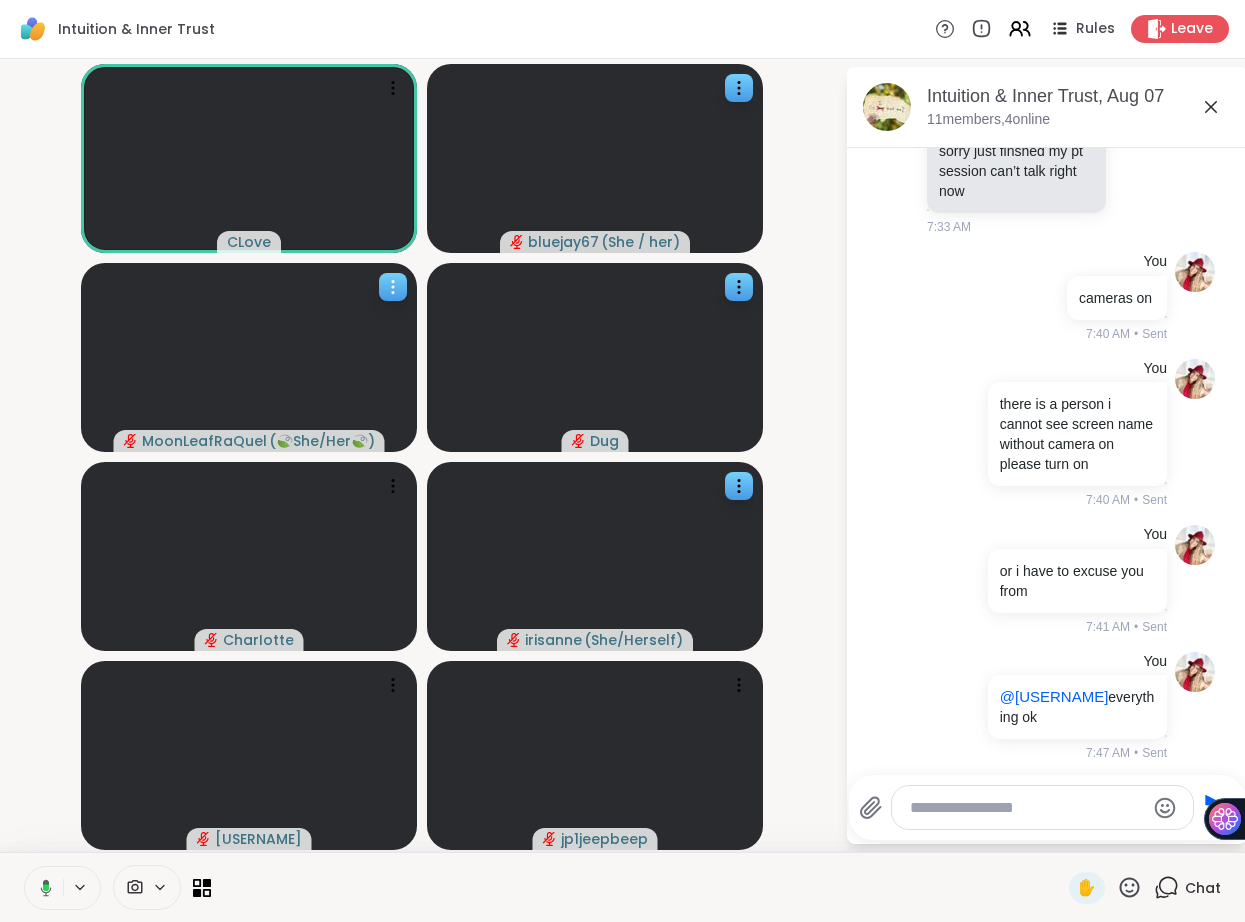 click 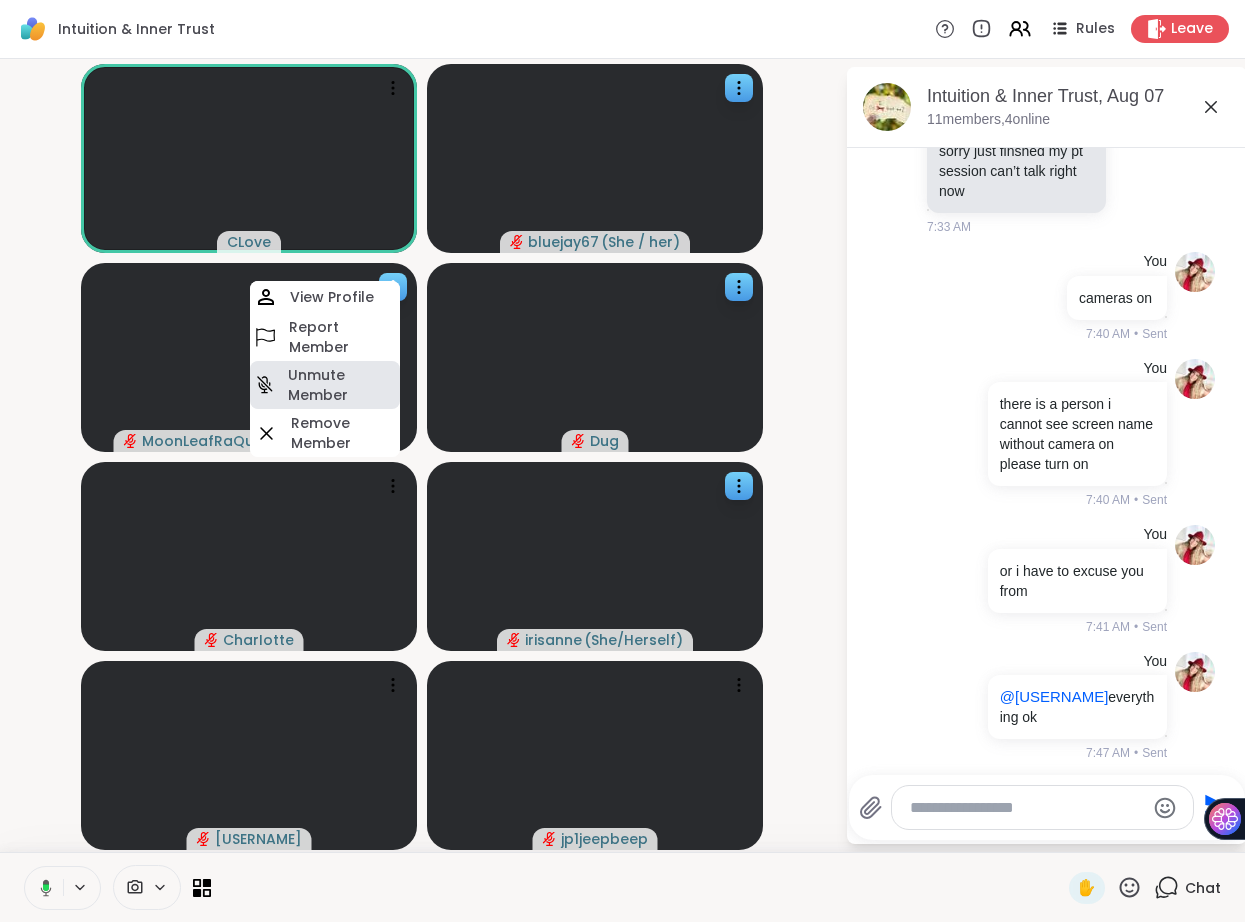 click on "Unmute Member" at bounding box center [342, 385] 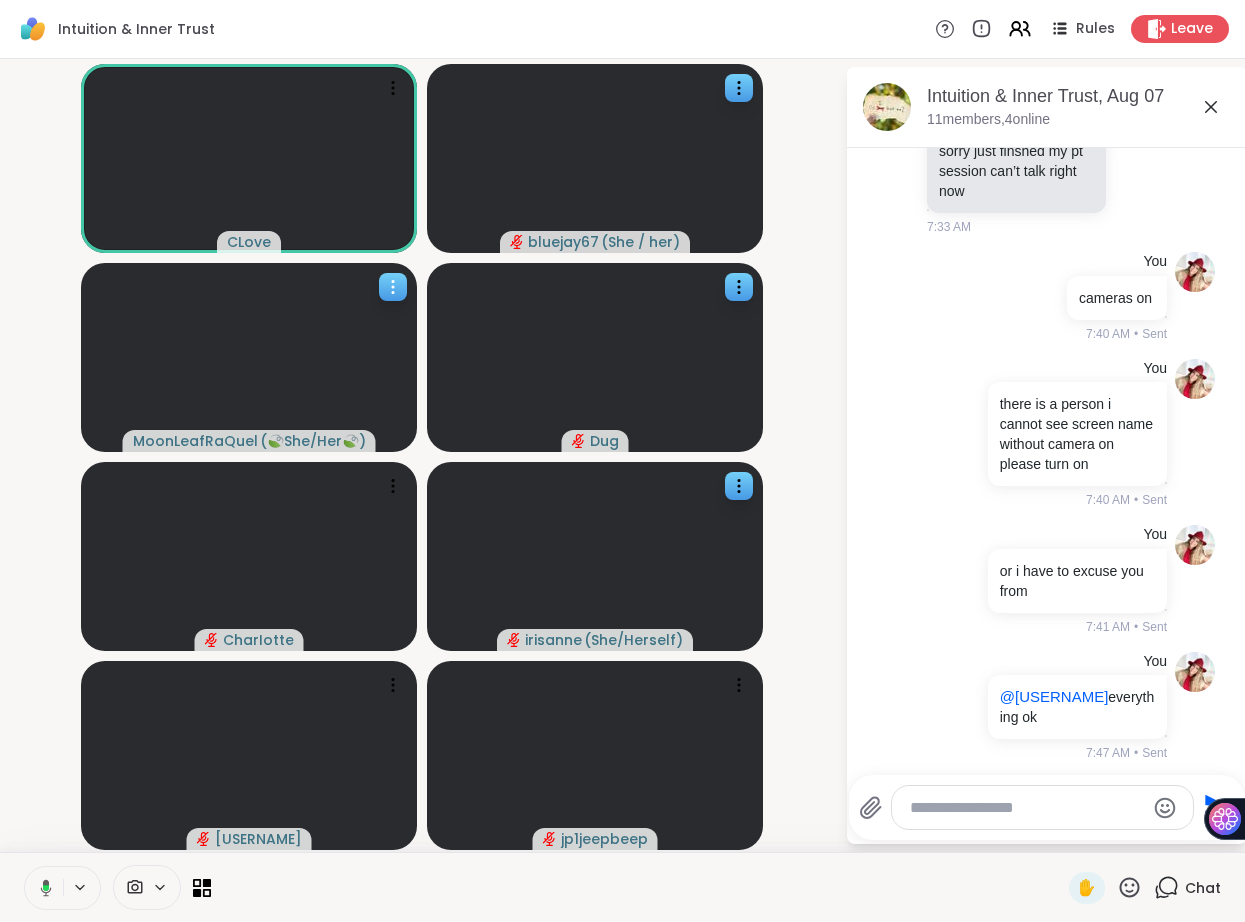 click 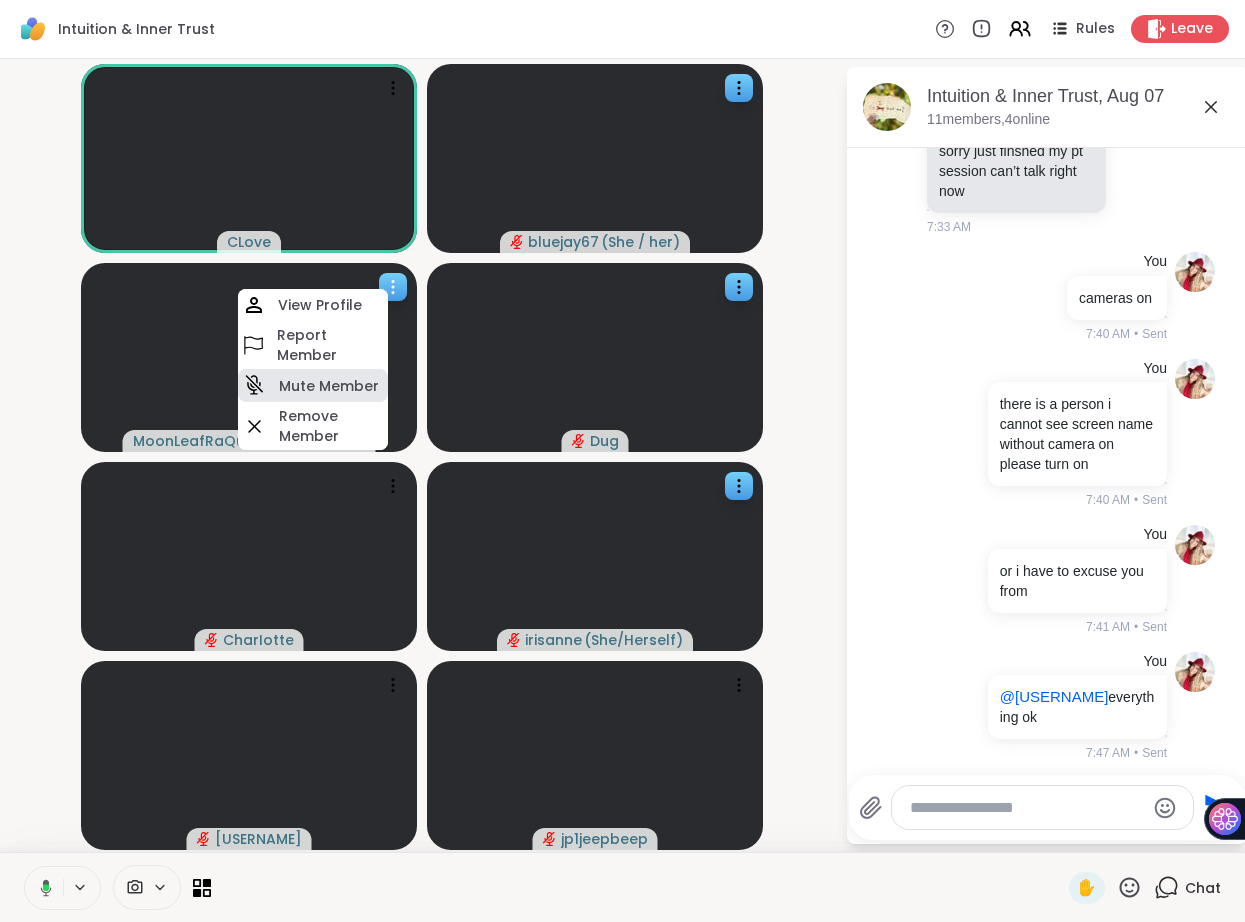 click on "Mute Member" at bounding box center [329, 386] 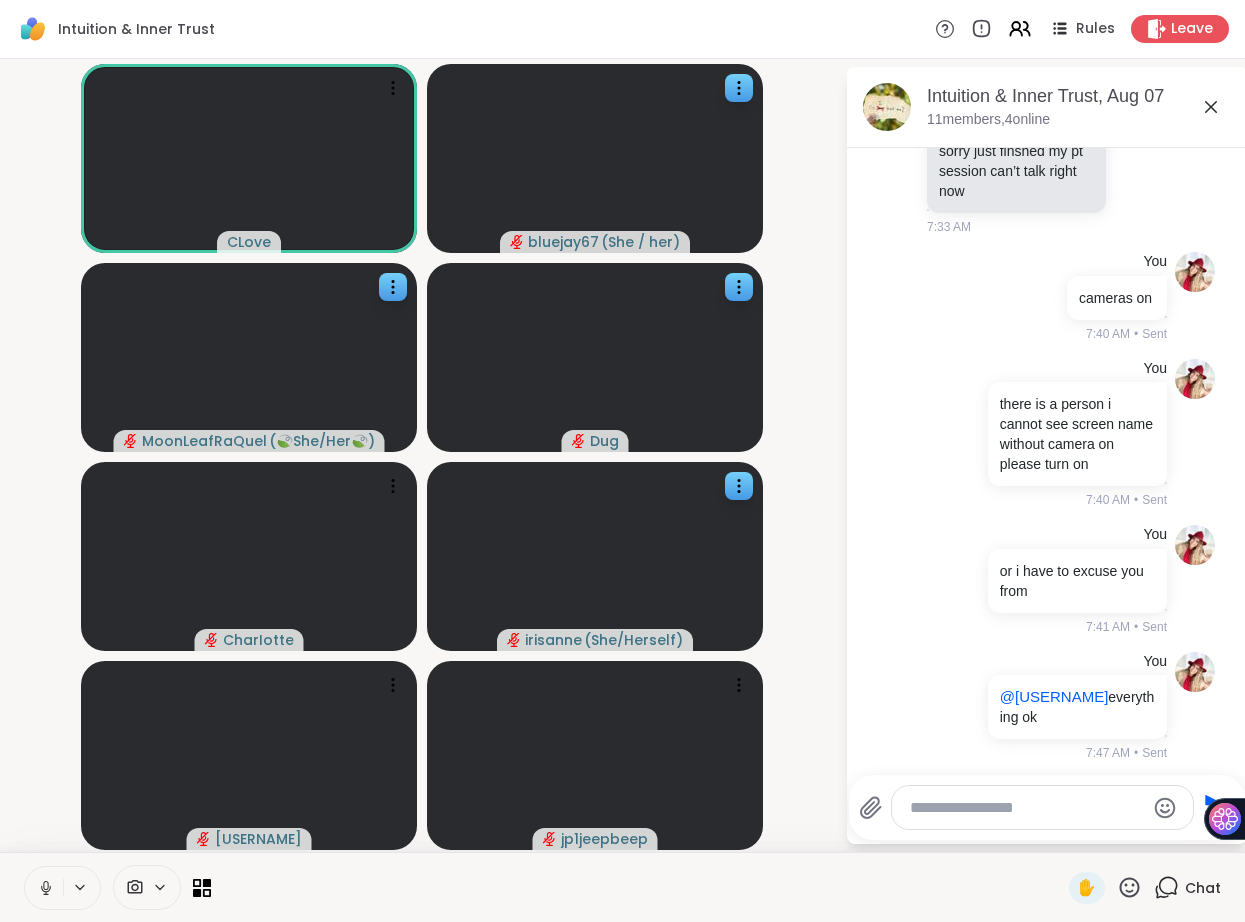 click at bounding box center [1027, 808] 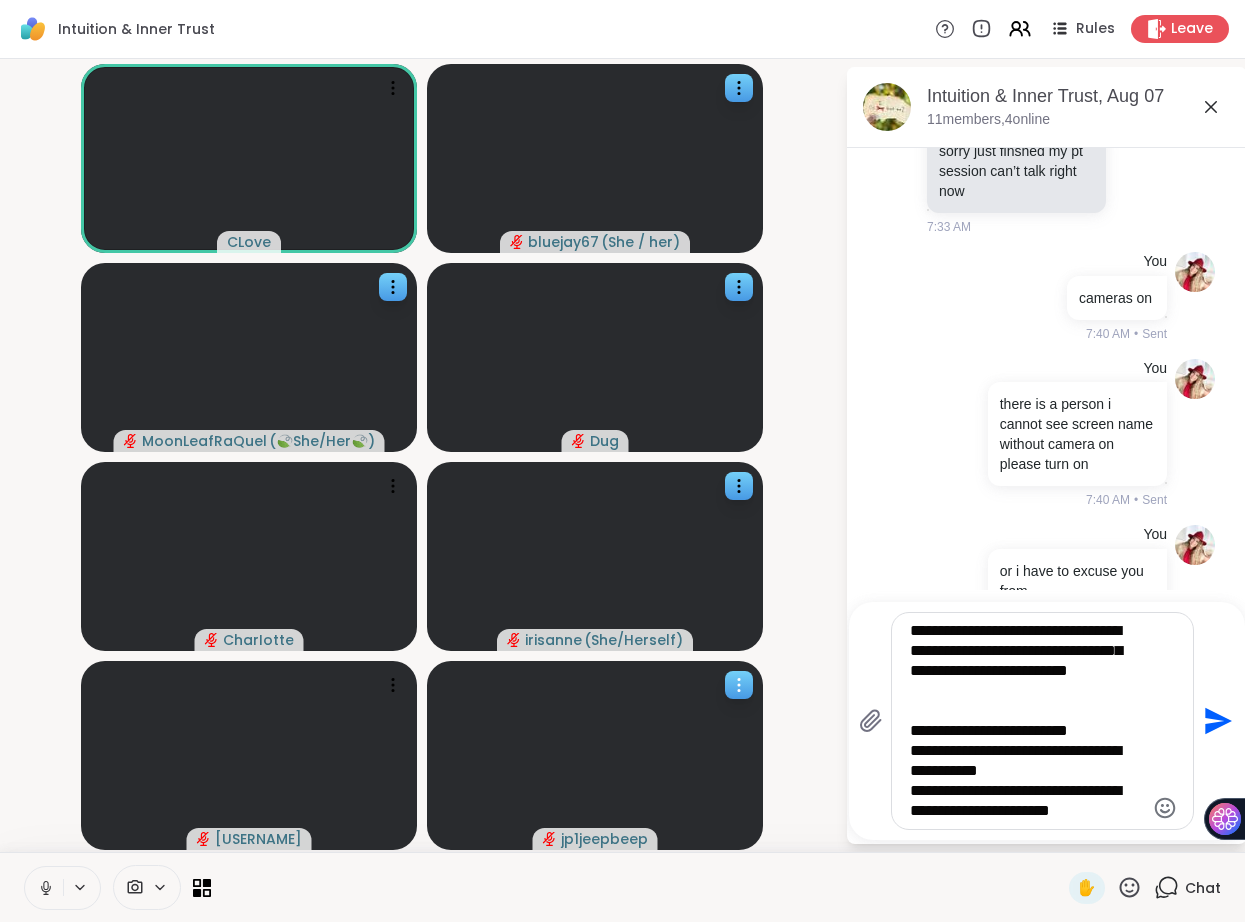 click 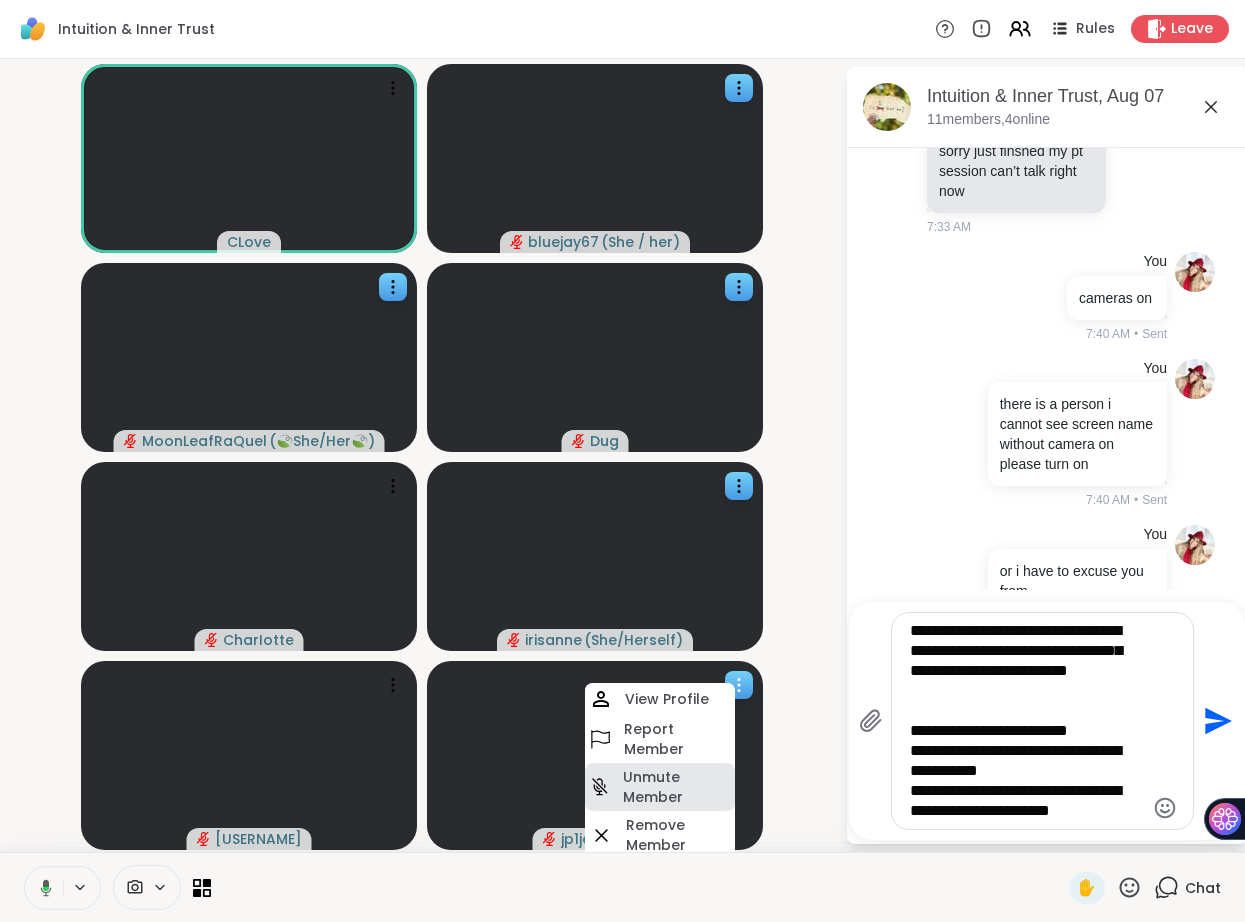 click on "Unmute Member" at bounding box center [677, 787] 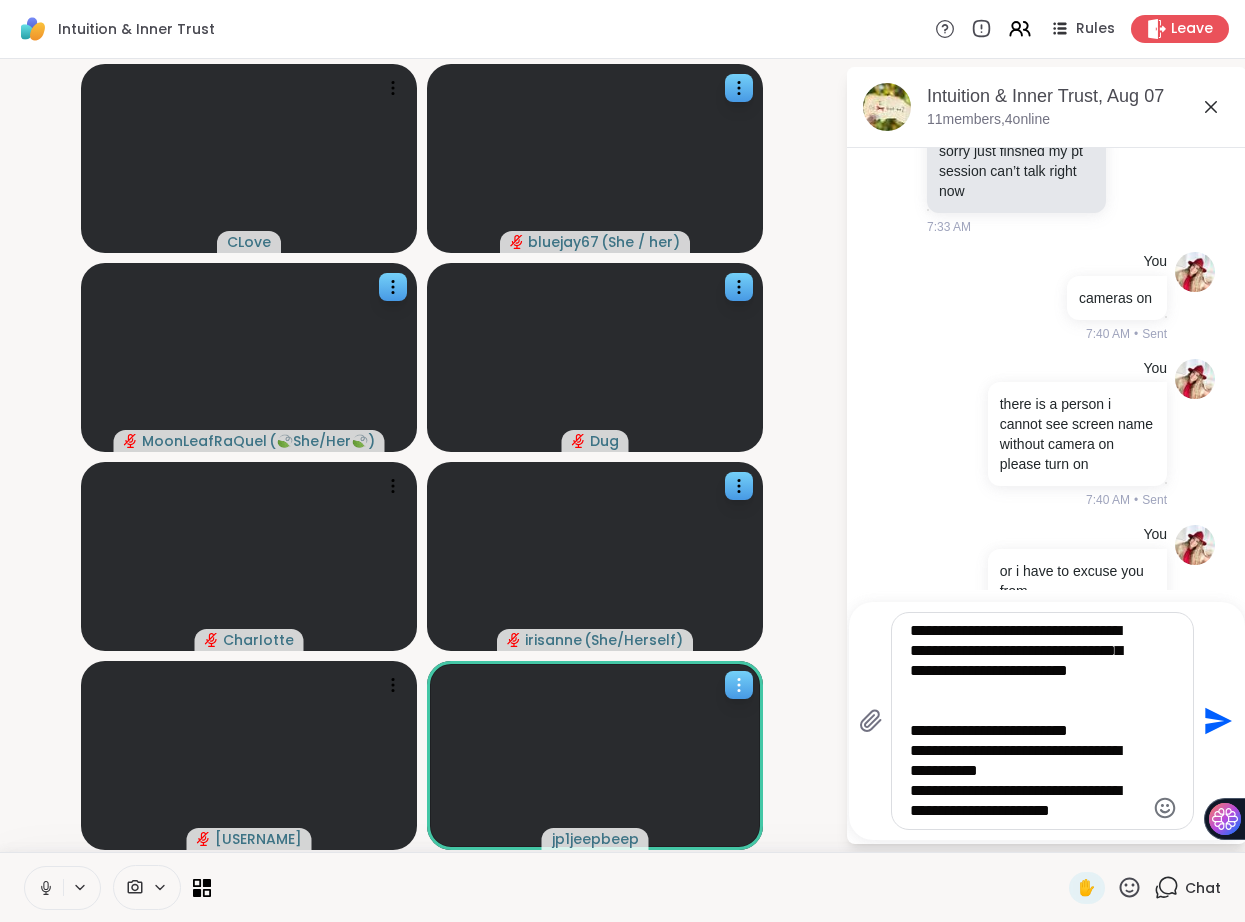 click 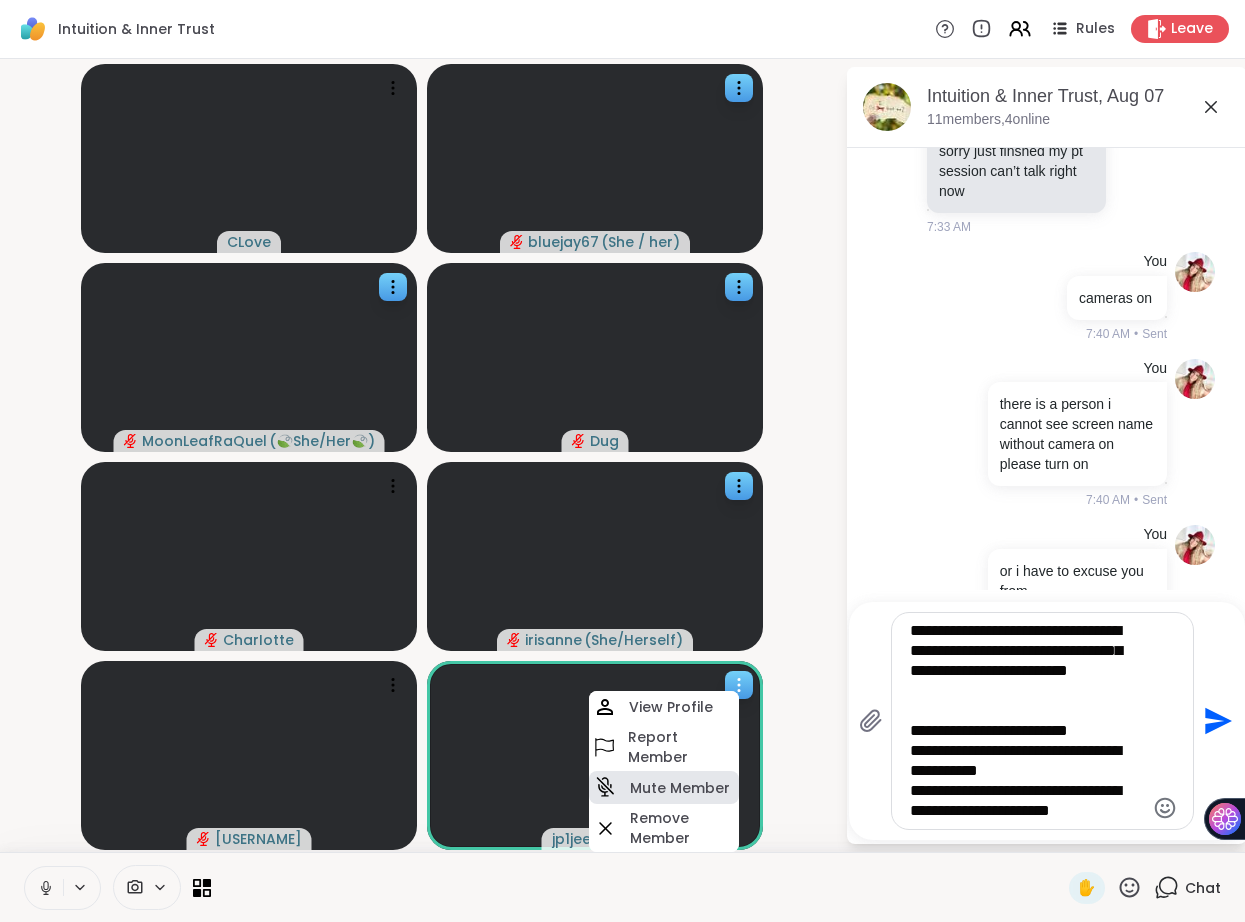 click on "Mute Member" at bounding box center (680, 788) 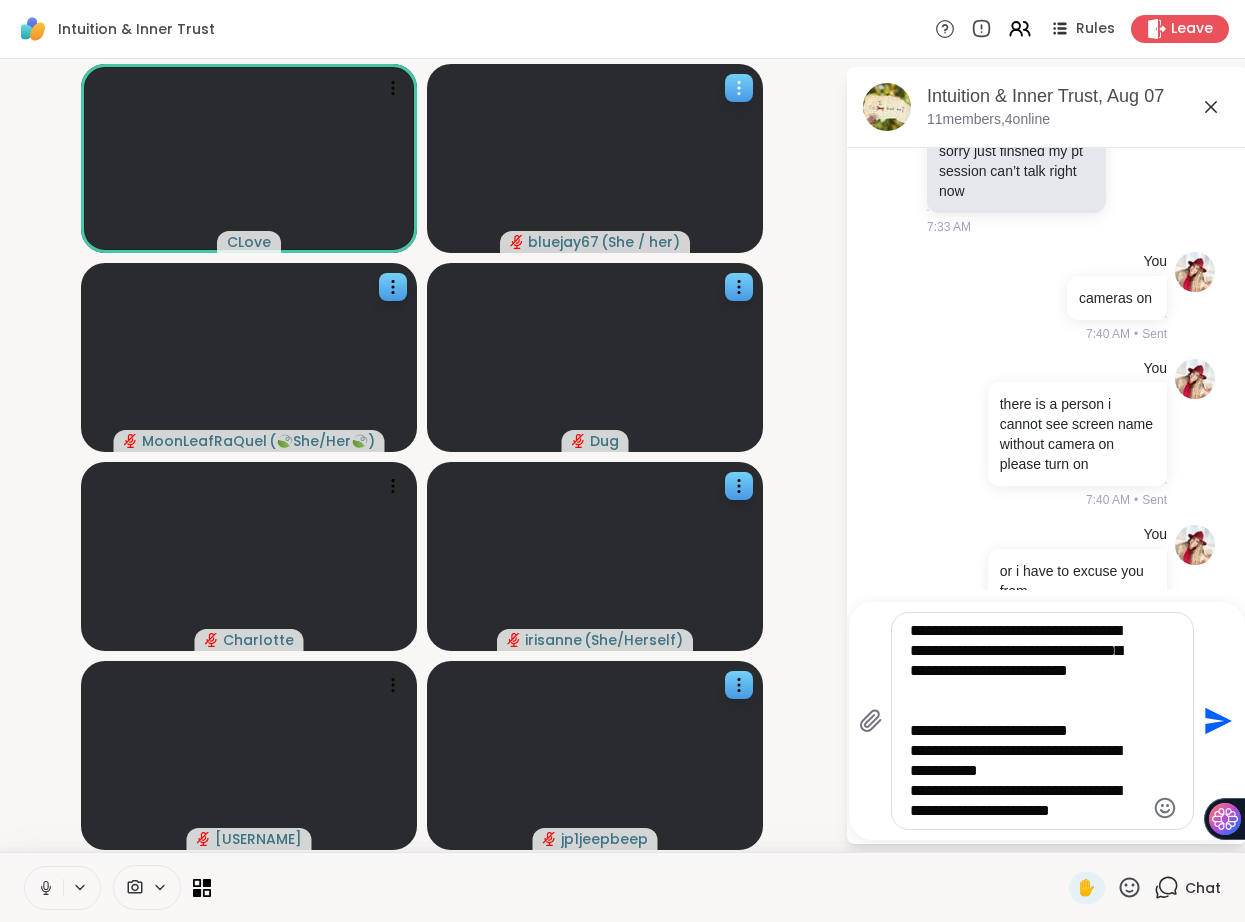 click 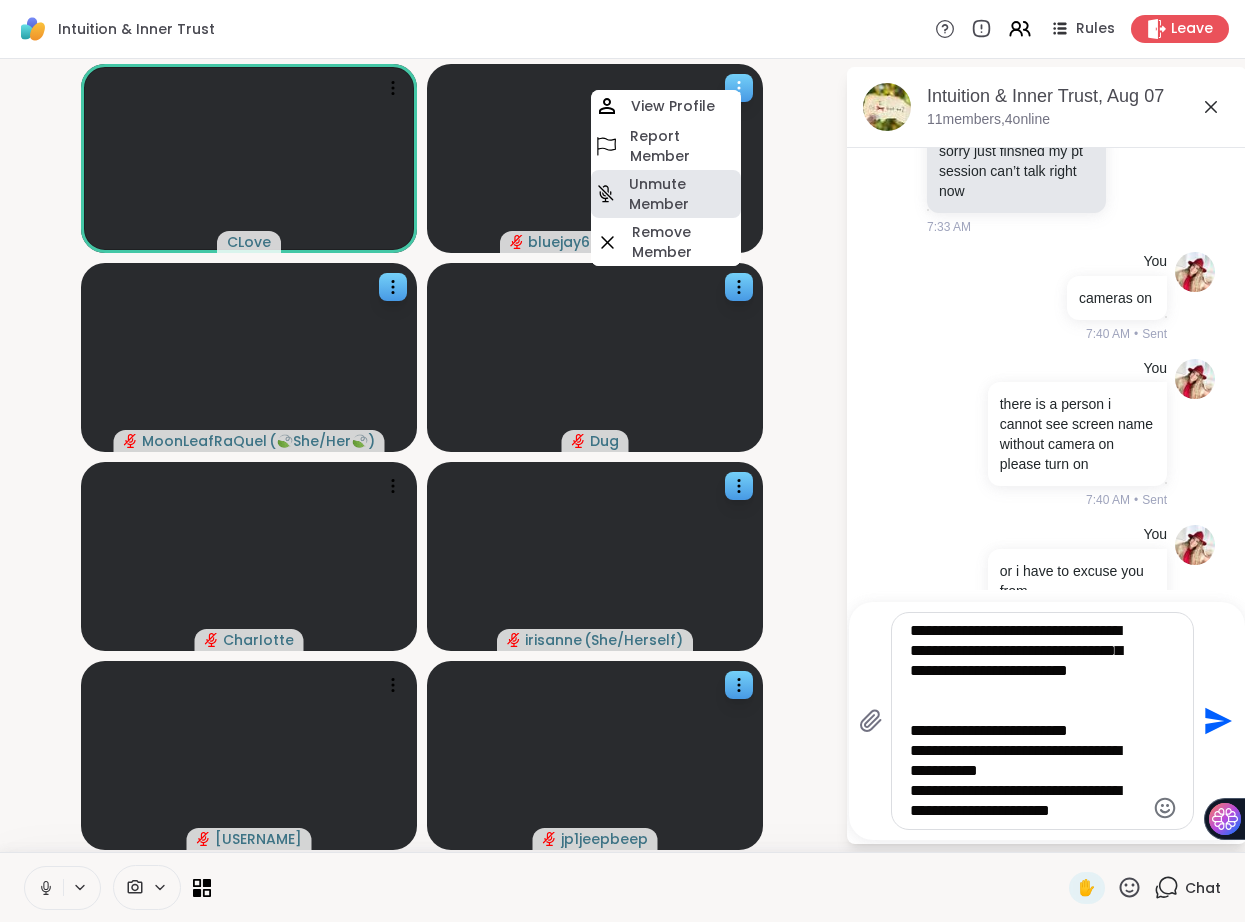 click on "Unmute Member" at bounding box center (683, 194) 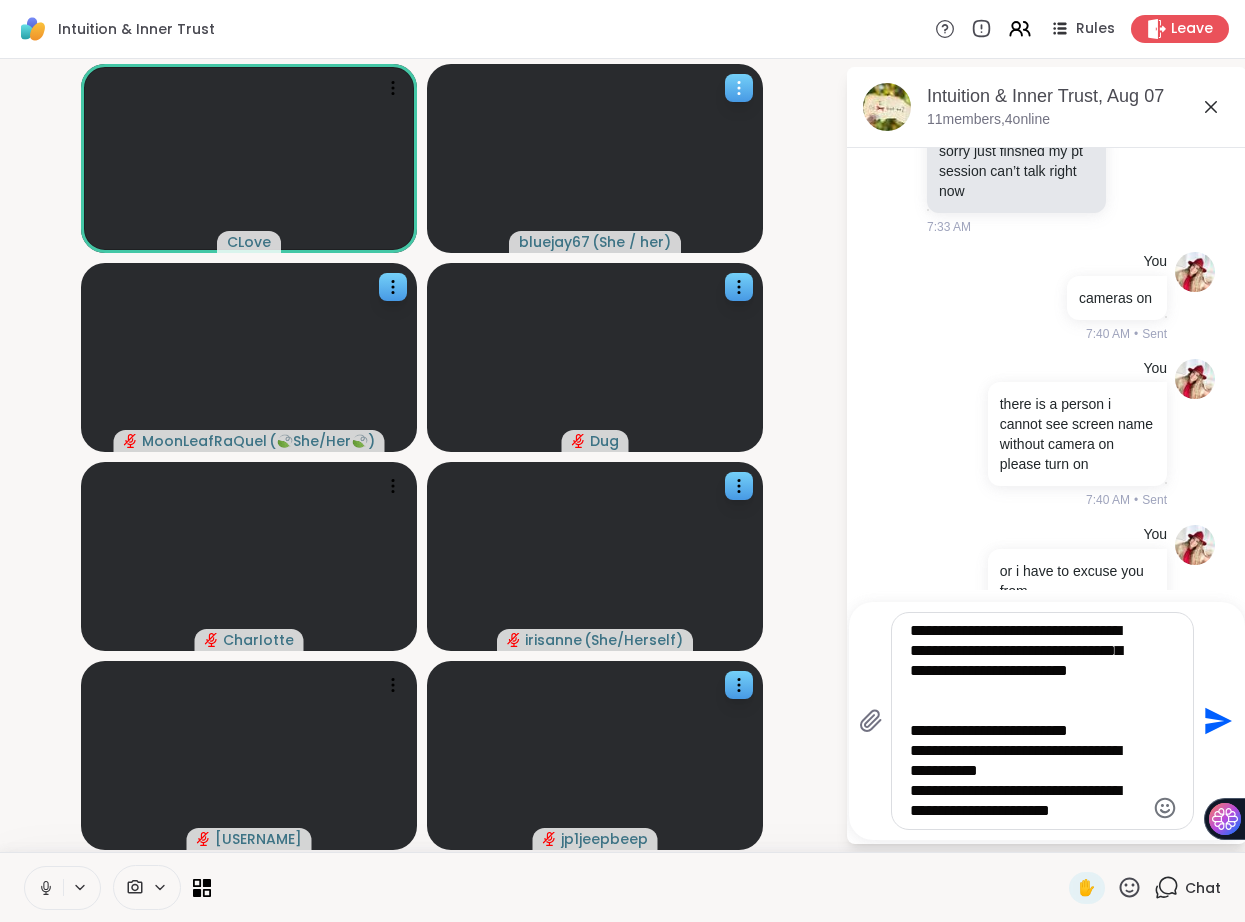 click 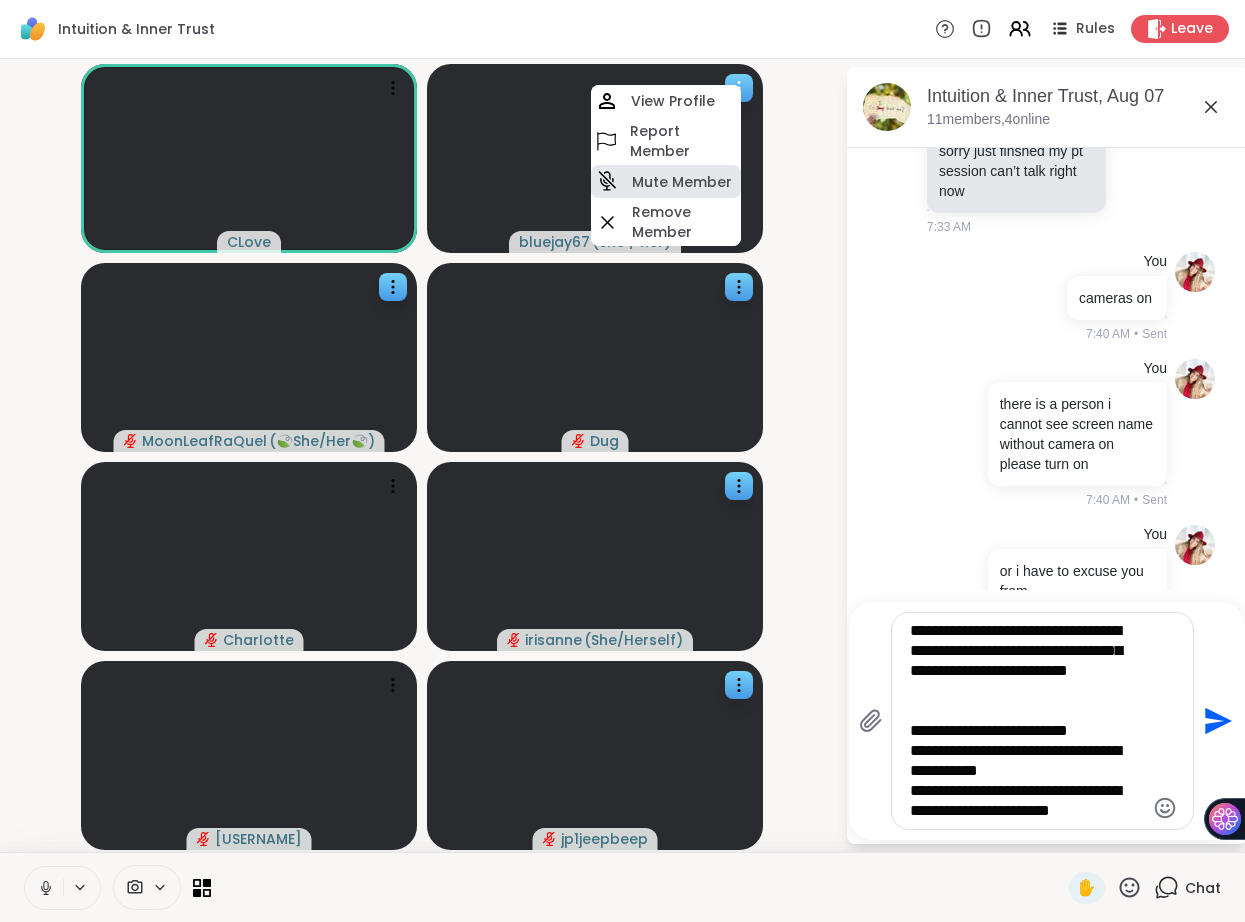 click on "Mute Member" at bounding box center [666, 181] 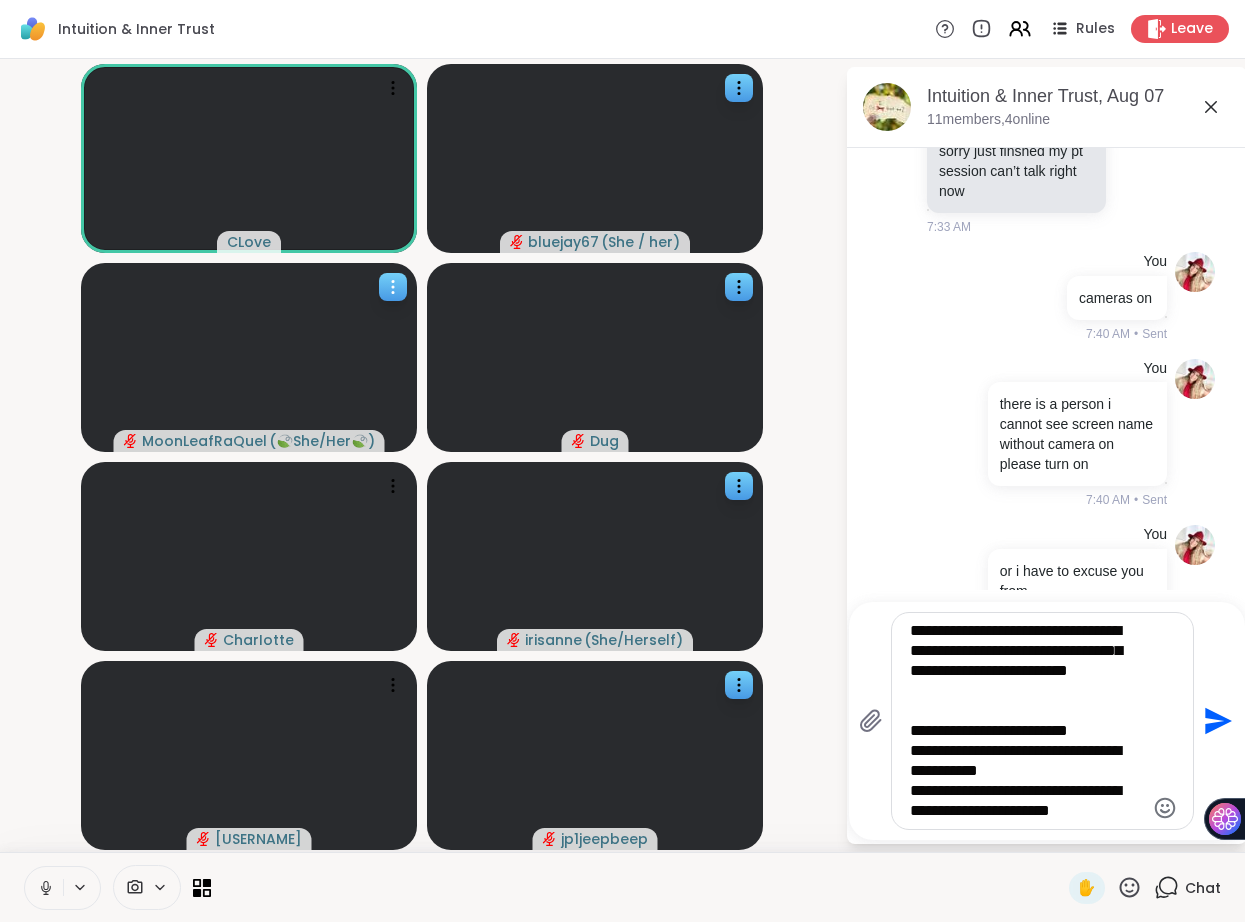 click 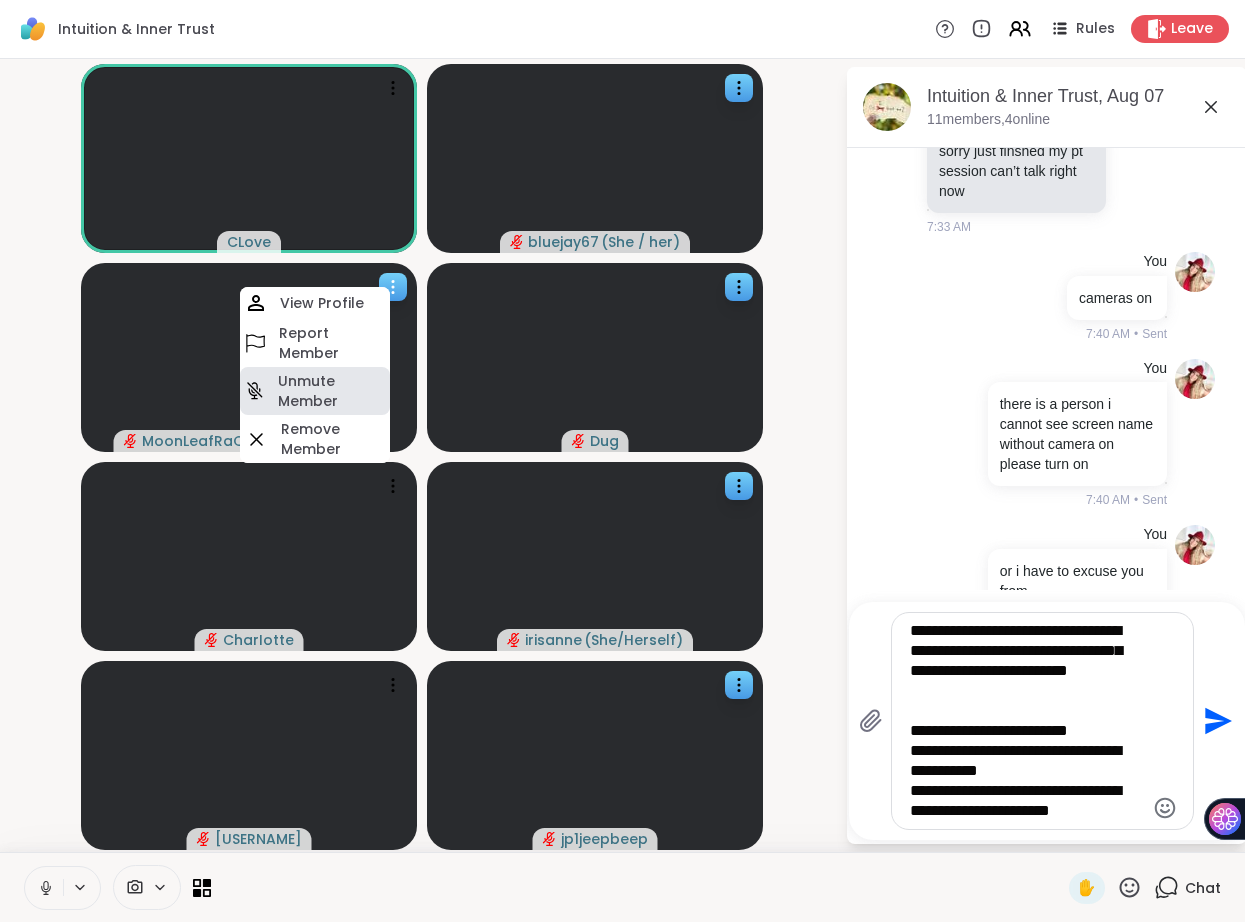 click on "Unmute Member" at bounding box center [332, 391] 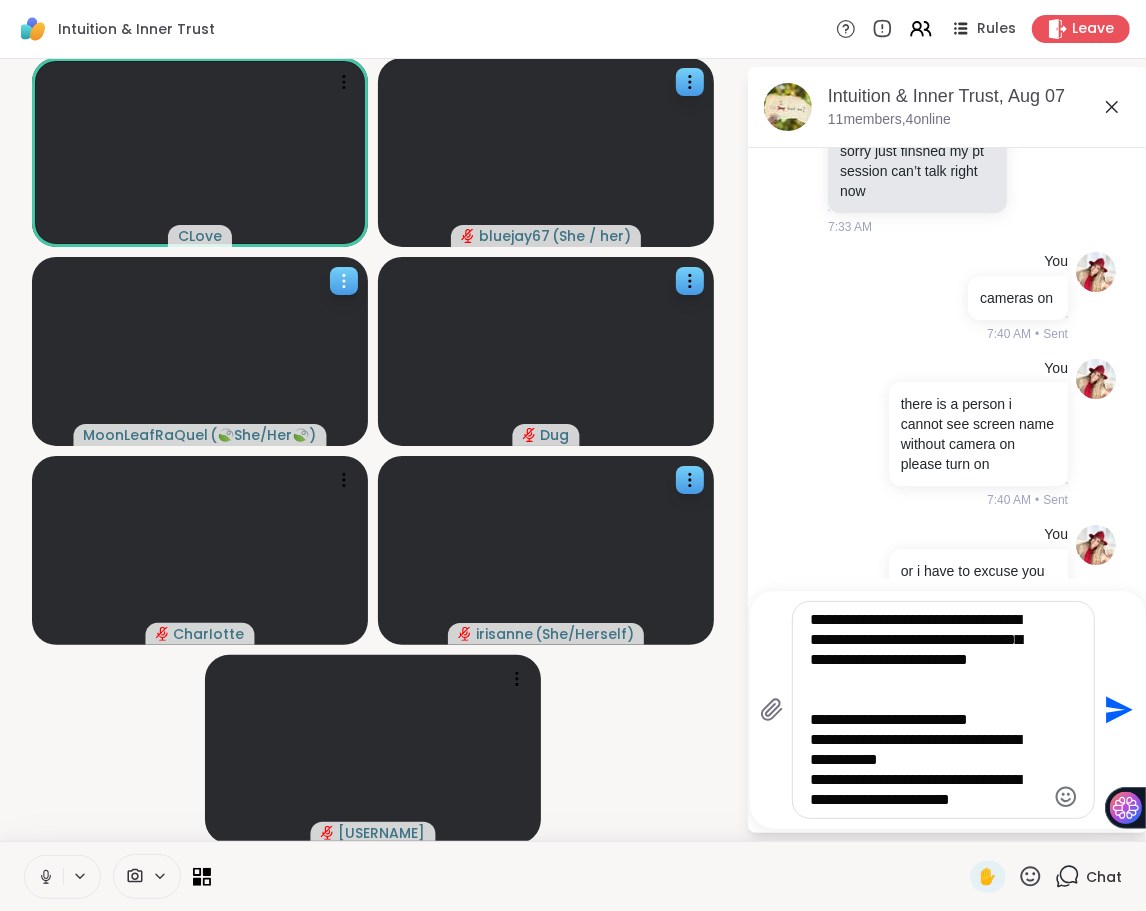 click 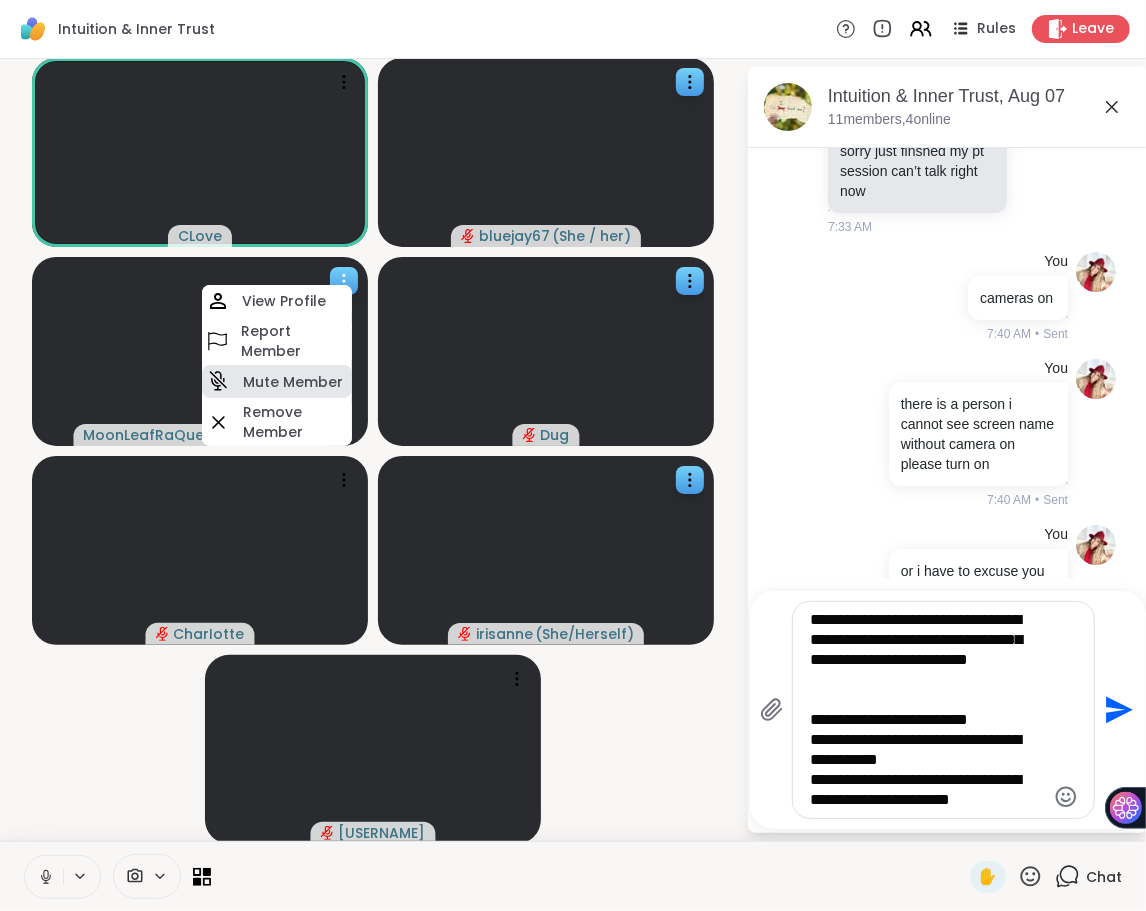 click on "Mute Member" at bounding box center [293, 382] 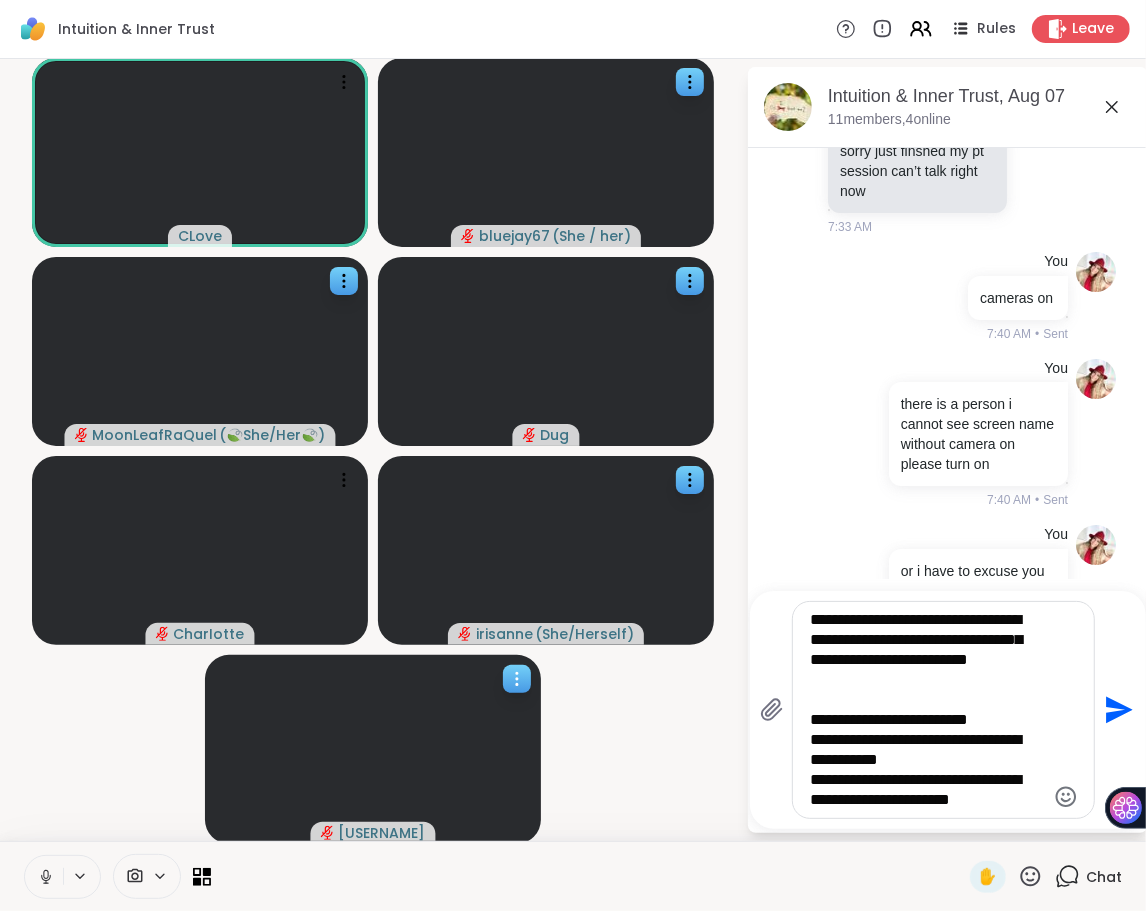 click 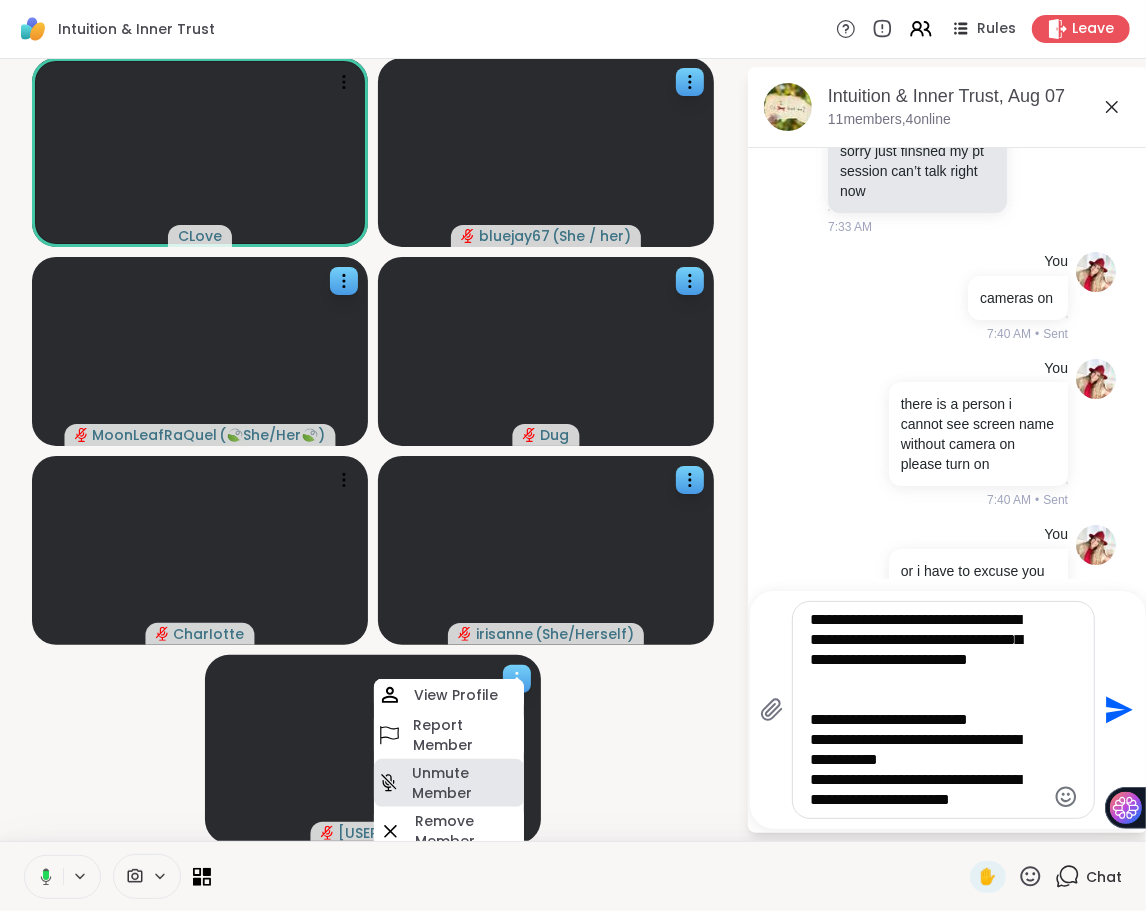 click on "Unmute Member" at bounding box center [466, 783] 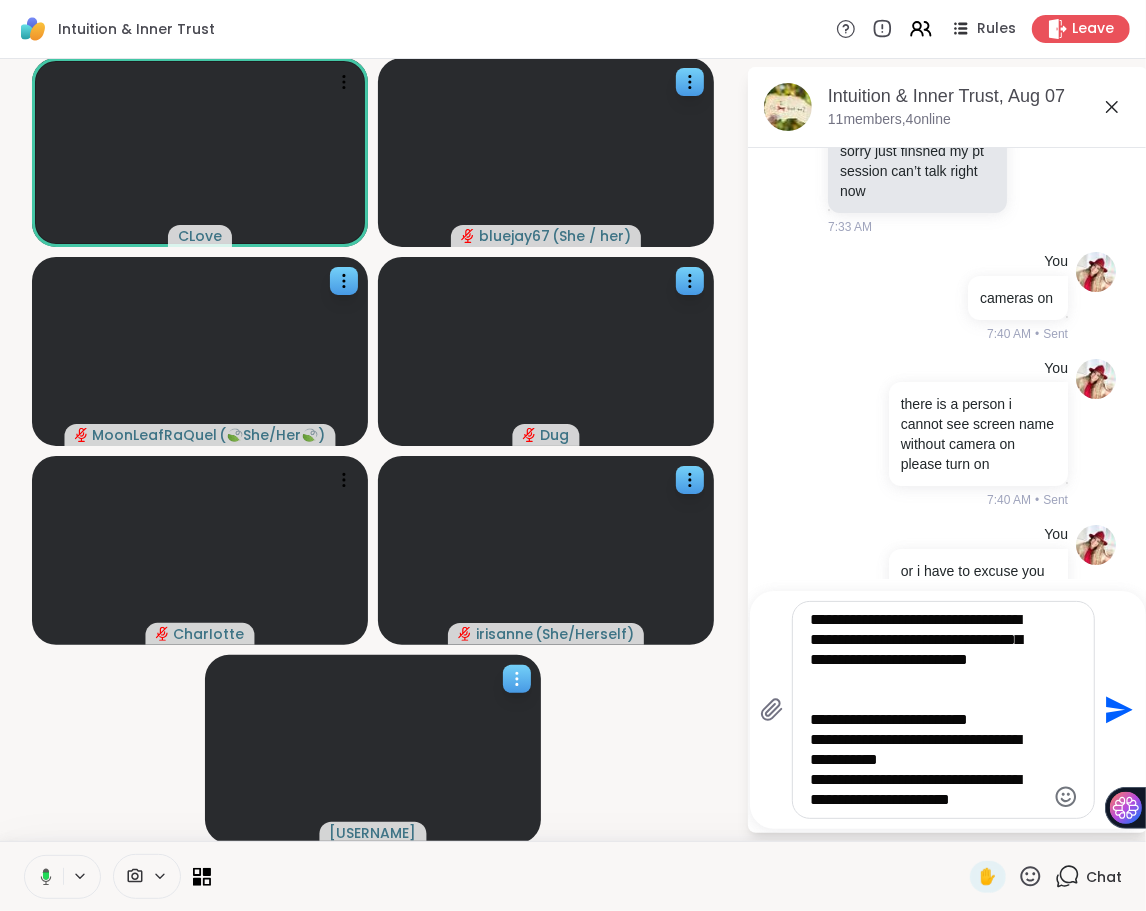 click 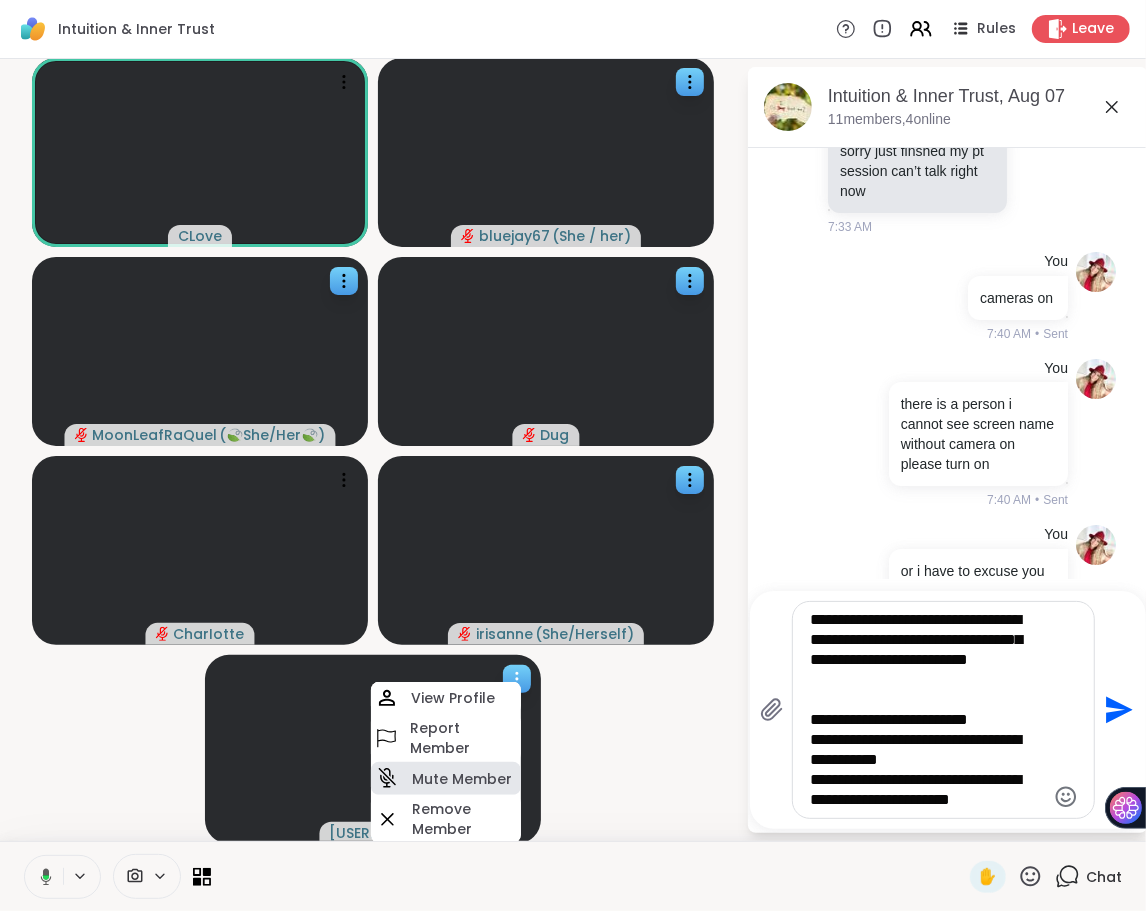 click on "Mute Member" at bounding box center (462, 779) 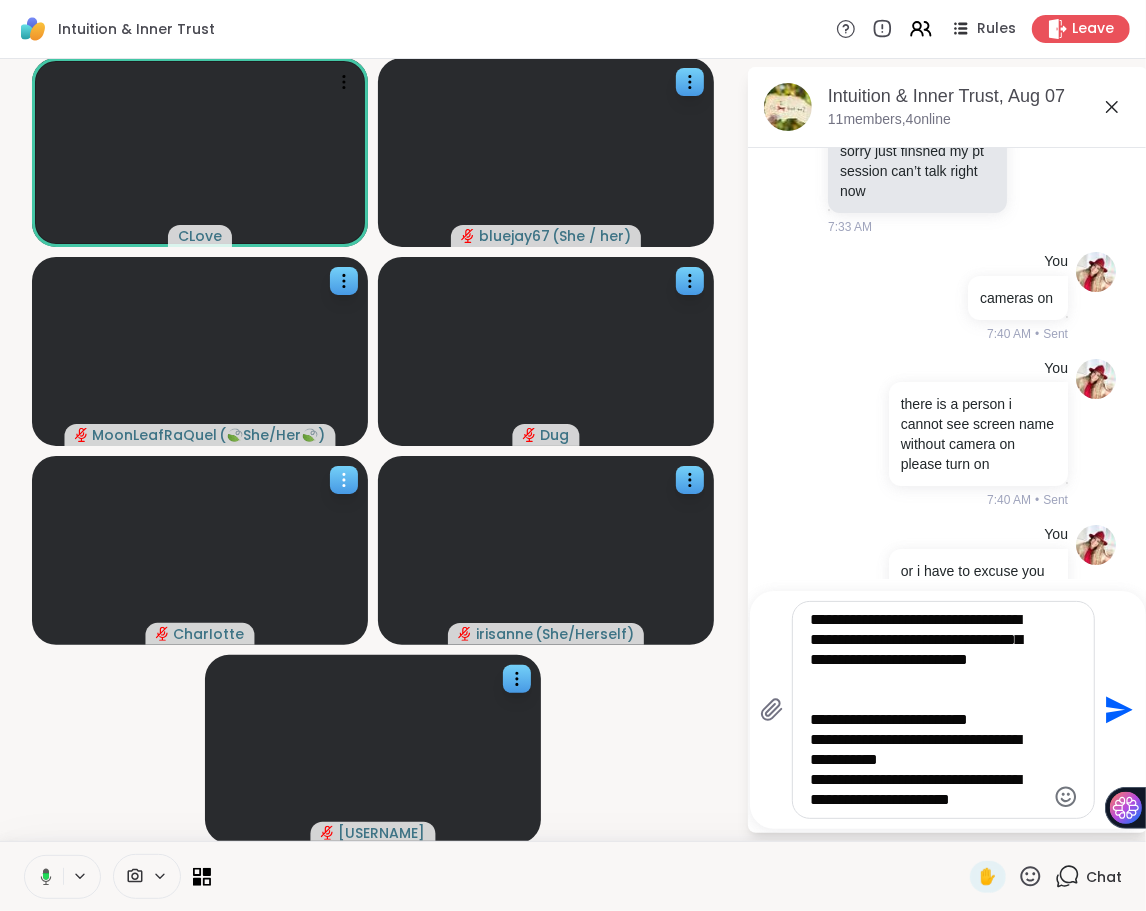 click 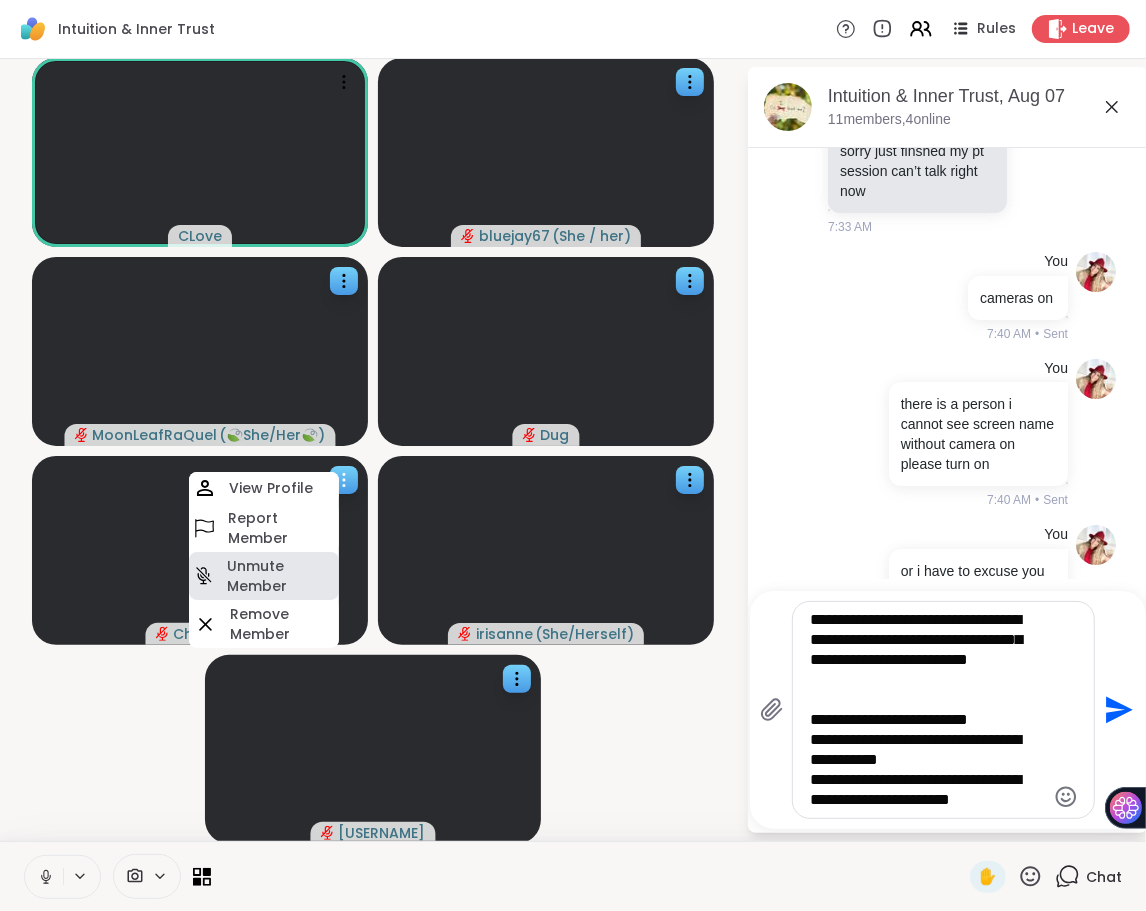 click on "Unmute Member" at bounding box center (281, 576) 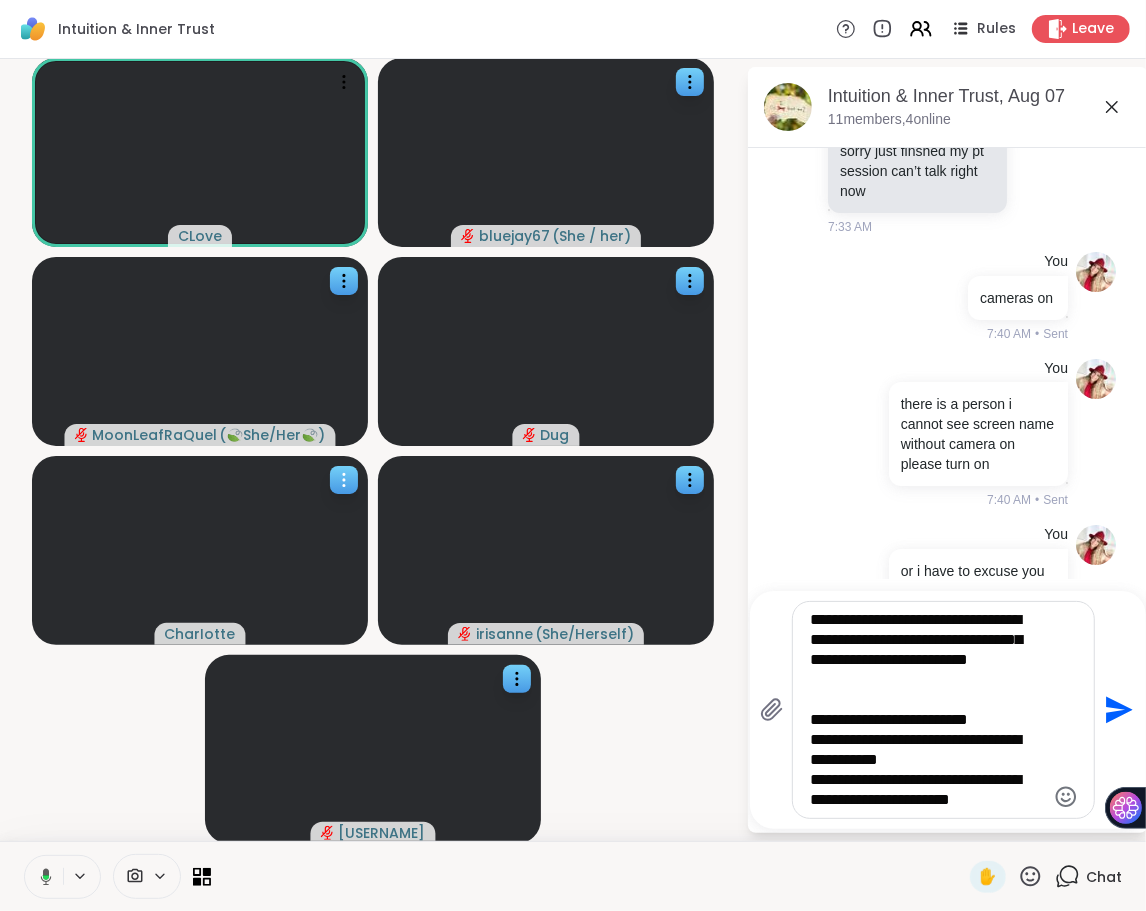 click 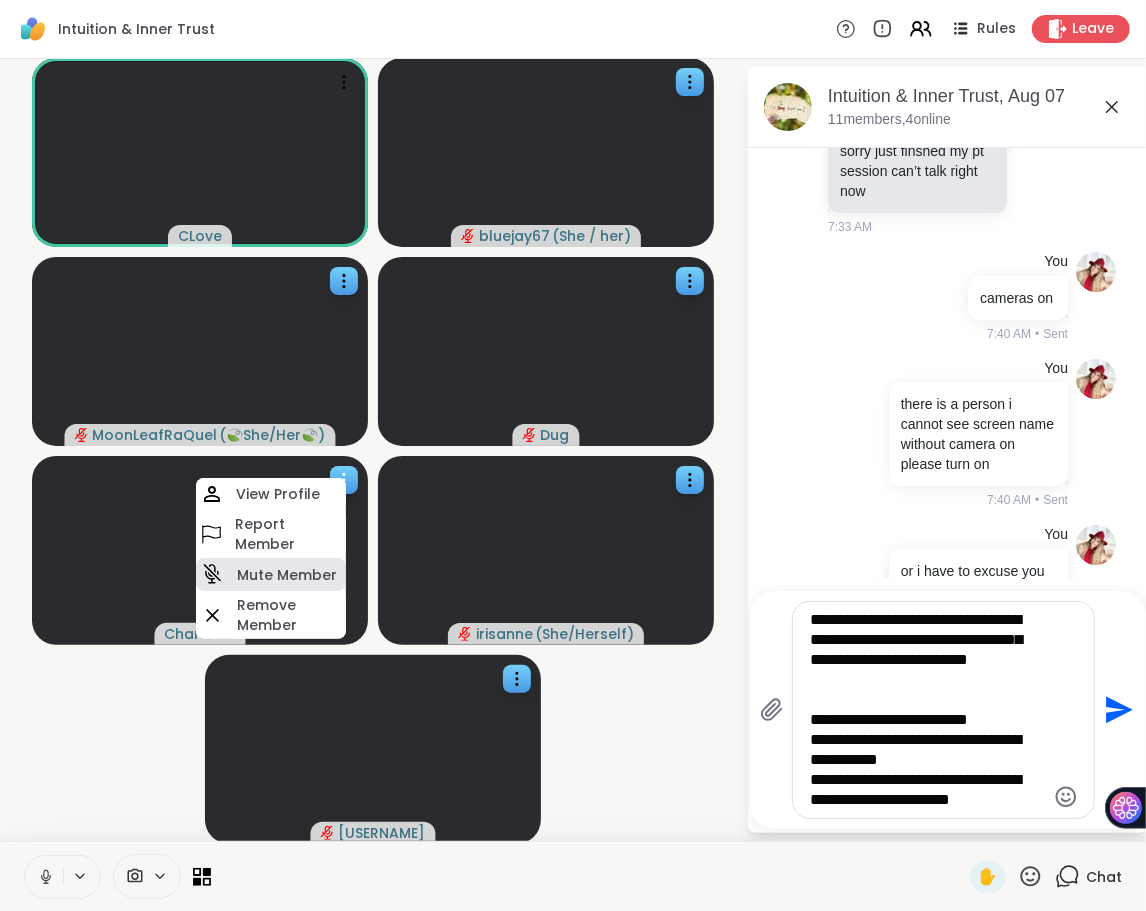 click on "Mute Member" at bounding box center (287, 575) 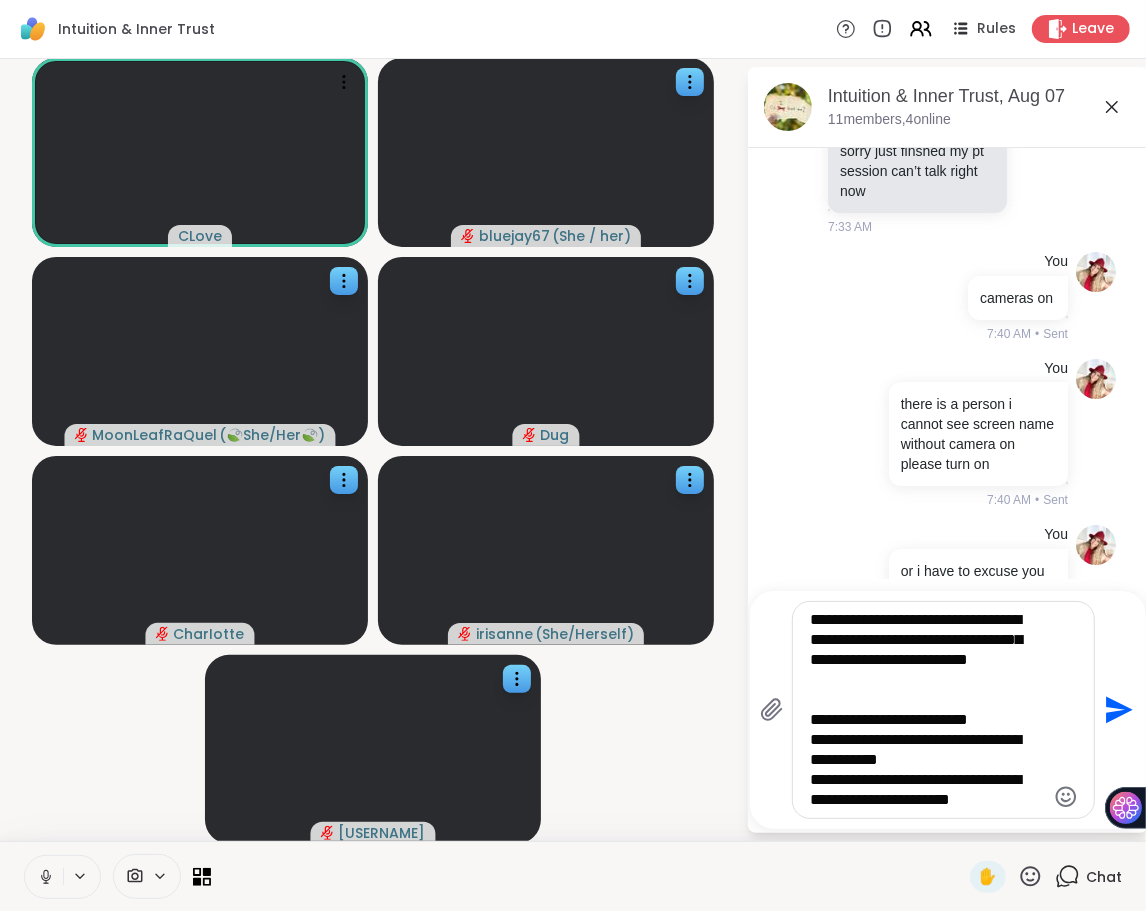 click at bounding box center (928, 710) 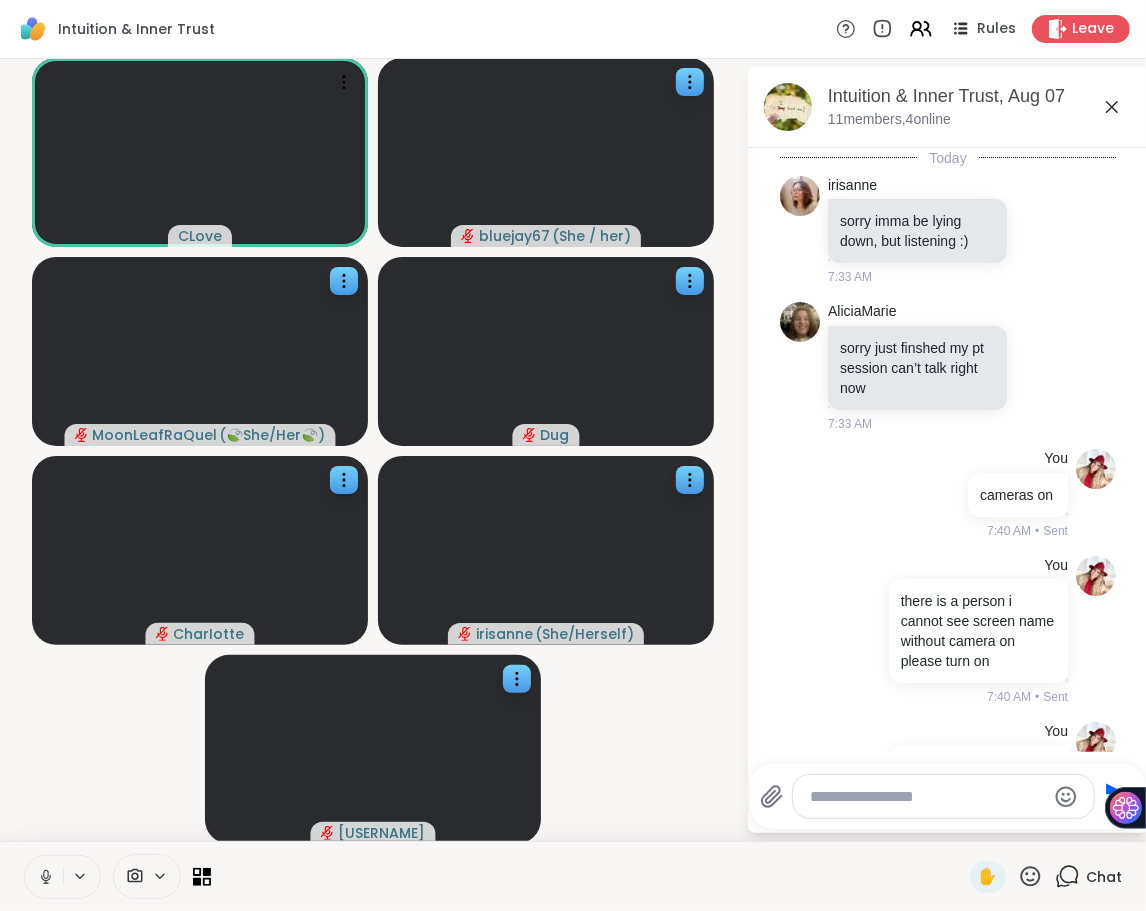 scroll, scrollTop: 208, scrollLeft: 0, axis: vertical 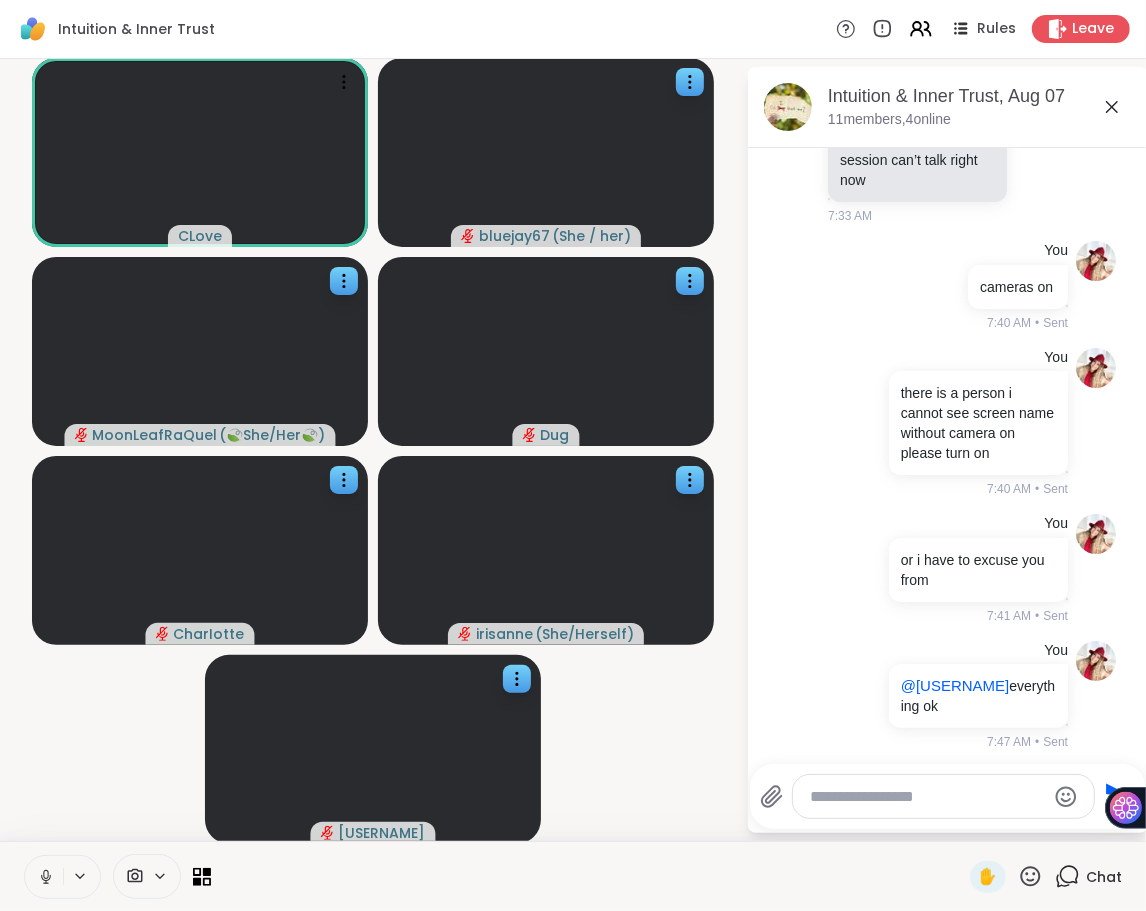 click at bounding box center (928, 797) 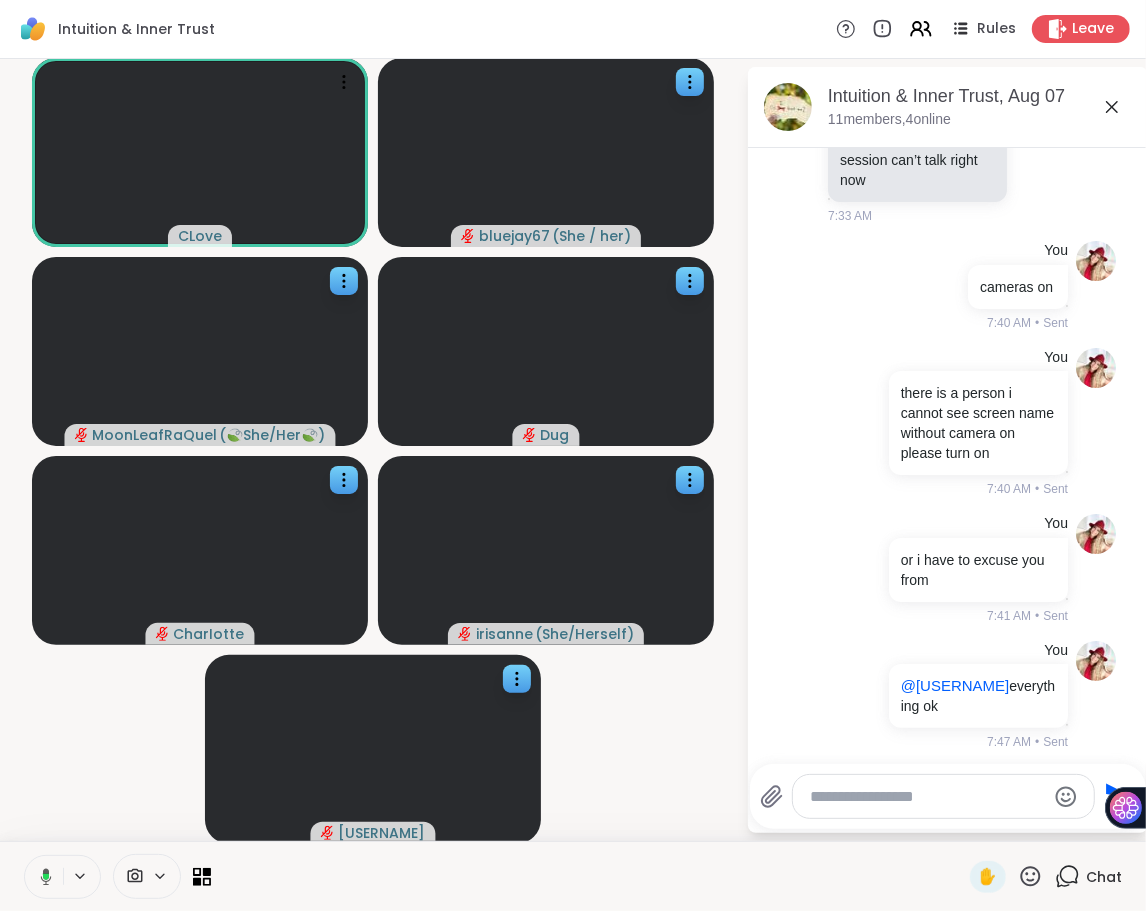 paste on "**********" 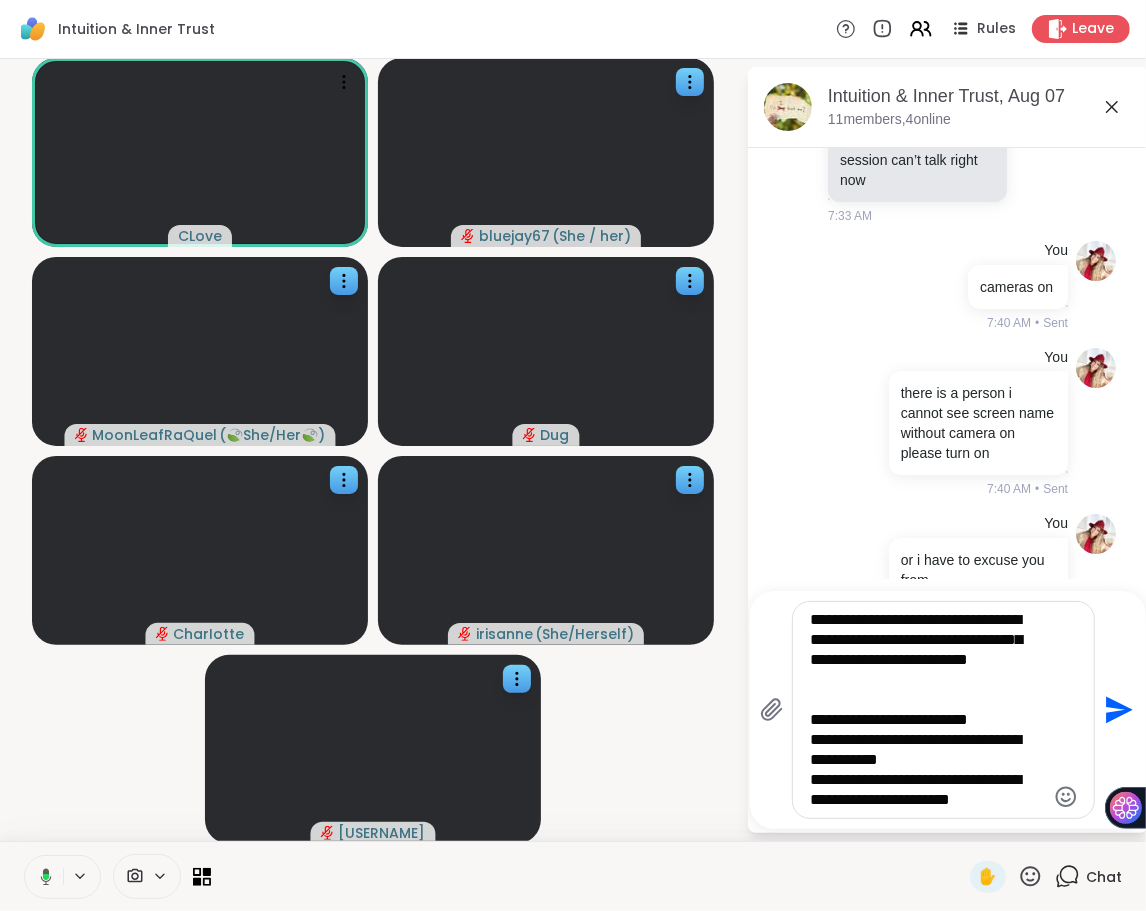 type 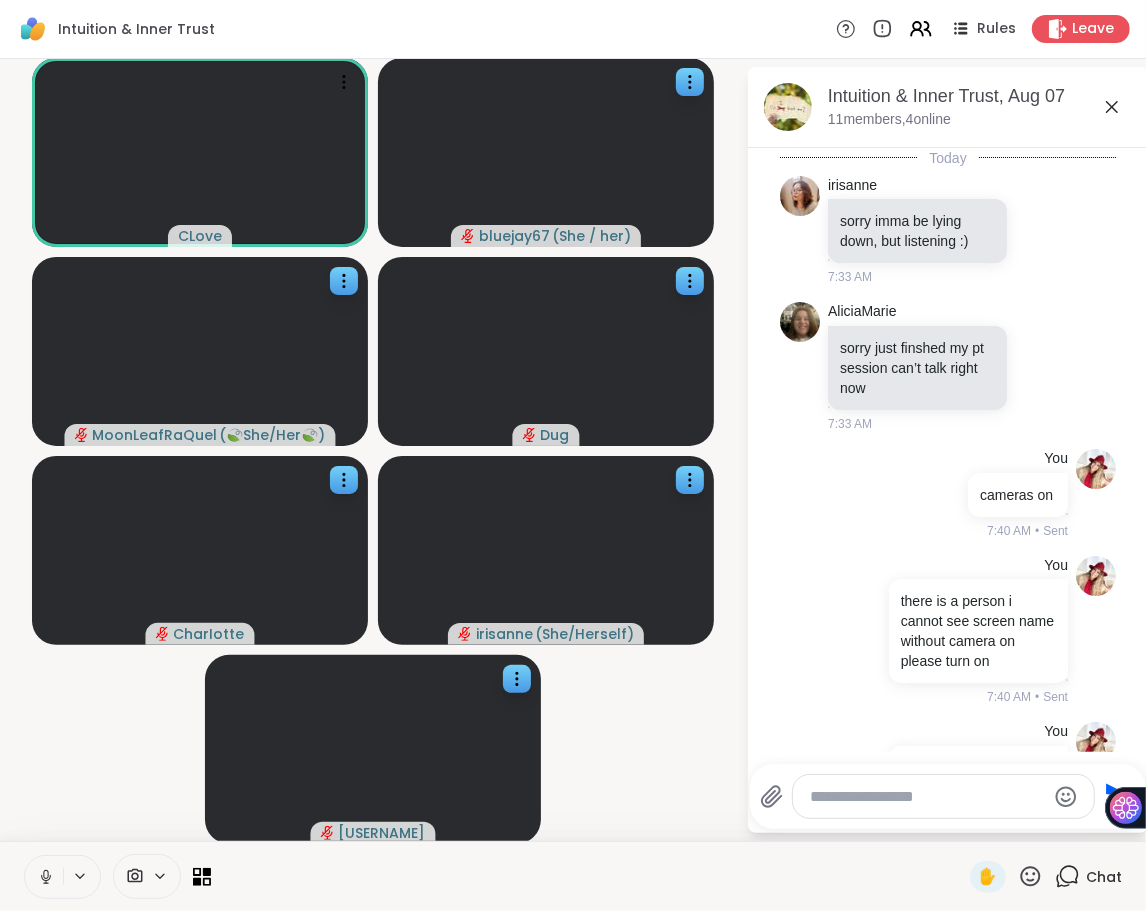 scroll, scrollTop: 208, scrollLeft: 0, axis: vertical 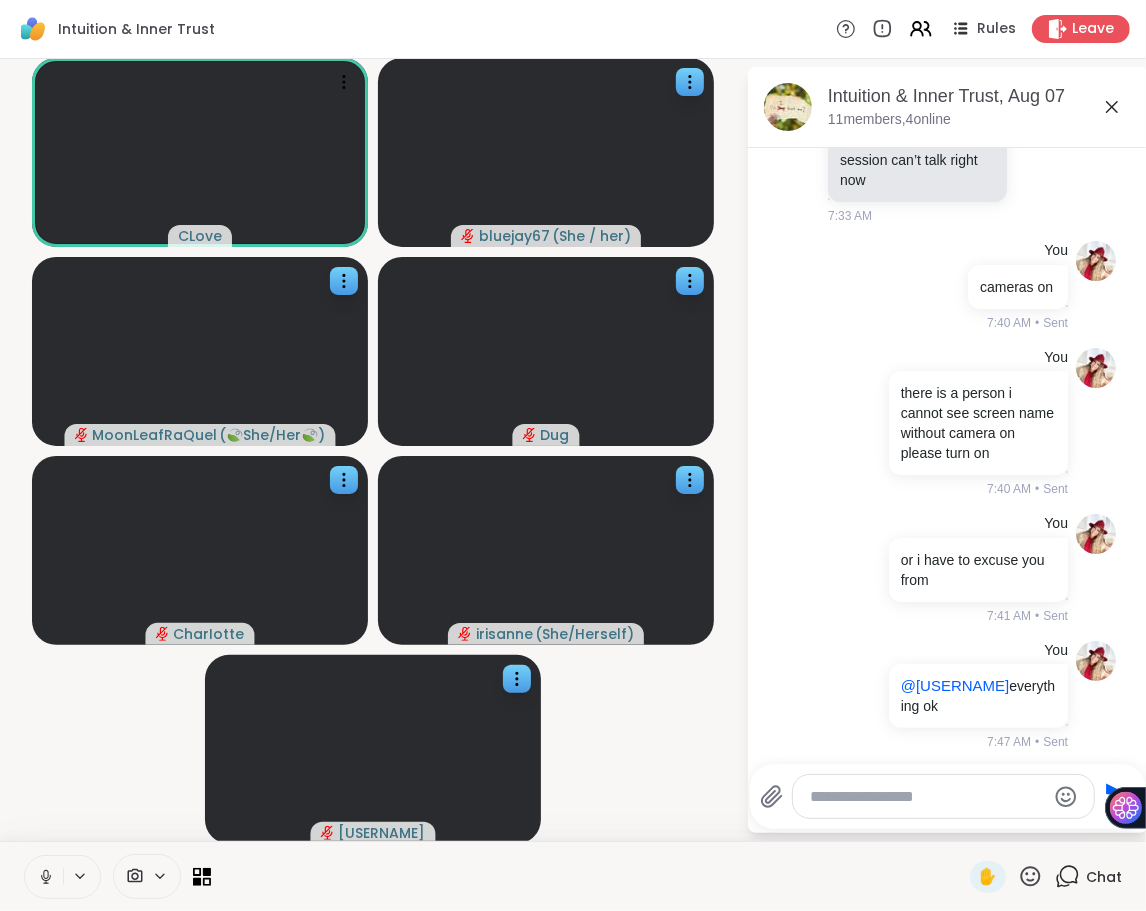 click 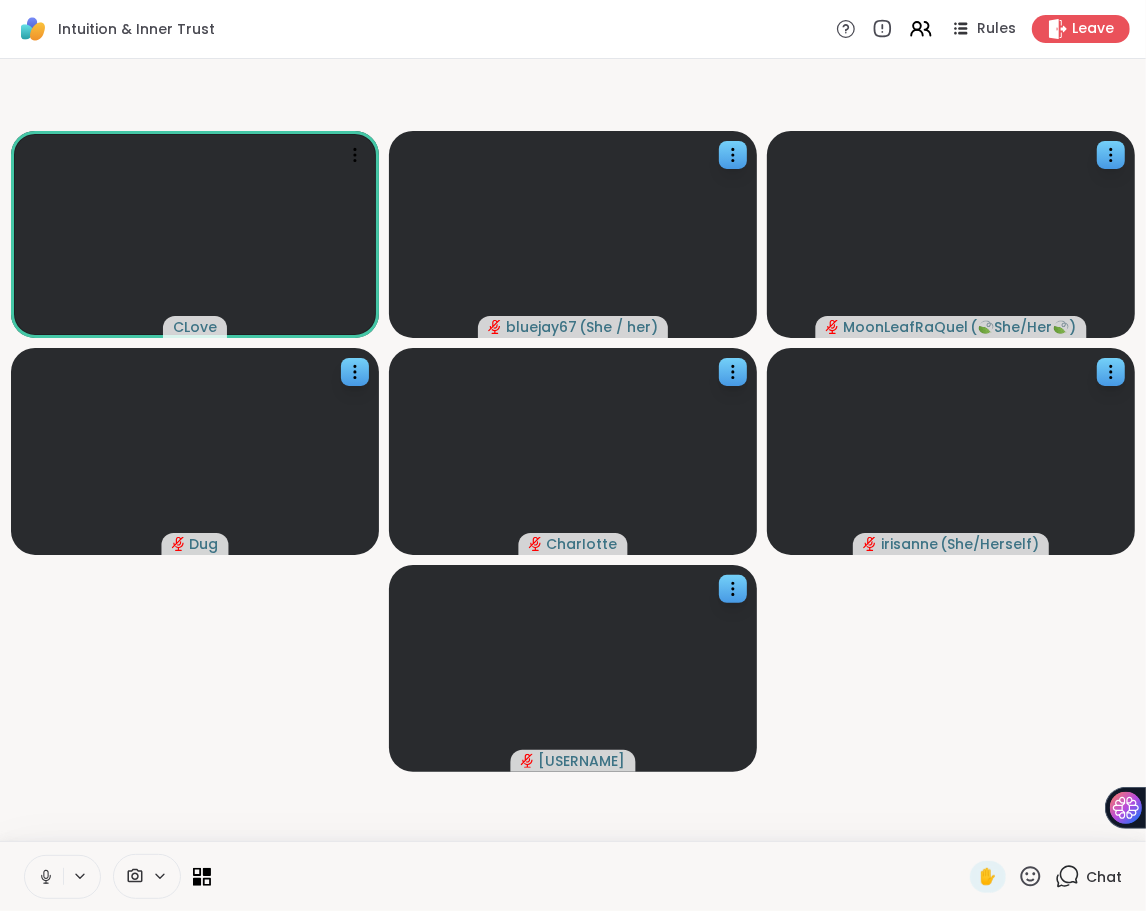 click 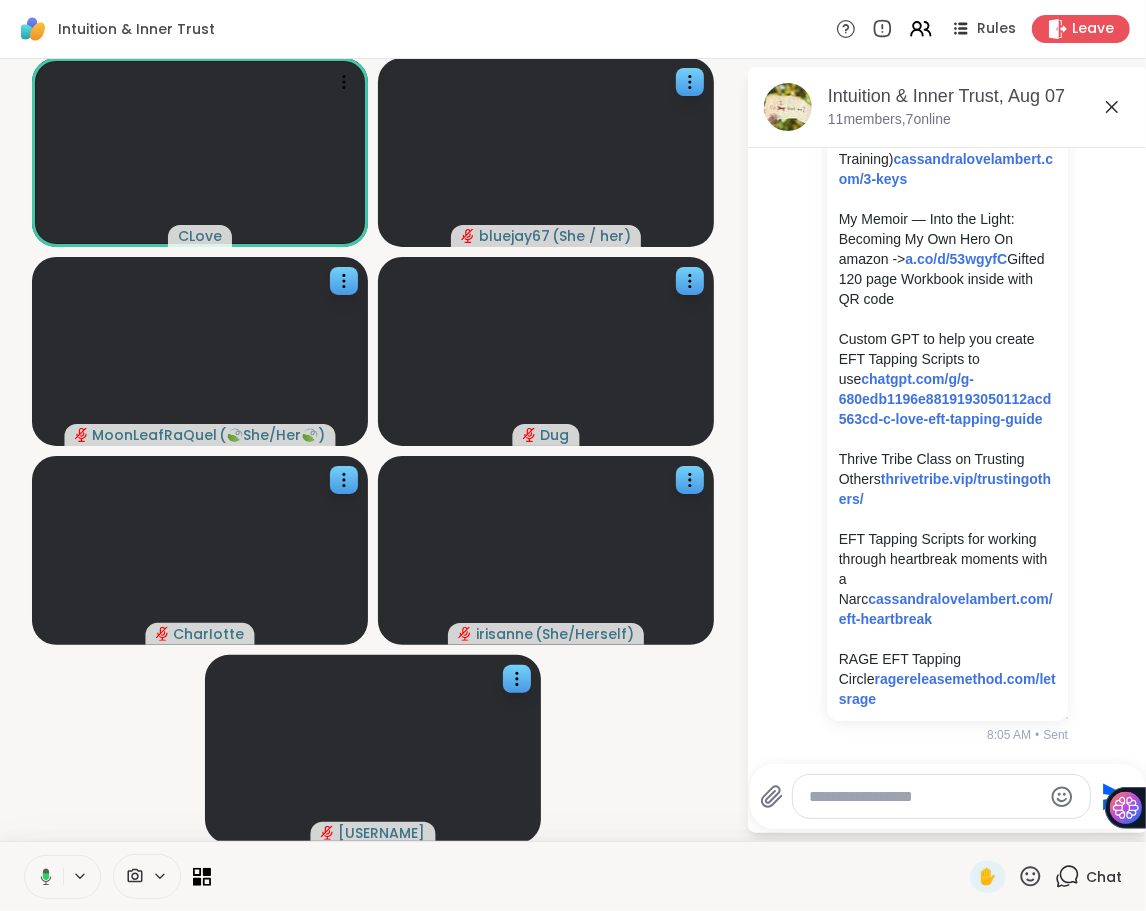 scroll, scrollTop: 7767, scrollLeft: 0, axis: vertical 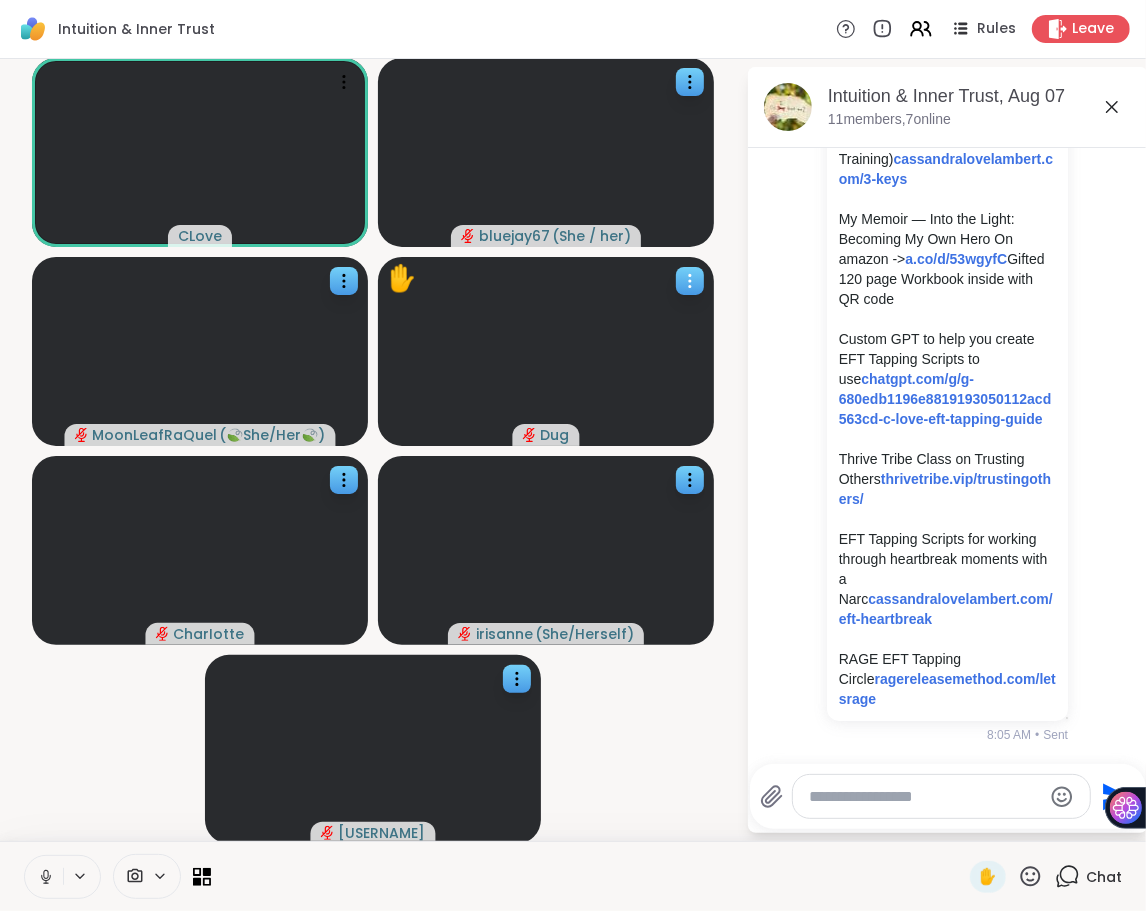 click 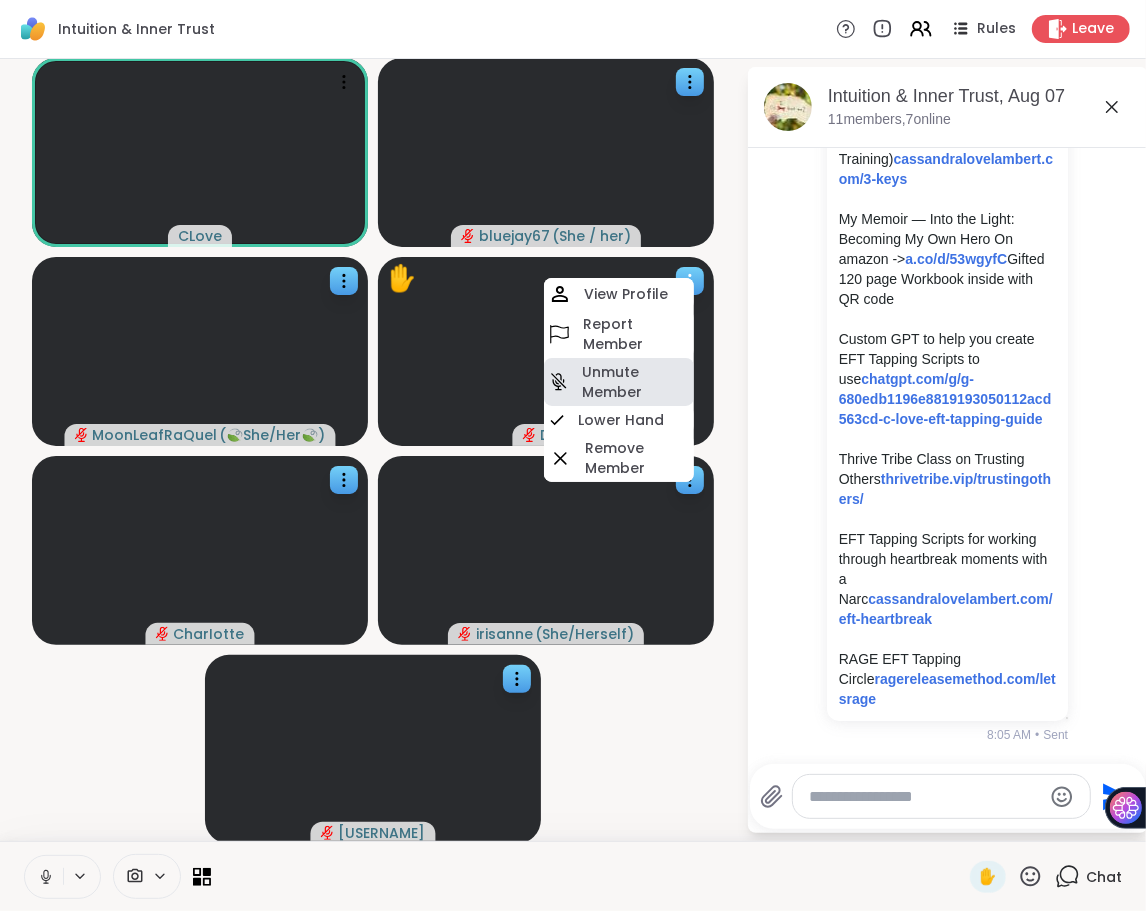 click on "Unmute Member" at bounding box center [636, 382] 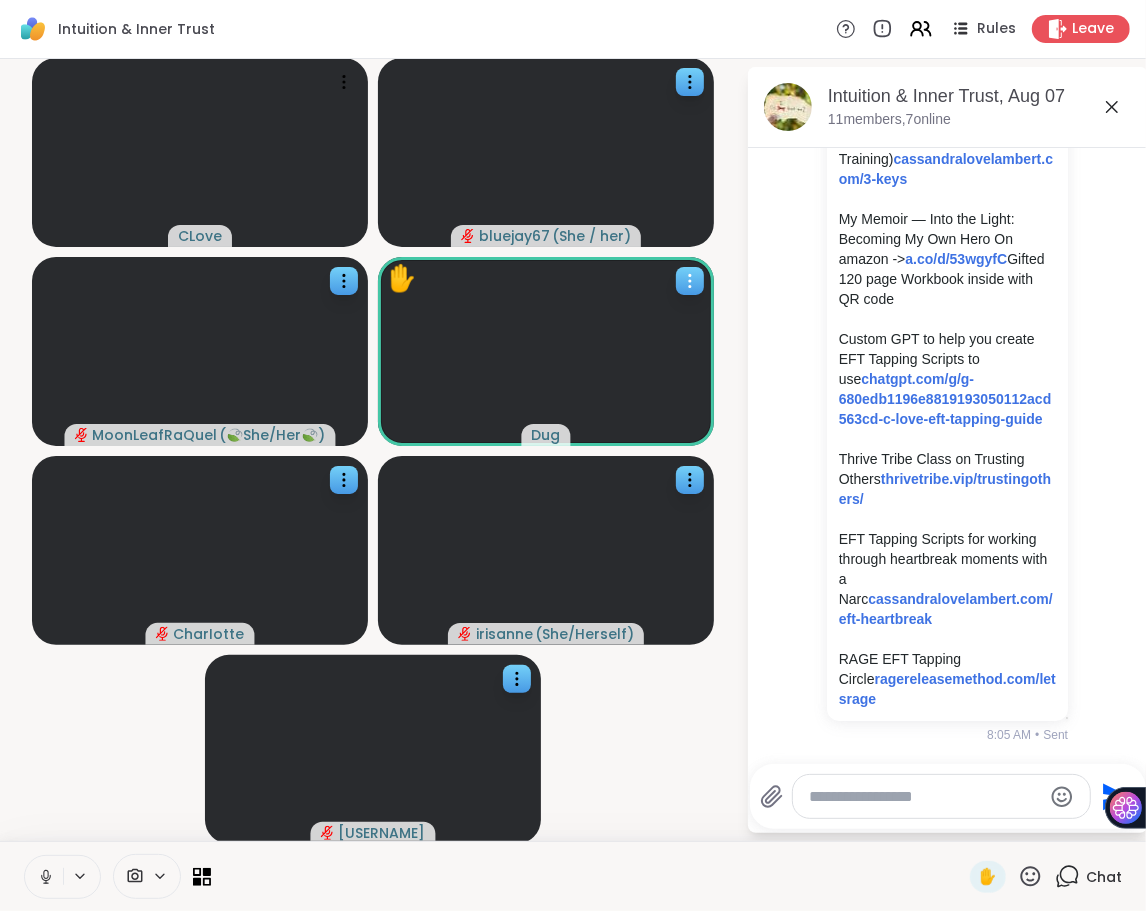 click 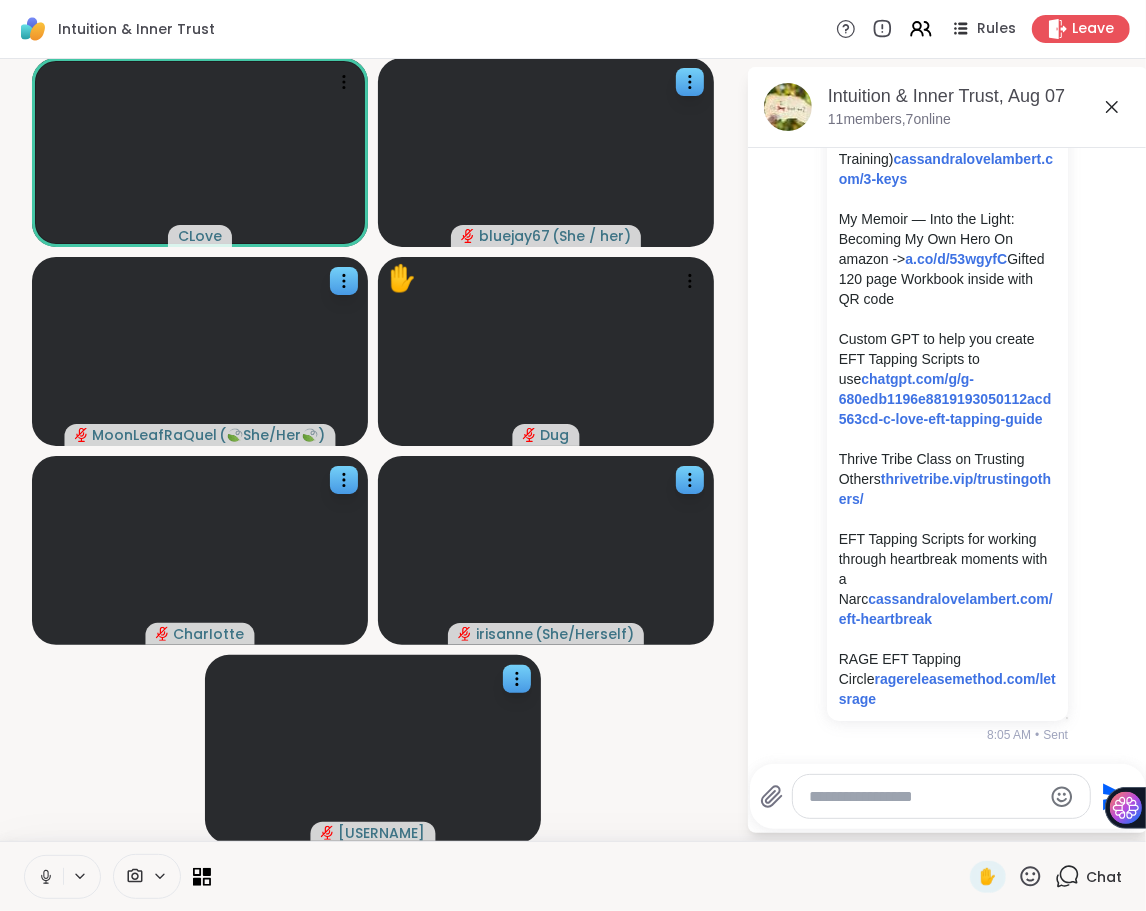 click on "Today [PERSON] sorry imma be lying down, but listening :) 7:33 AM [PERSON] sorry just finshed my pt session can’t talk right now 7:33 AM You cameras on 7:40 AM • Sent You there is a person i cannot see screen name without camera on  please turn on 7:40 AM • Sent You or i have to excuse you from 7:41 AM • Sent You @[USERNAME]  everything ok 7:47 AM • Sent You definition of intuition 7:50 AM • Sent [PERSON] Pain; heartbreak ... 7:52 AM [PERSON] self-abandonment 7:52 AM [USERNAME] Forgetting our way or focus 7:53 AM [USERNAME] It's feels like an affirmation to myself. 7:55 AM [PERSON] brb have a call 7:57 AM [USERNAME] I think i would feel more confident in my life 7:59 AM [USERNAME] Mine comes in this feeling of this deep knowing. 8:02 AM [PERSON] 8:03 AM You Spotting a Covert Narcissist Spotting a Covert Narcissist - Learn Through my Experience! Google Docs Nice to See you on the Trauma Healing: Nervous System Regulation on Share Well ! (1) Google Docs C-Love Box it Up Tool.mp4" at bounding box center (948, -3382) 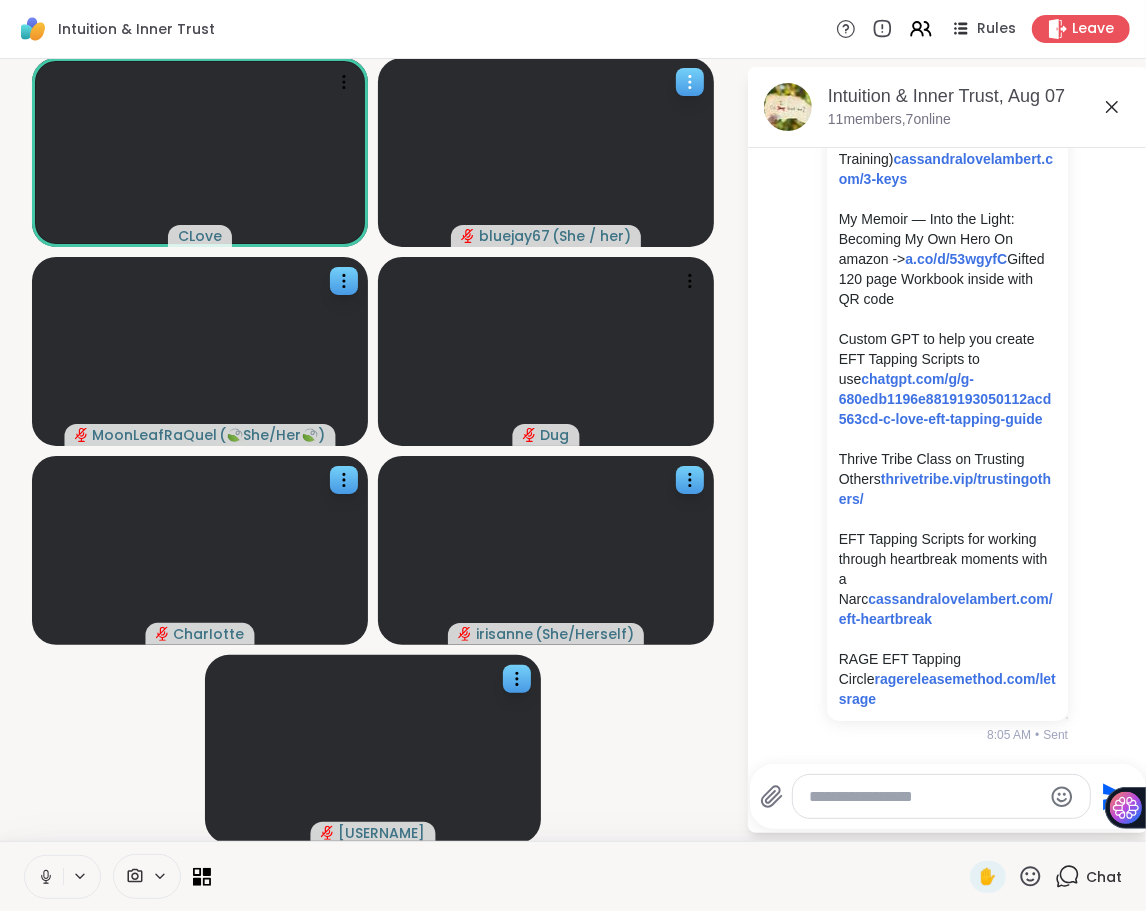 click 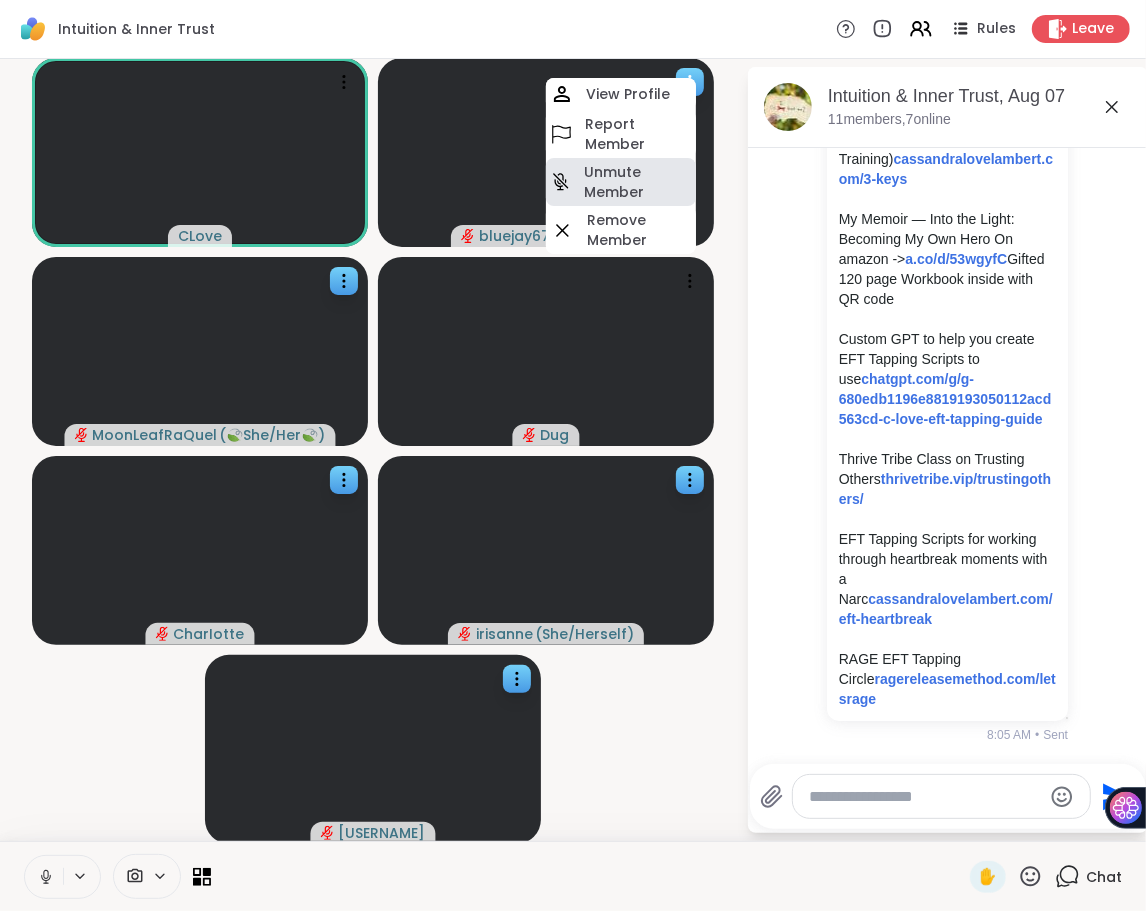 click on "Unmute Member" at bounding box center [638, 182] 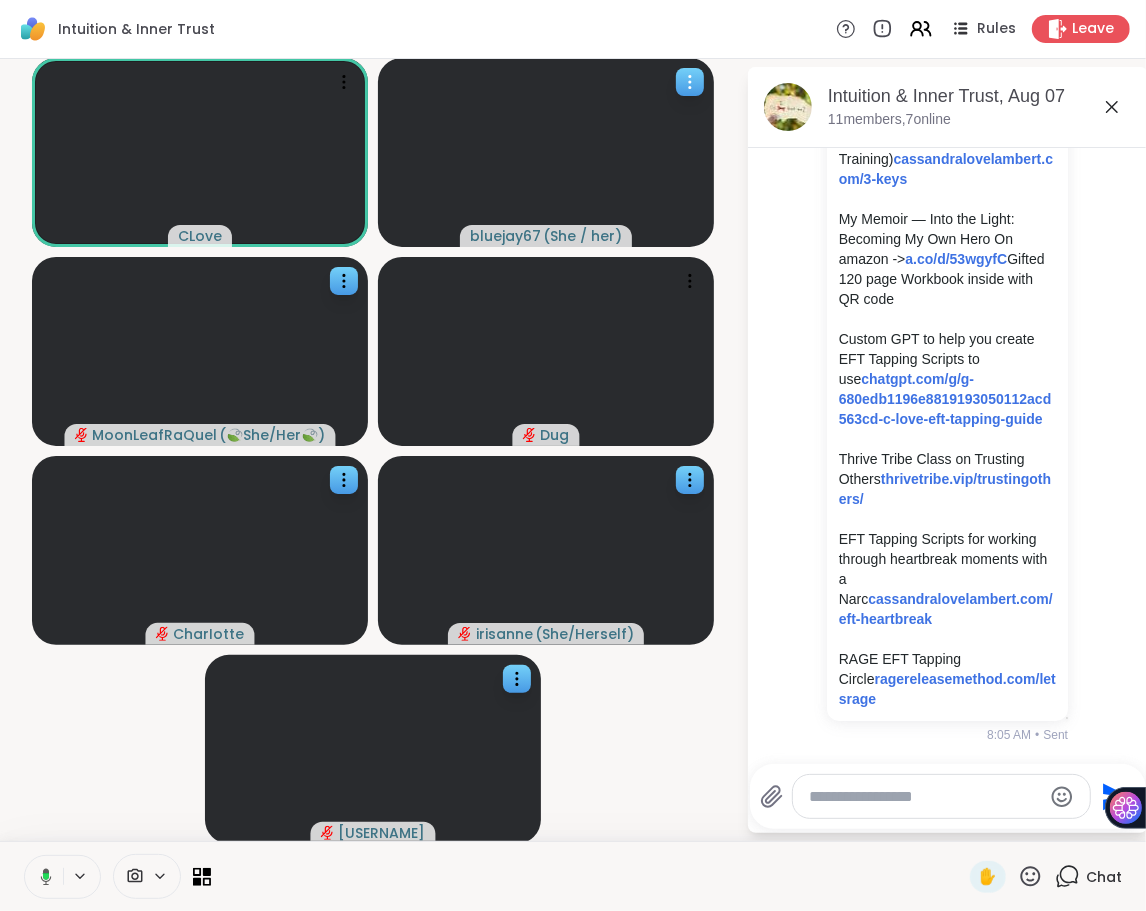 click 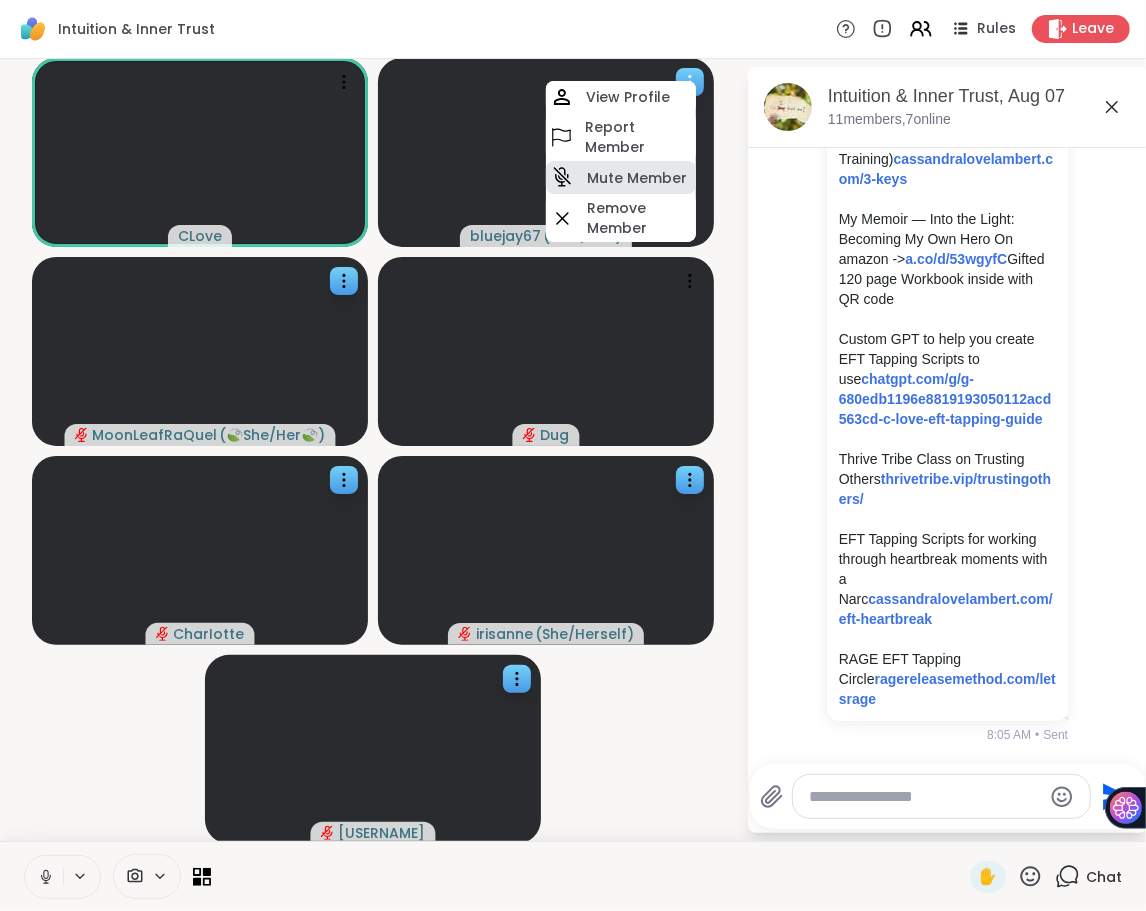 click on "Mute Member" at bounding box center (637, 178) 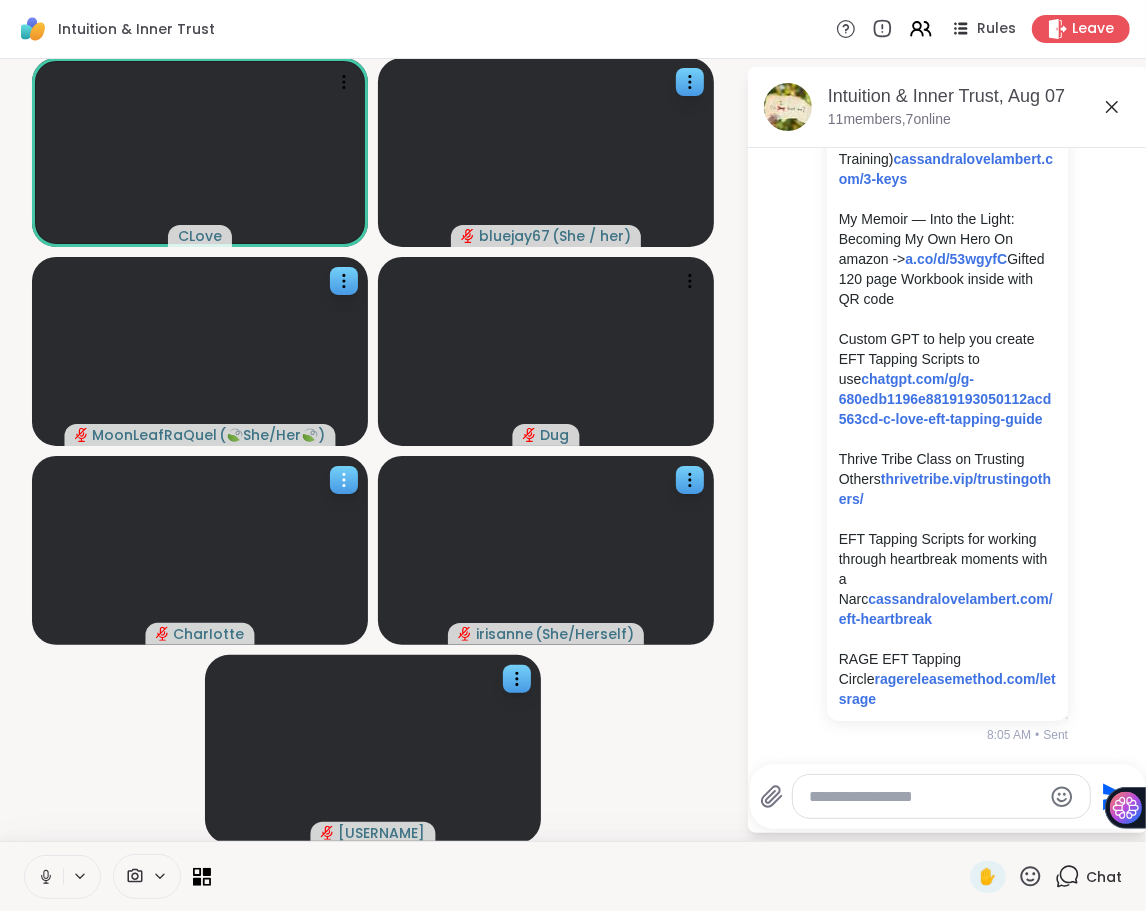click 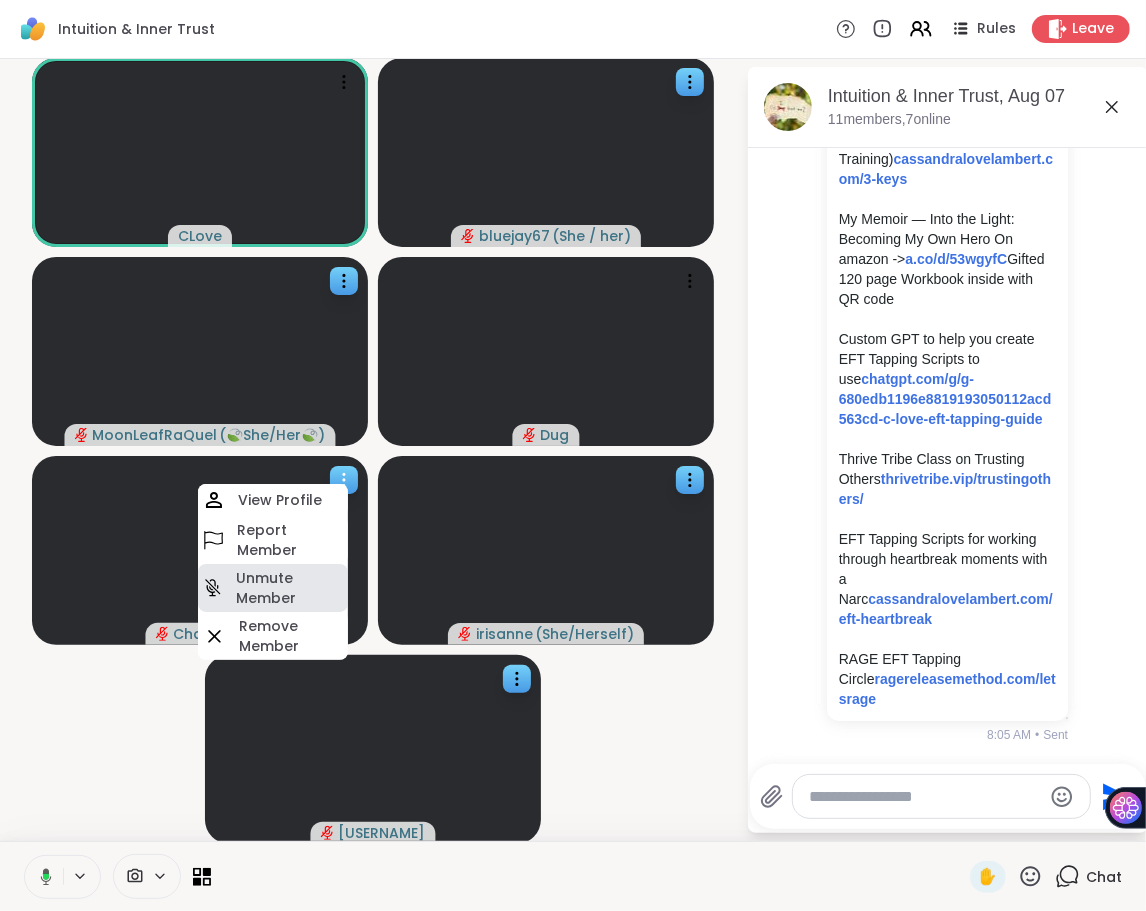 click on "Unmute Member" at bounding box center (290, 588) 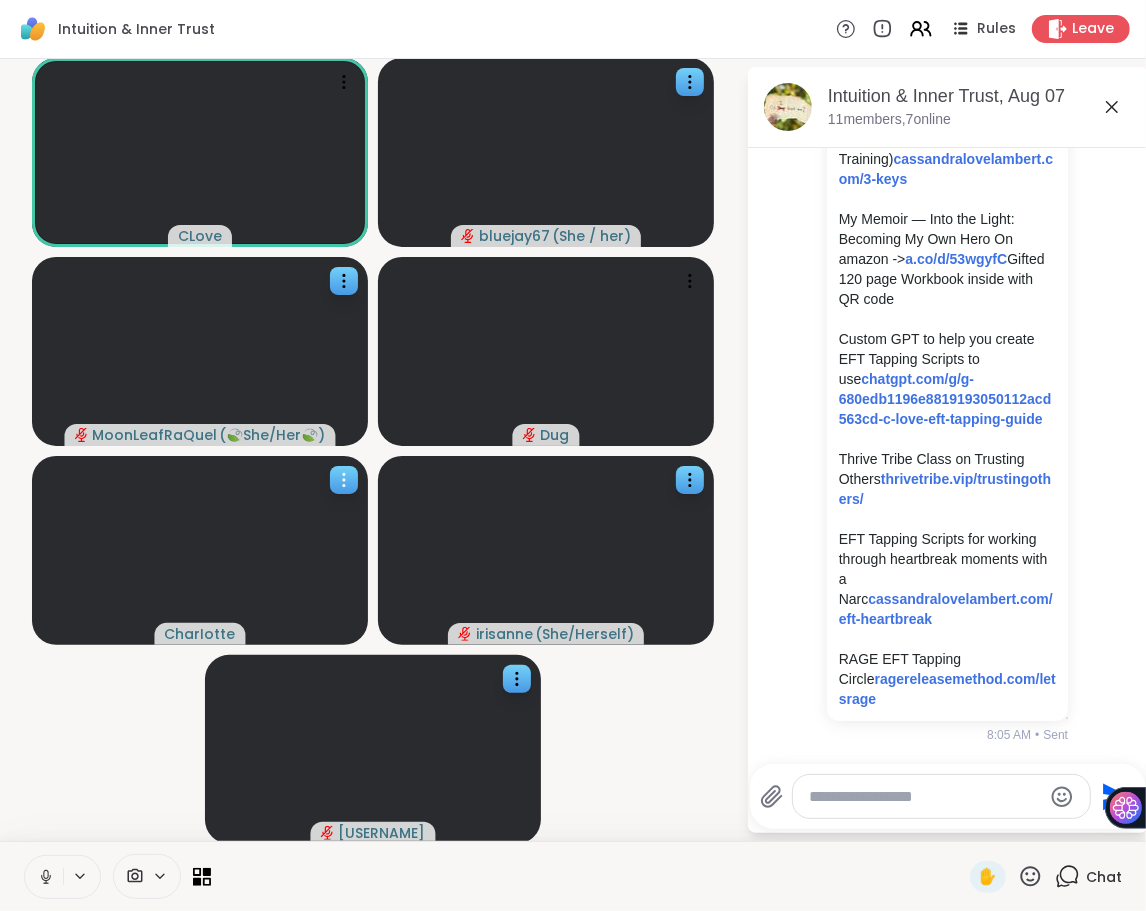 click 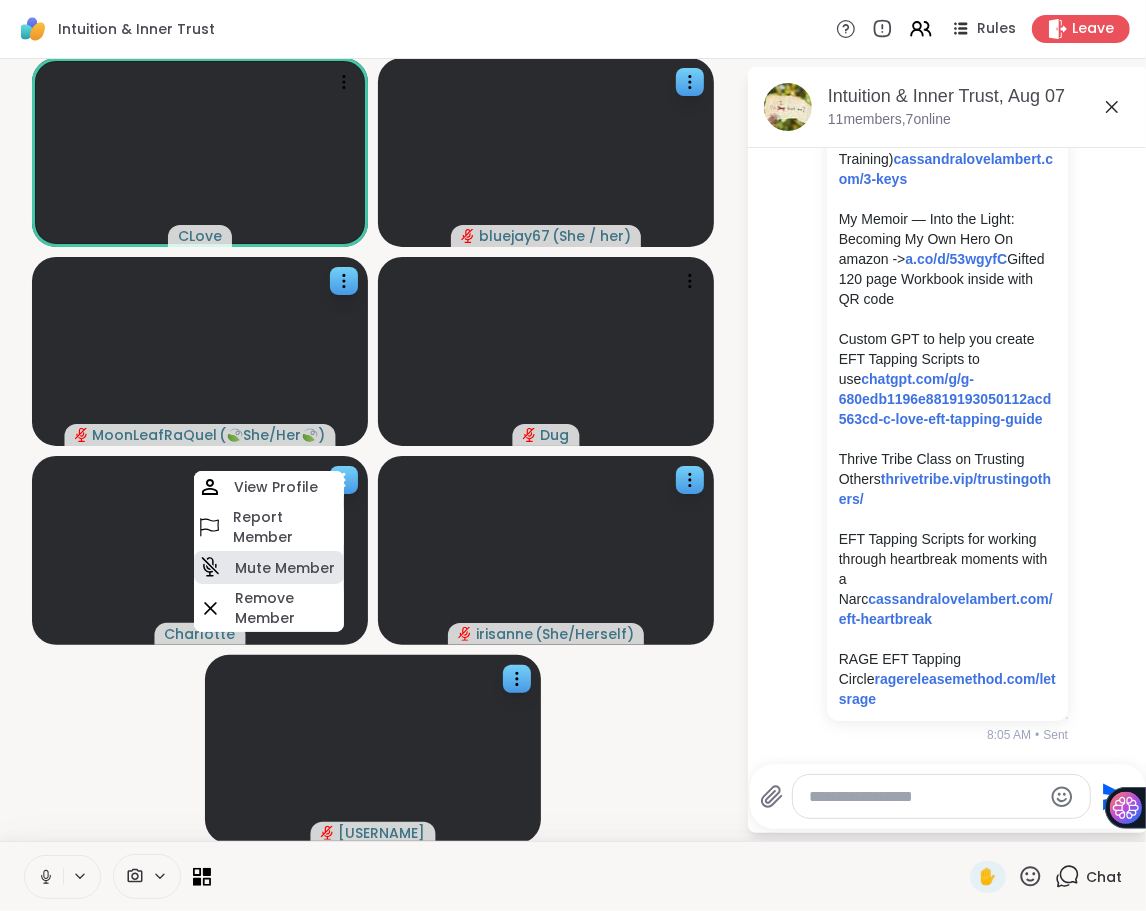click on "Mute Member" at bounding box center (285, 568) 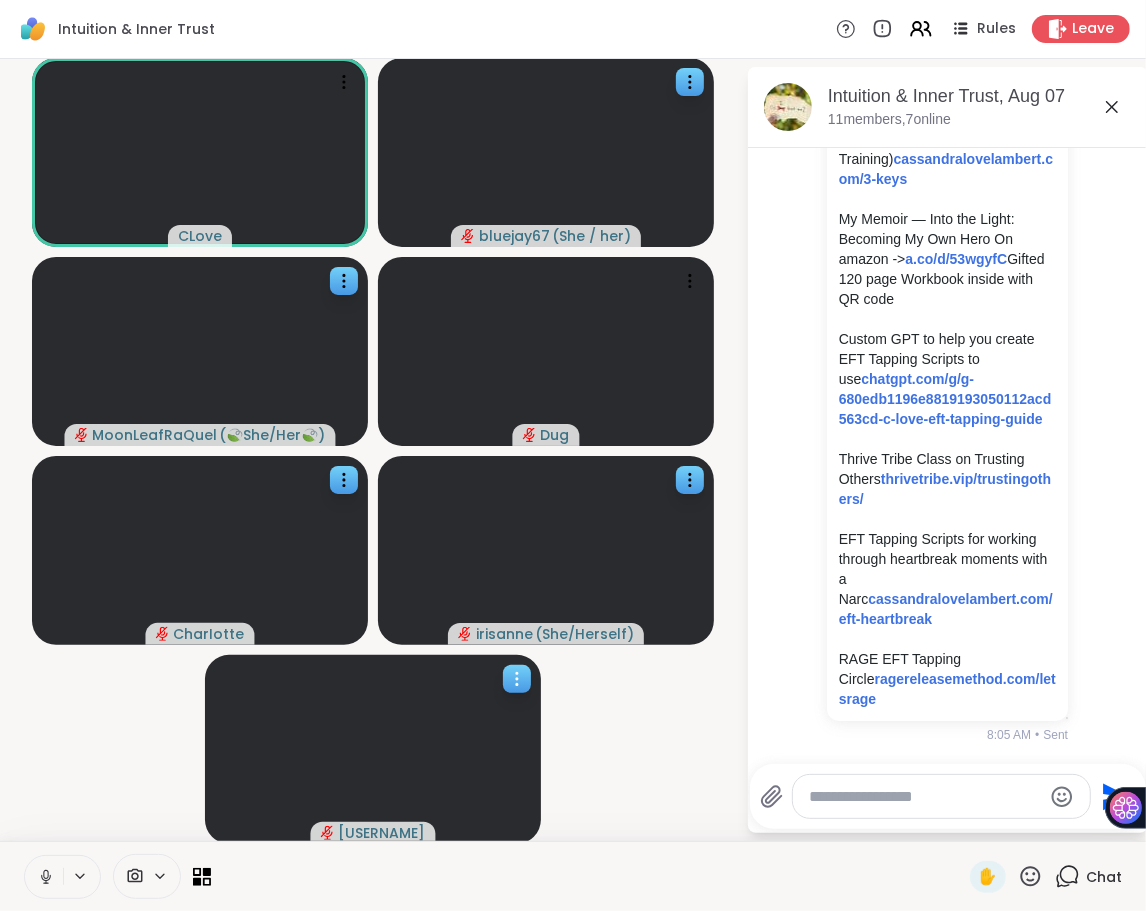 click 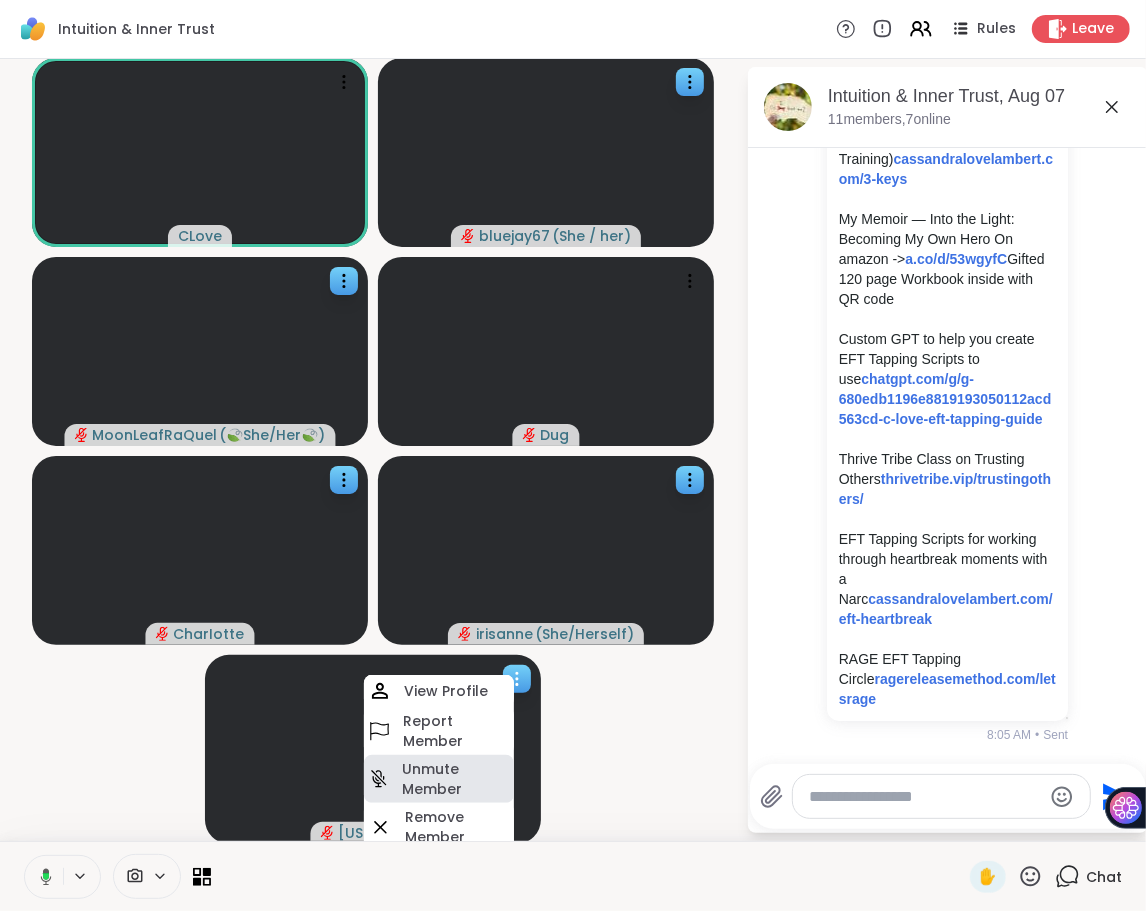 click on "Unmute Member" at bounding box center [456, 779] 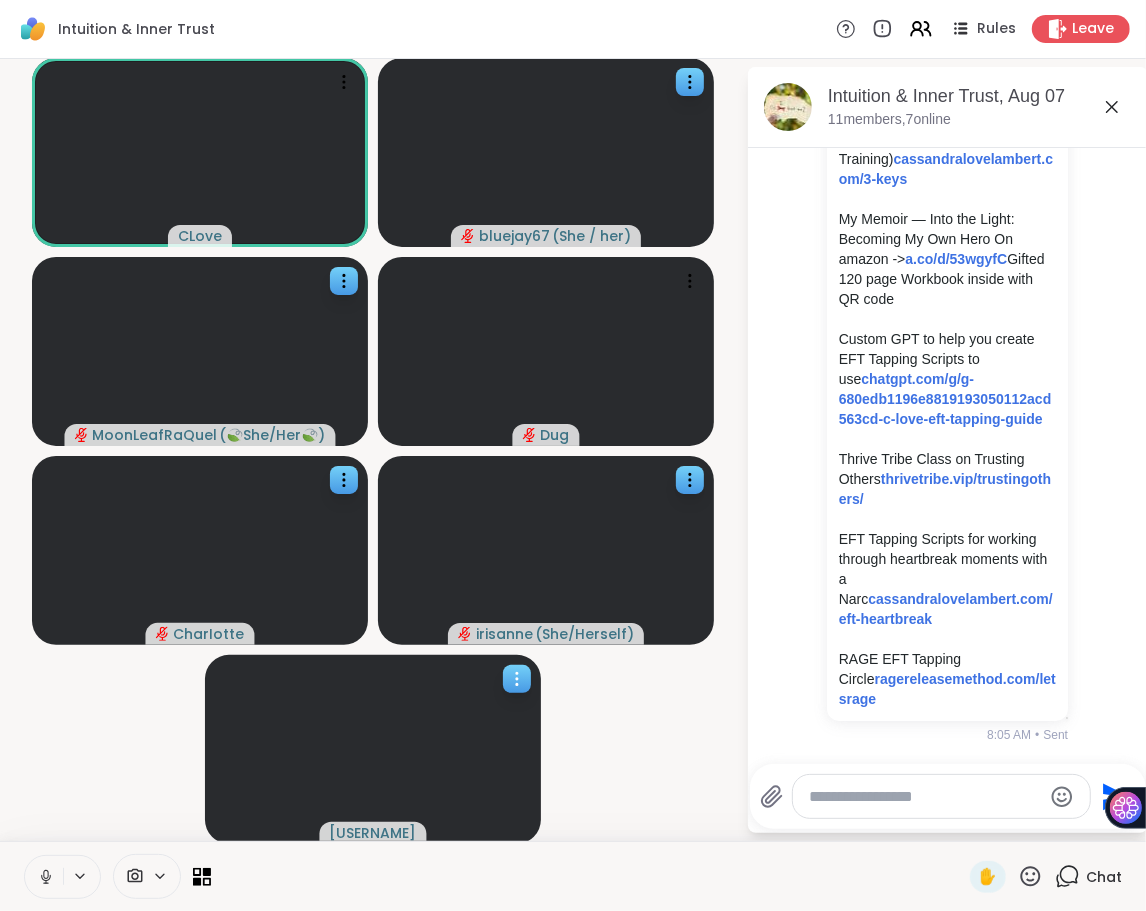 click at bounding box center (517, 679) 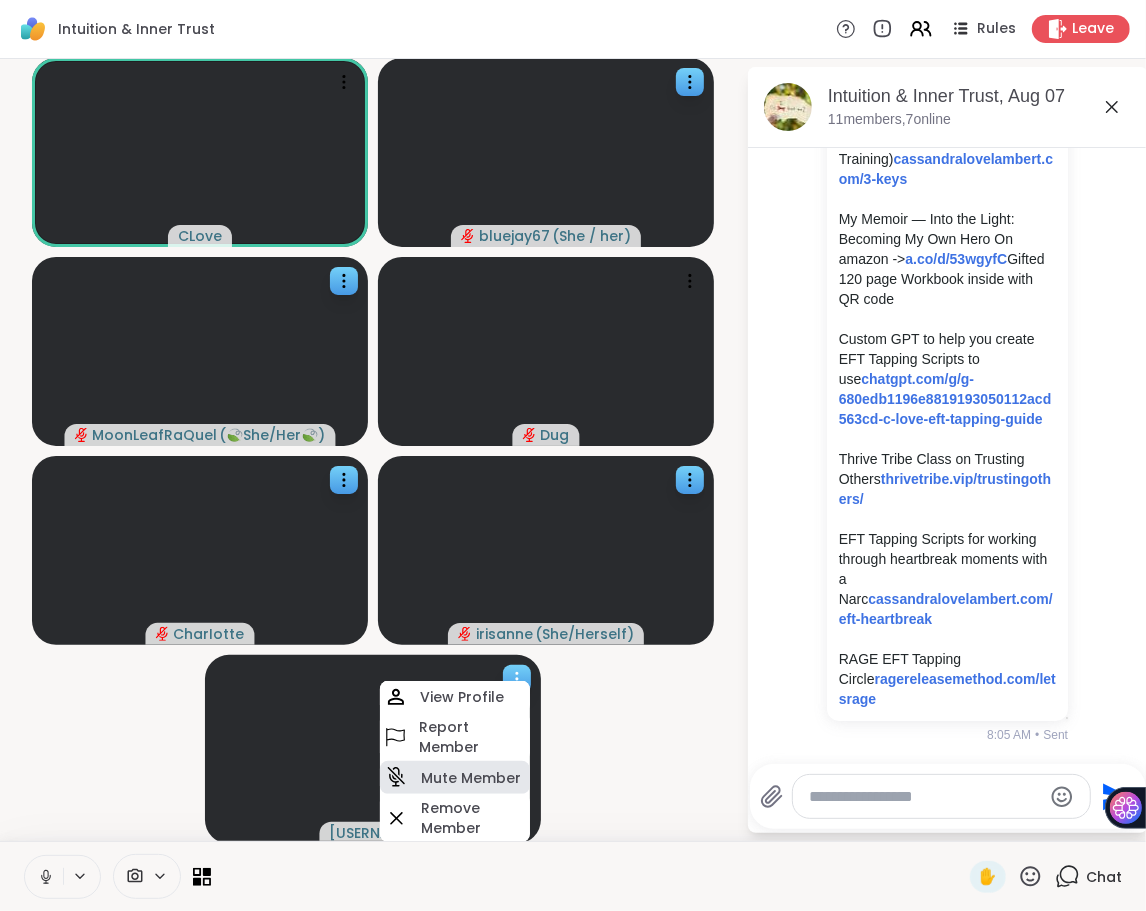 click on "Mute Member" at bounding box center (471, 778) 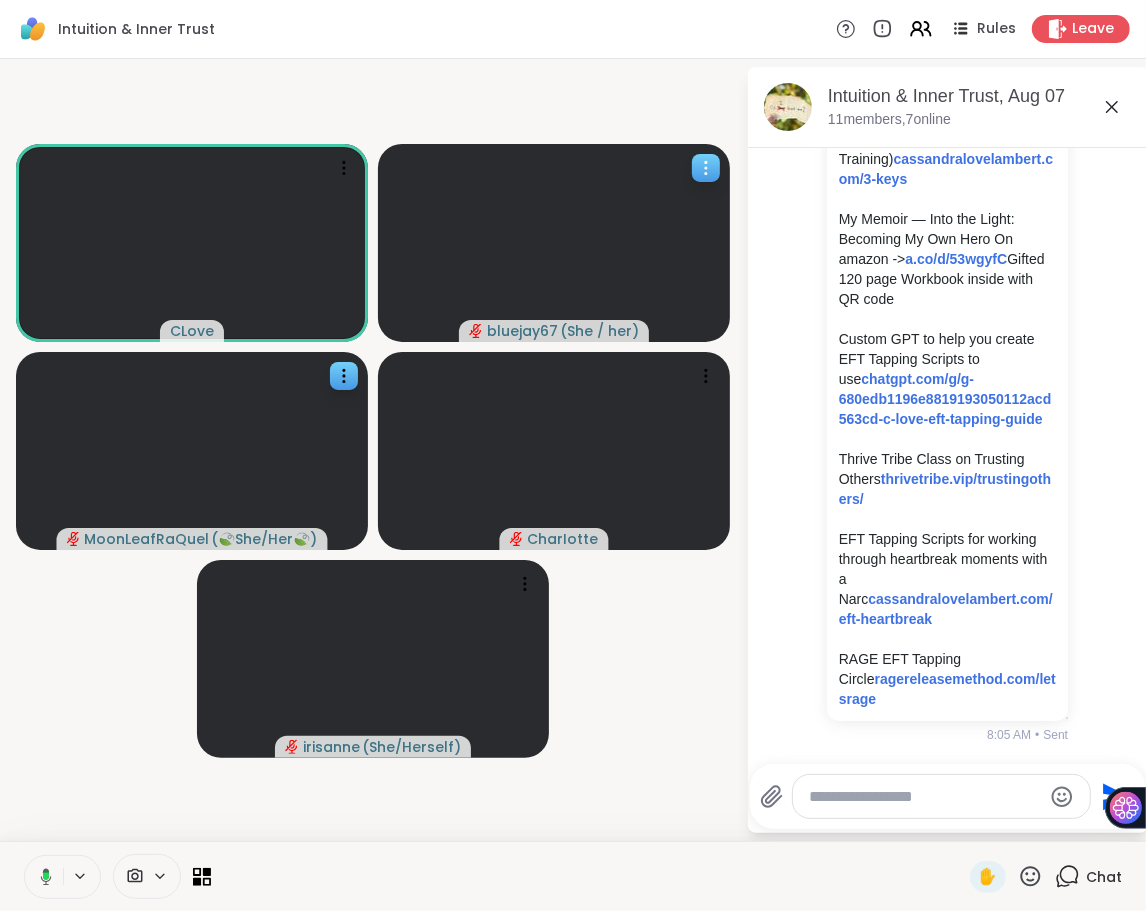 click 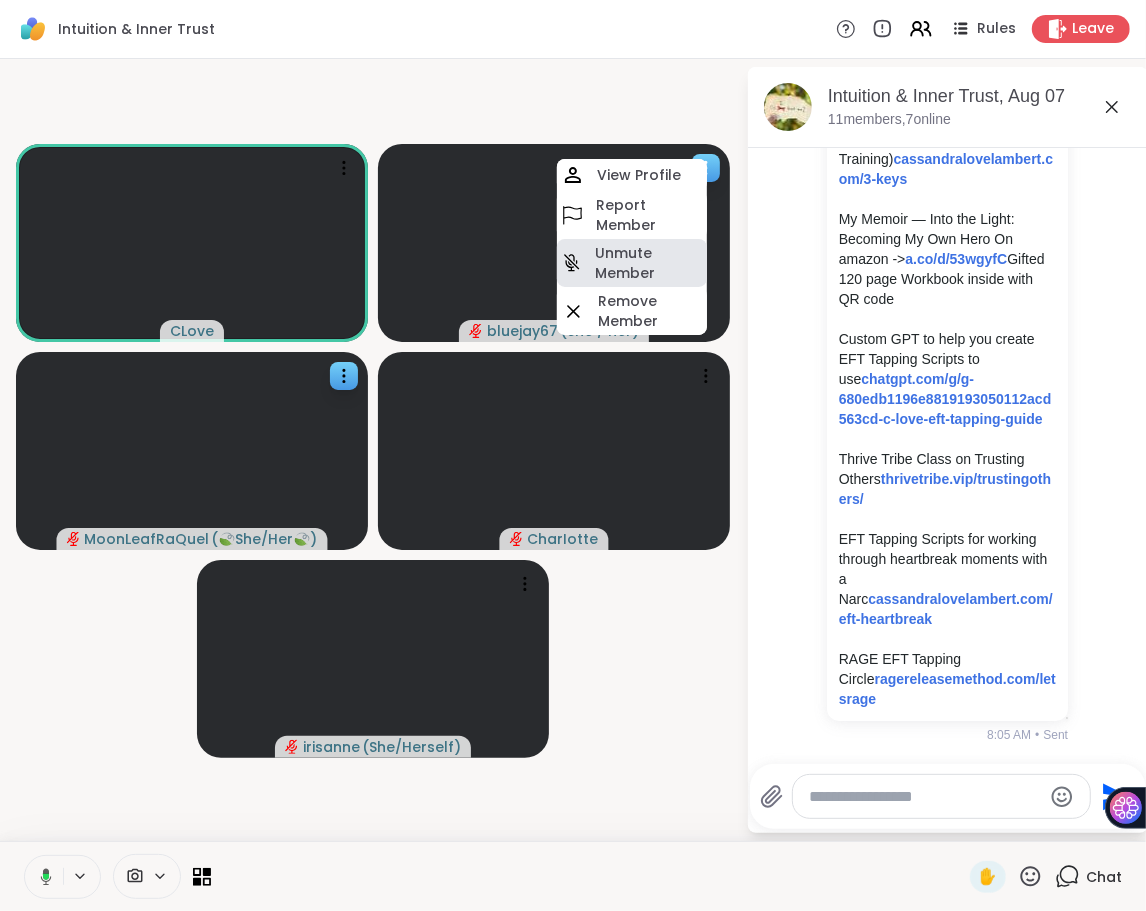 click on "Unmute Member" at bounding box center [649, 263] 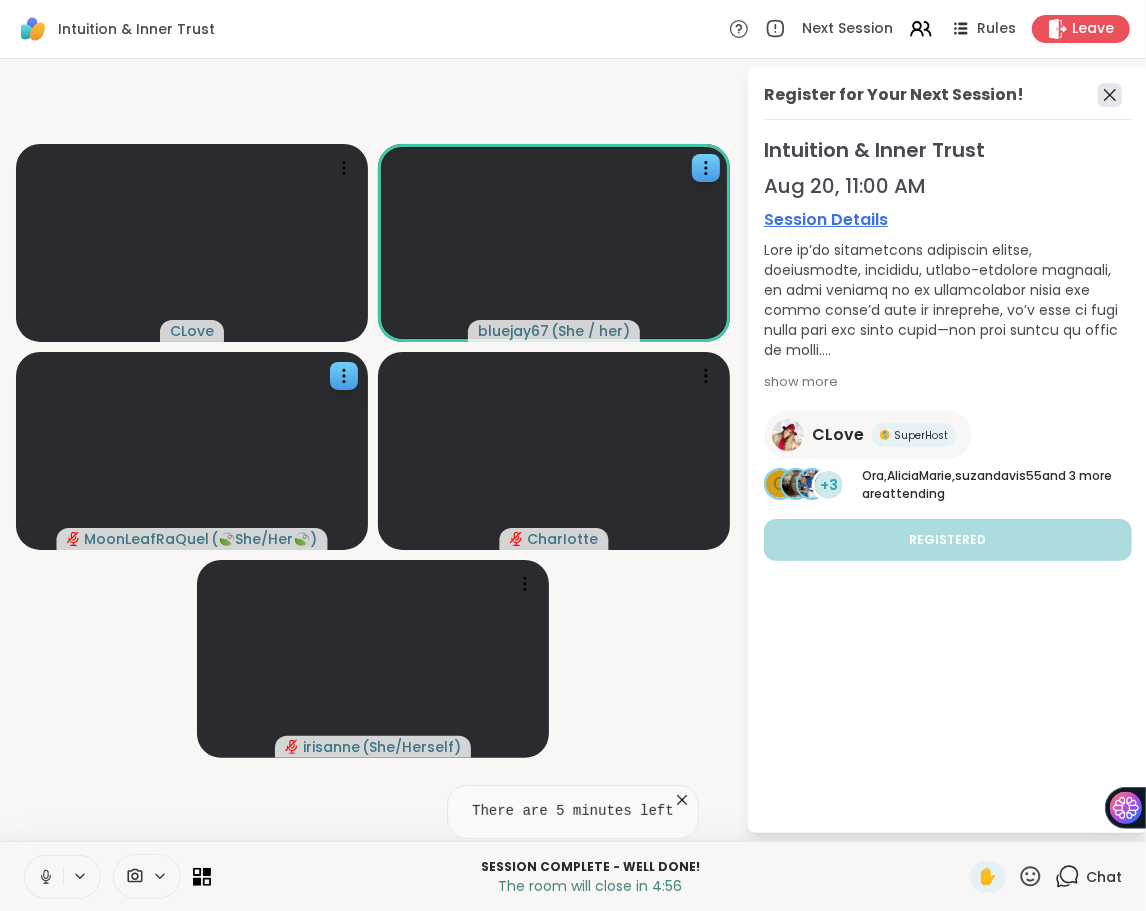 click 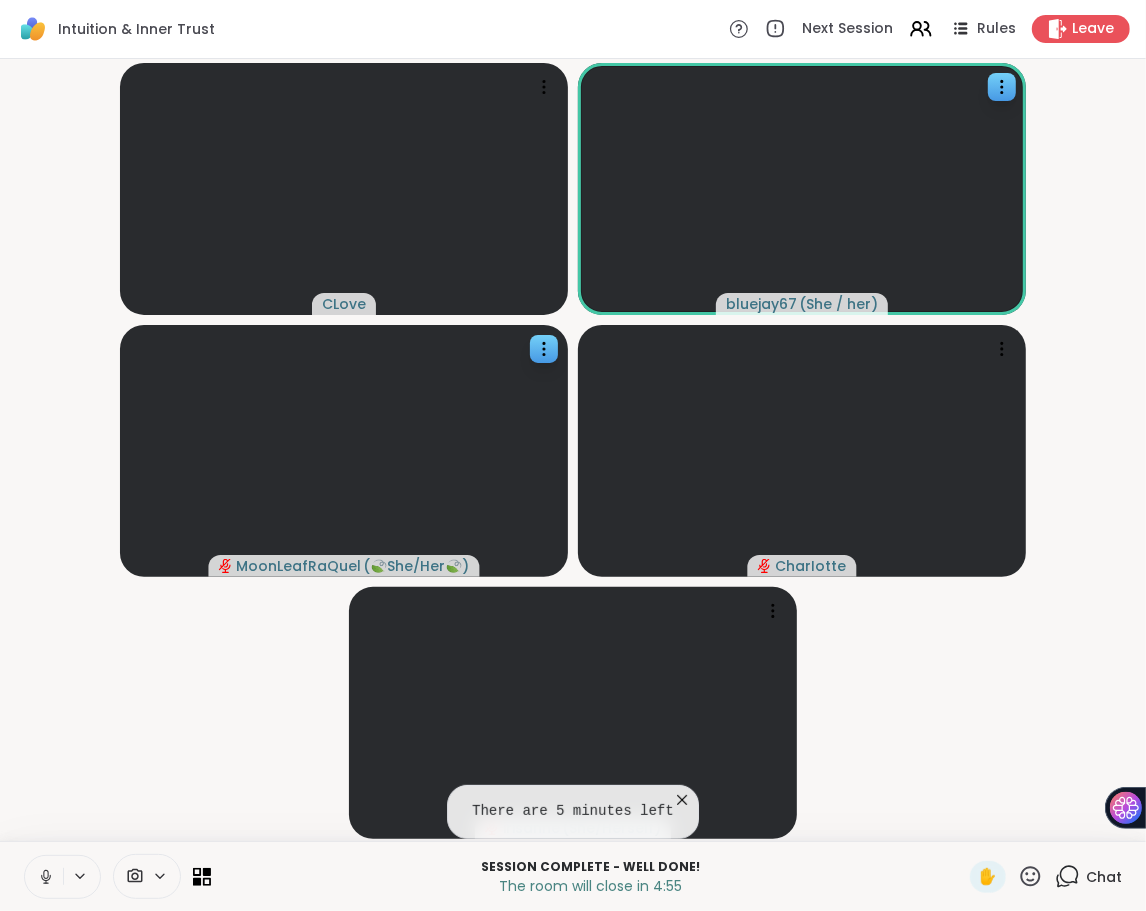 click 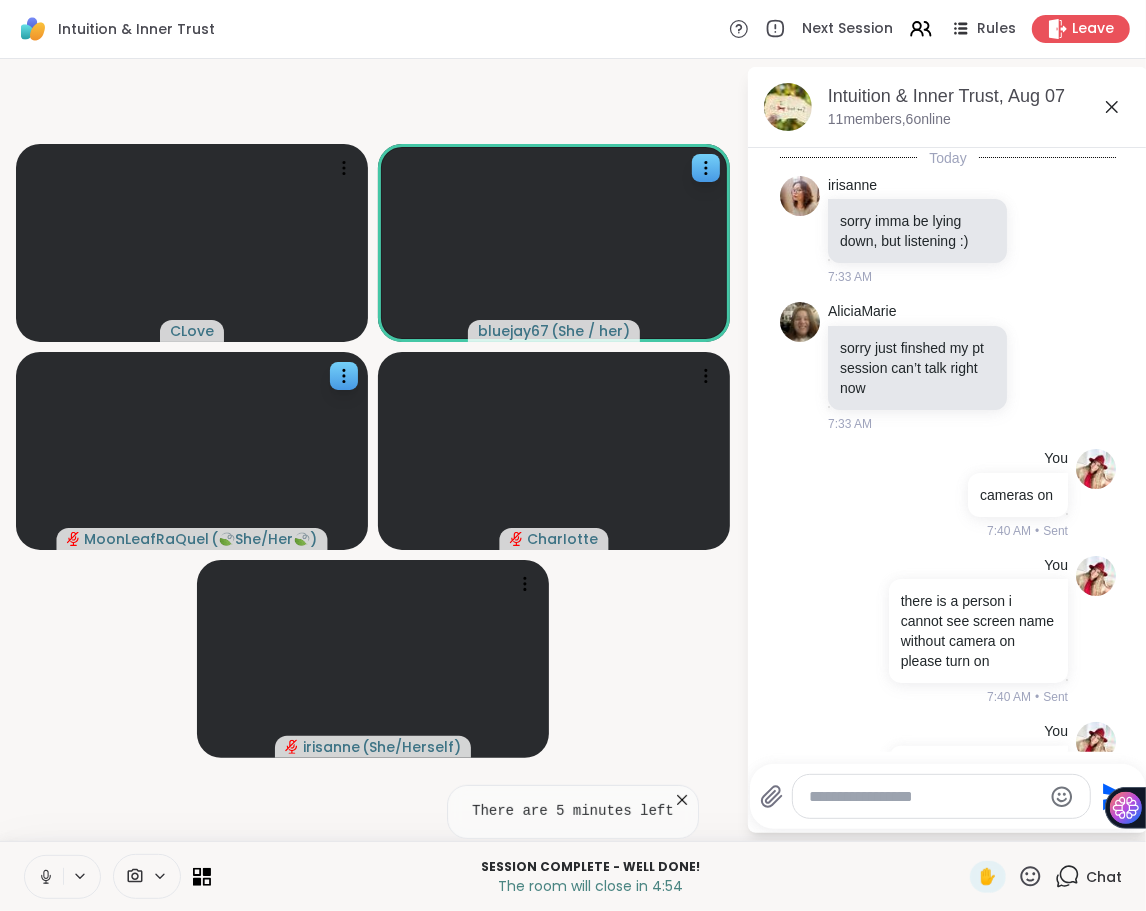 scroll, scrollTop: 8260, scrollLeft: 0, axis: vertical 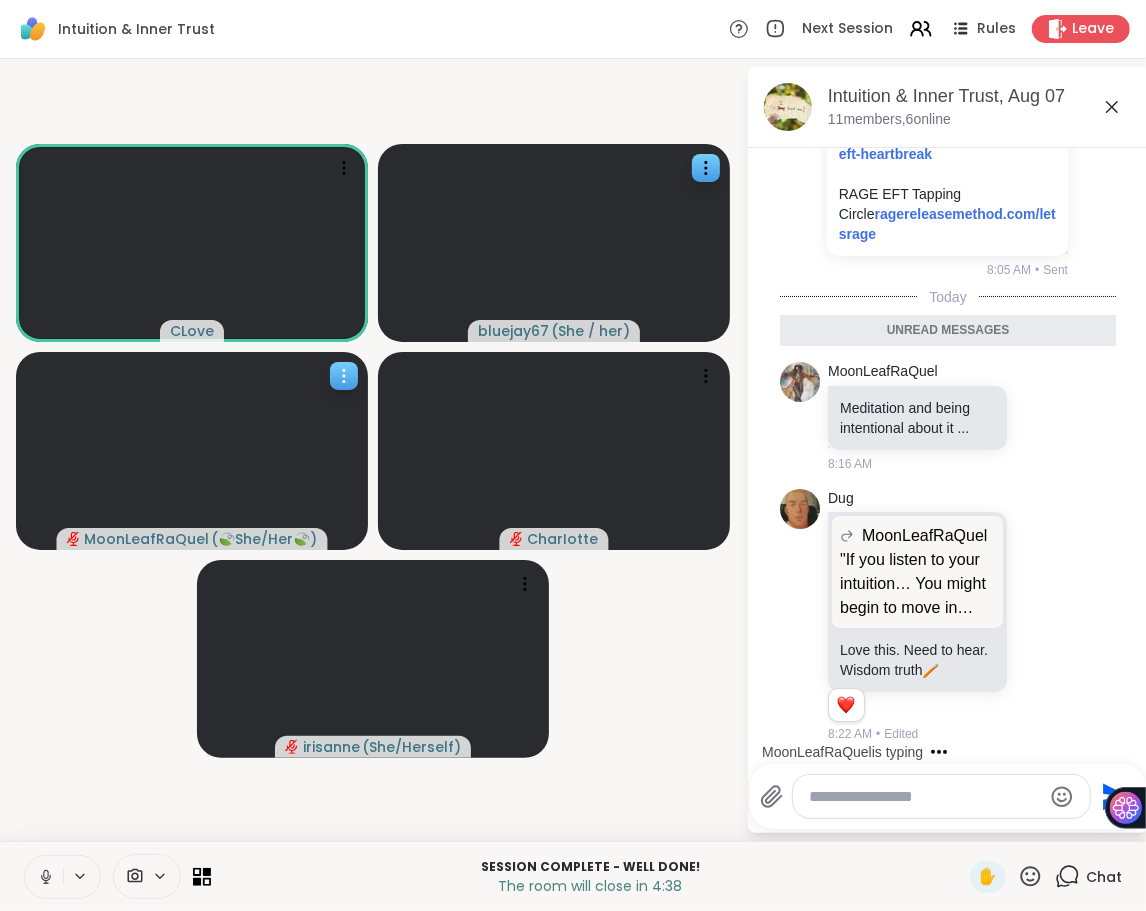 click 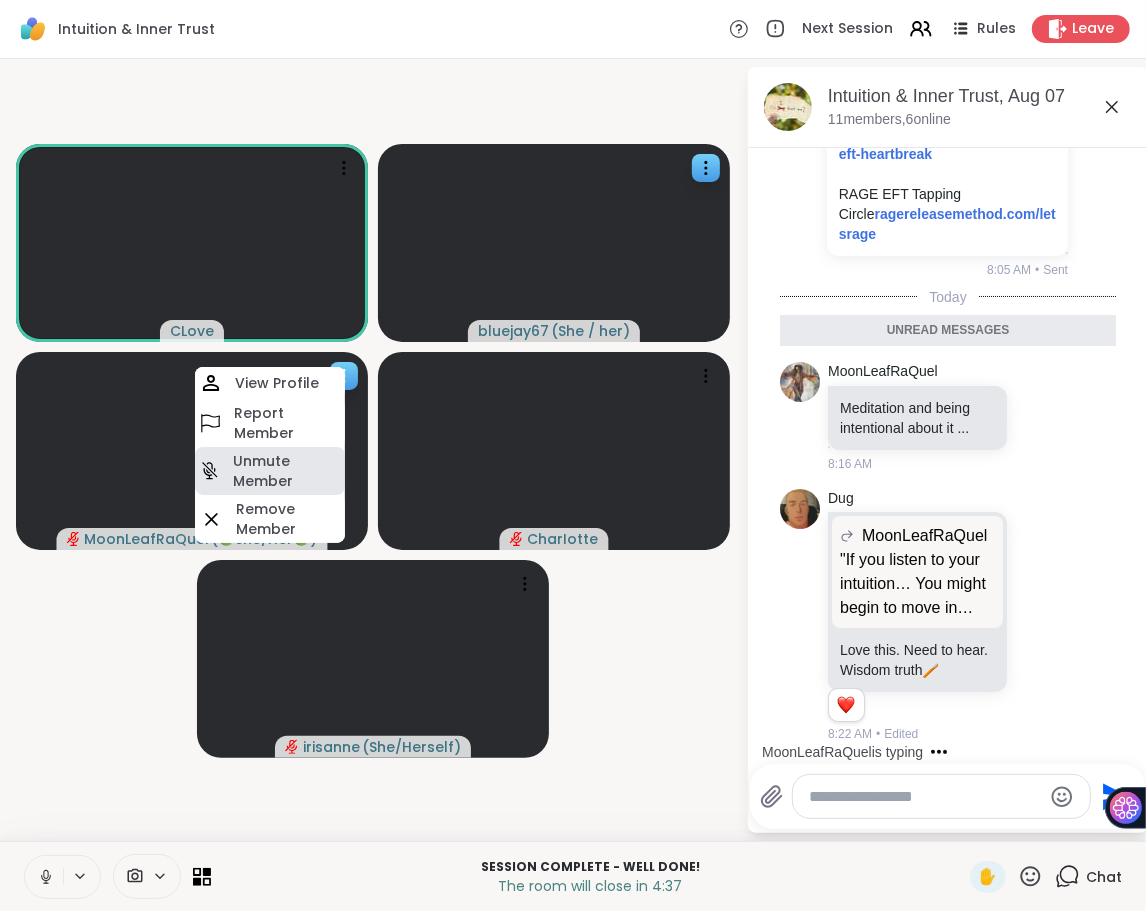 click on "Unmute Member" at bounding box center (287, 471) 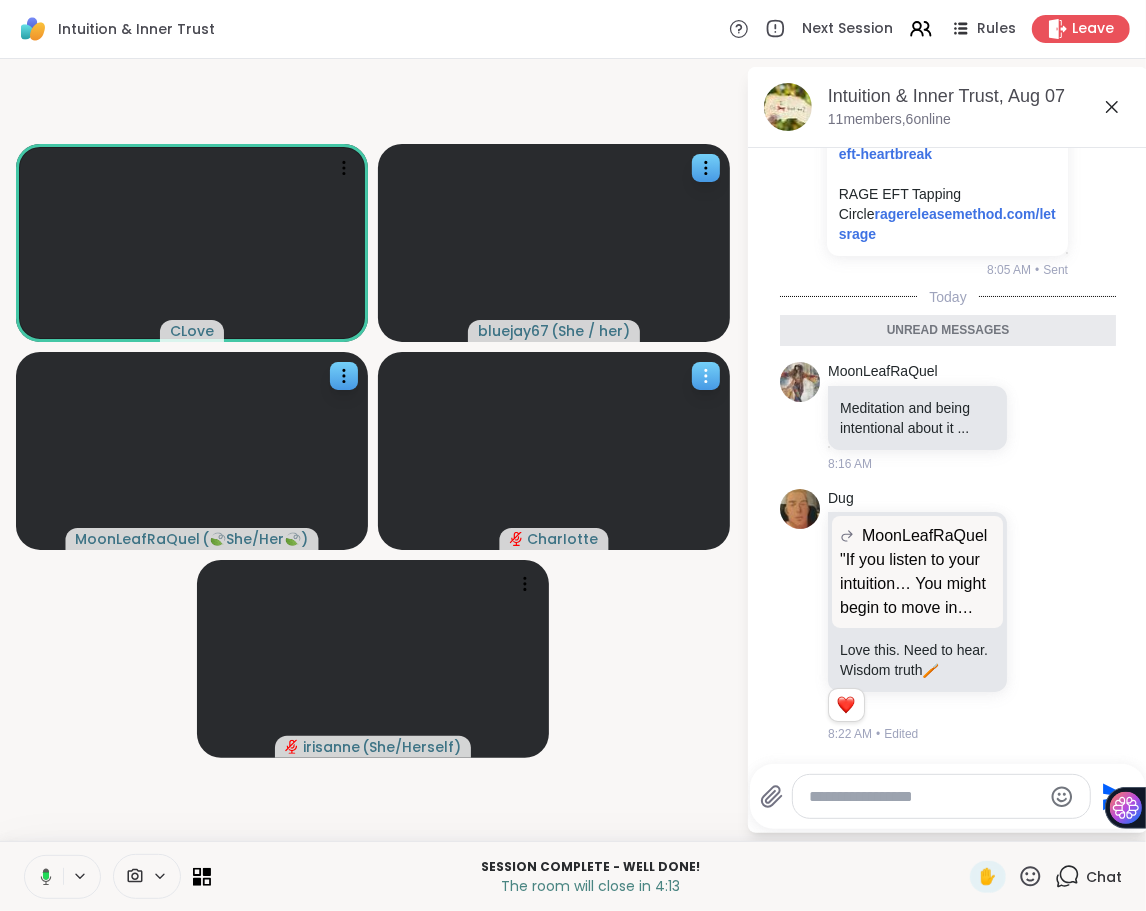 click 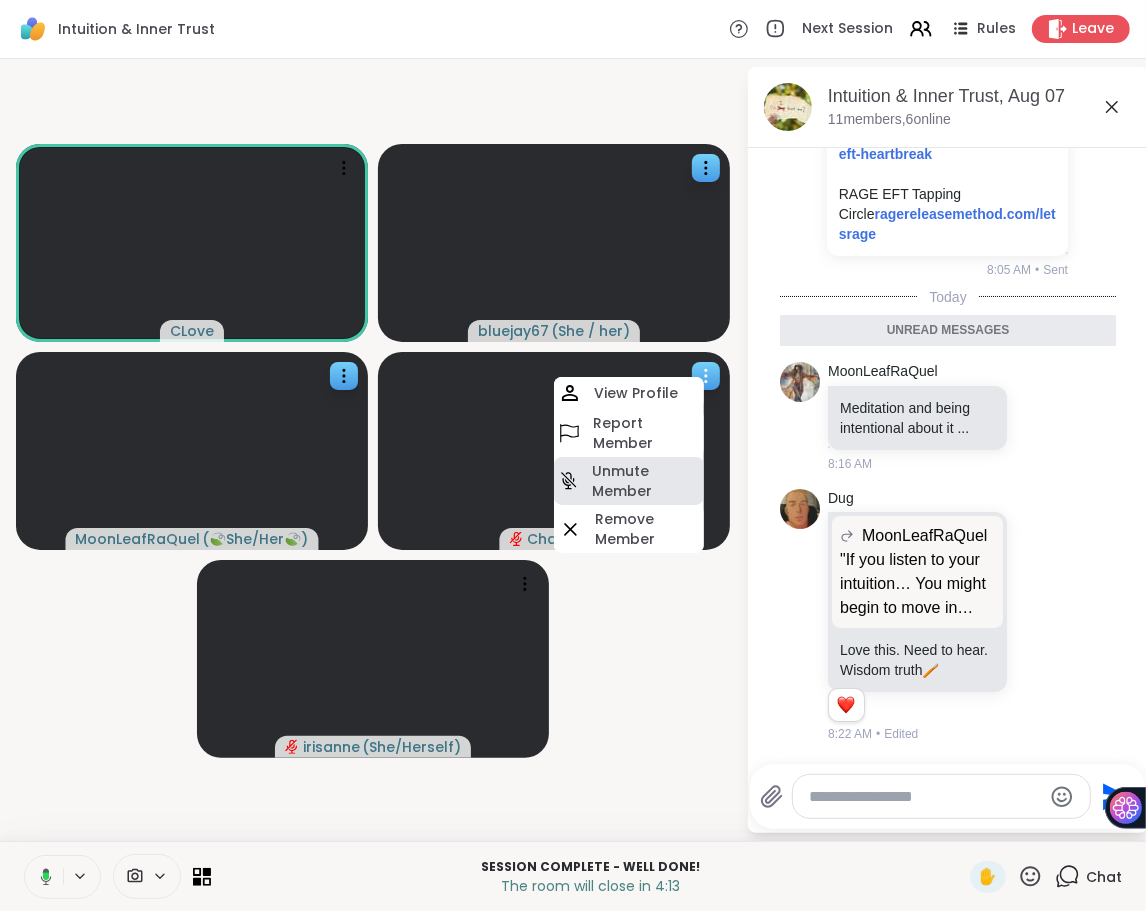 click on "Unmute Member" at bounding box center [646, 481] 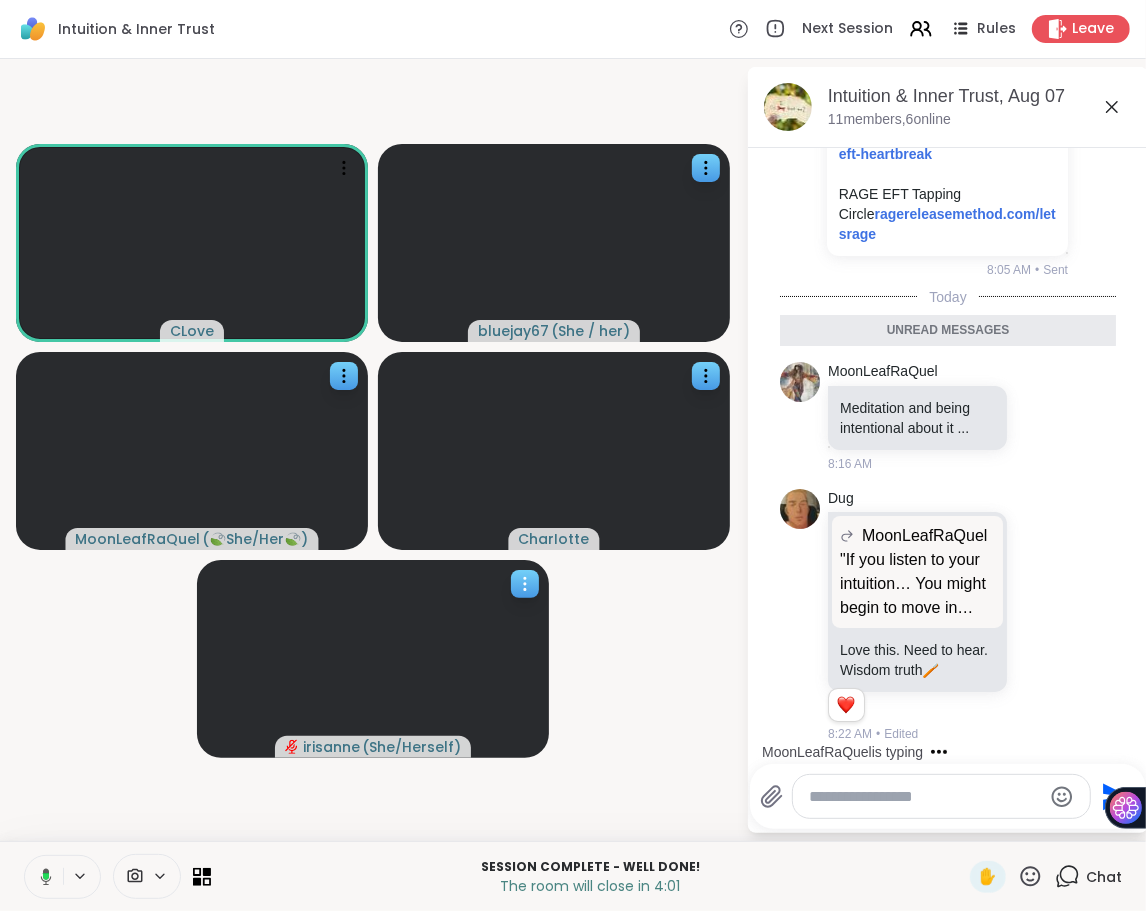 click 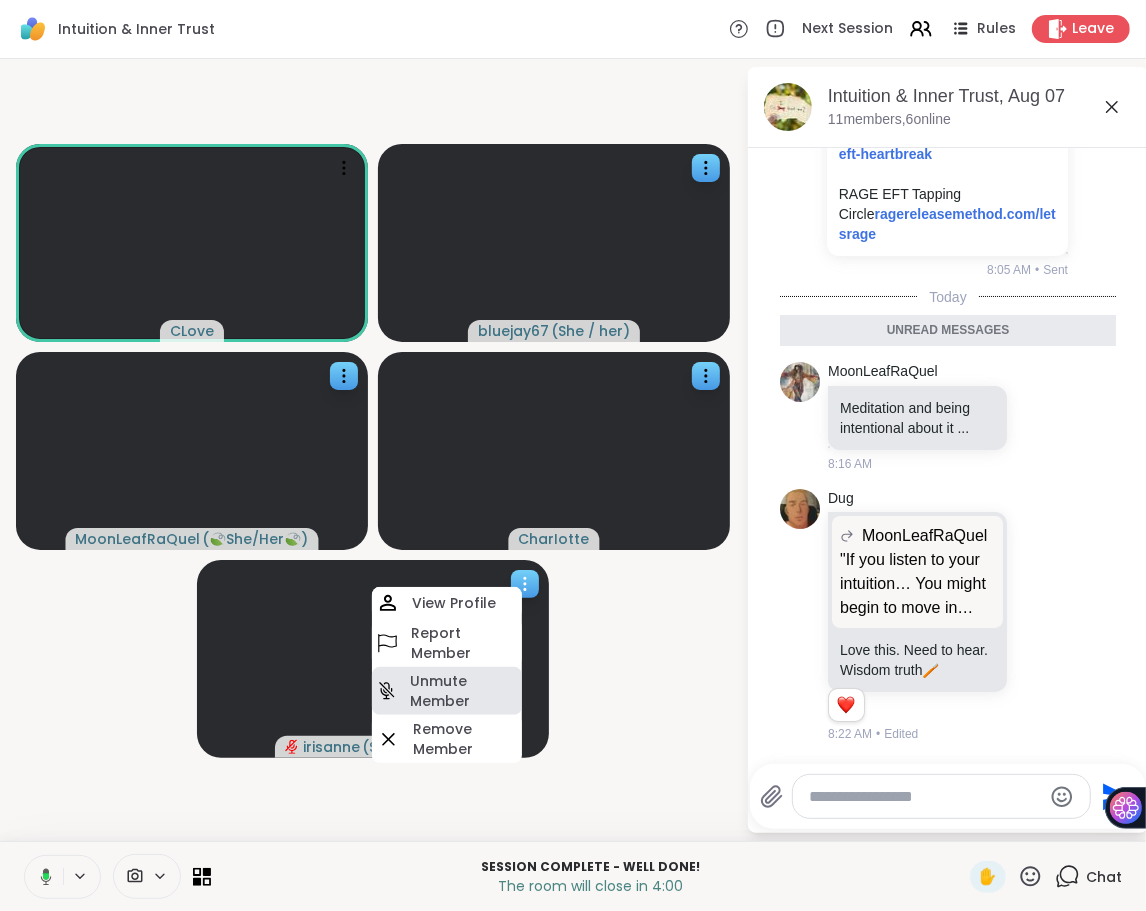 click on "Unmute Member" at bounding box center [464, 691] 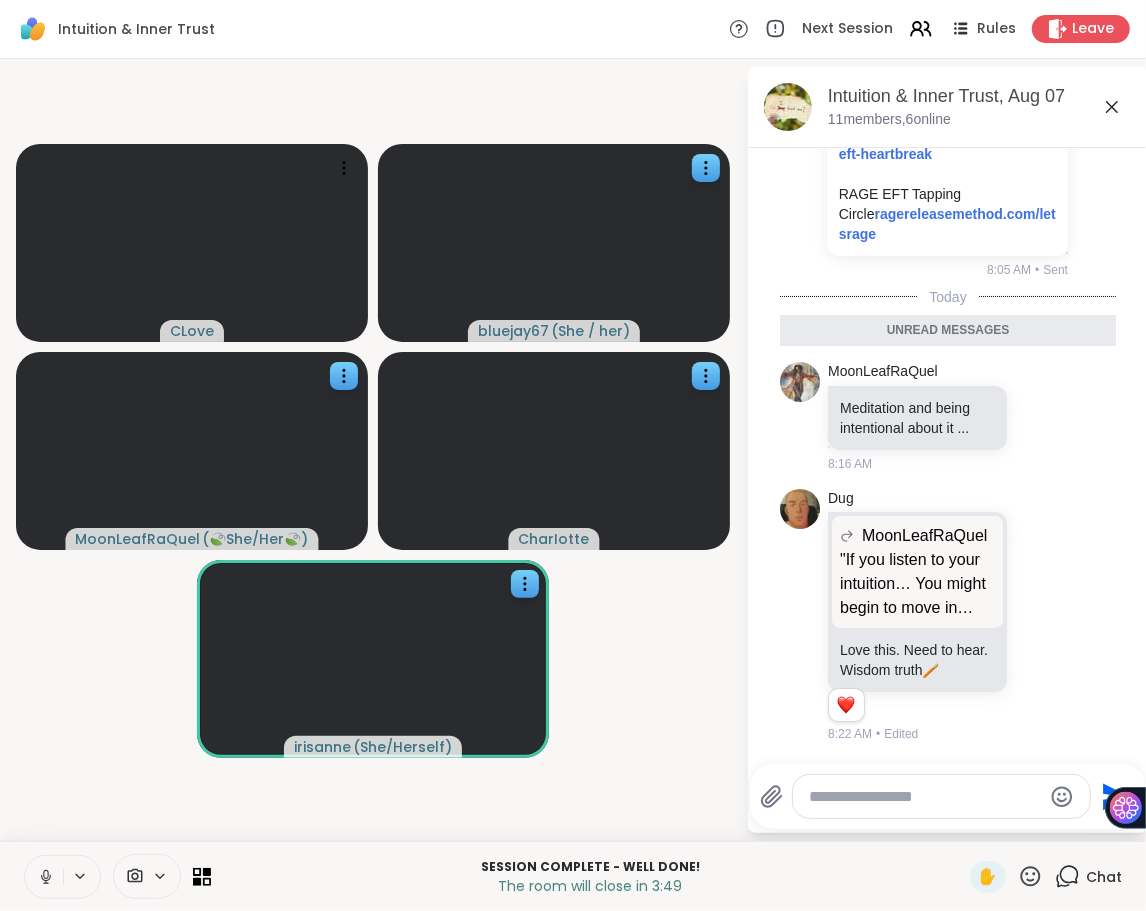 scroll, scrollTop: 8378, scrollLeft: 0, axis: vertical 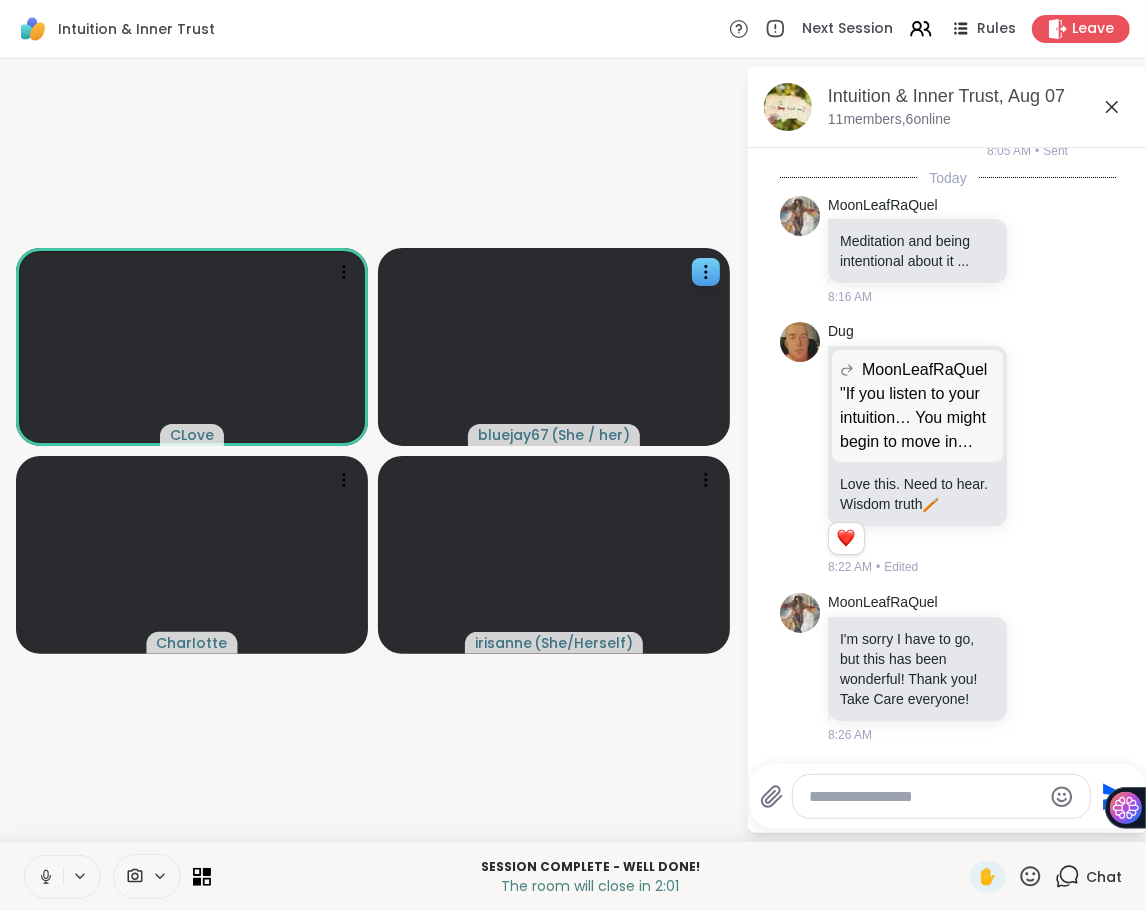 click 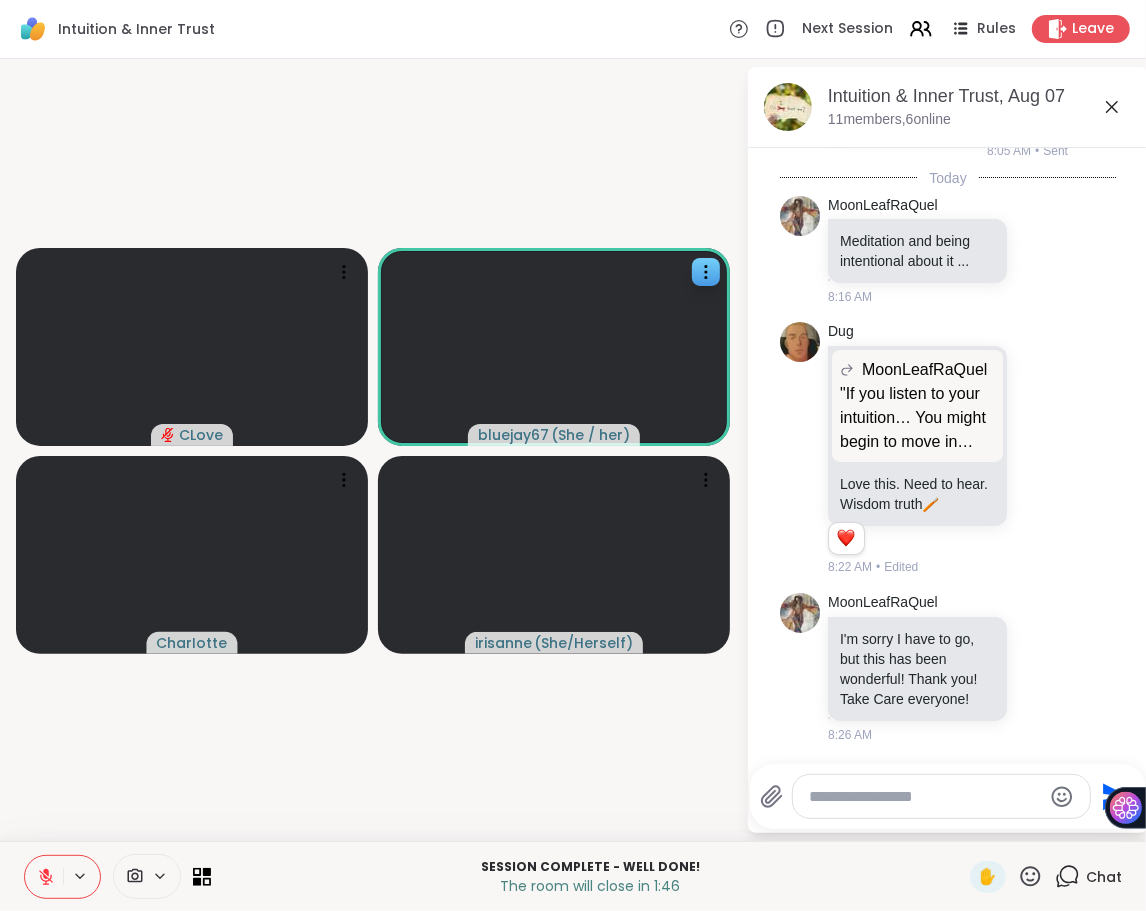 click 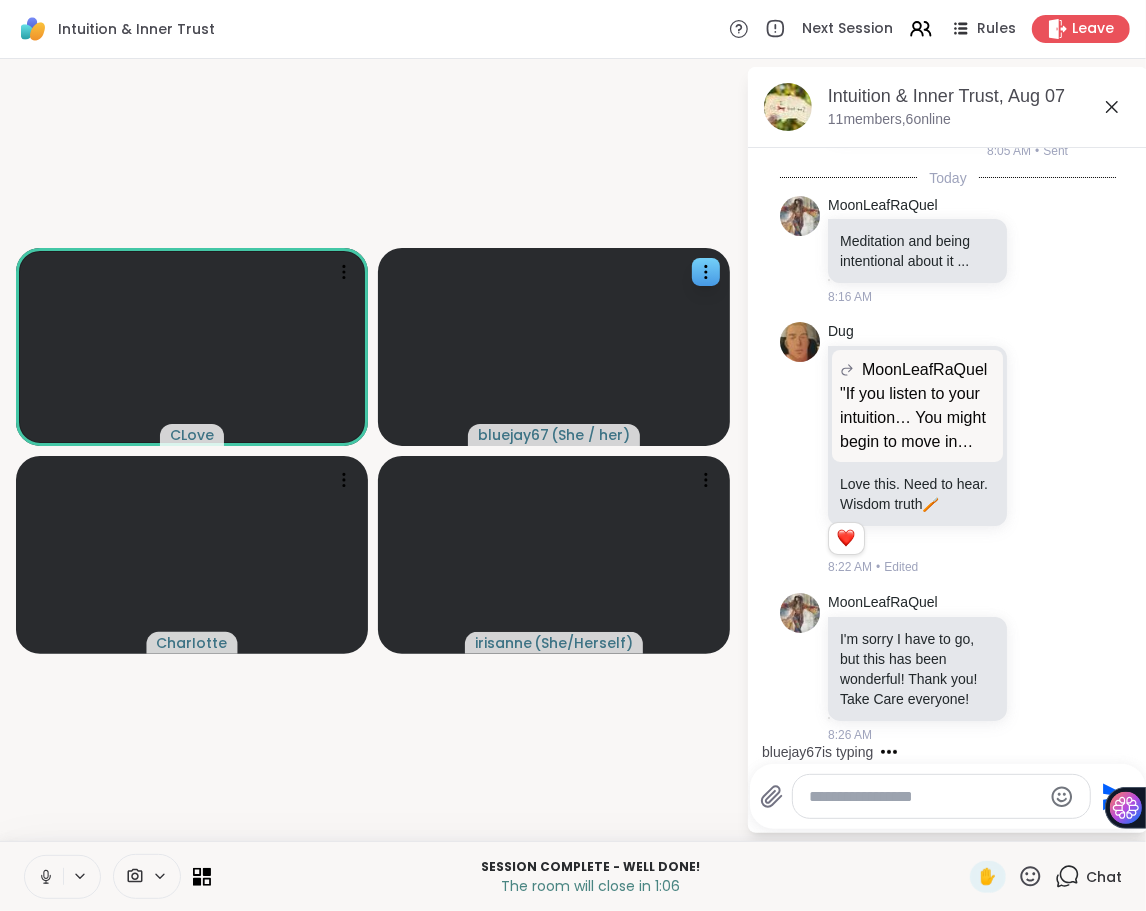 scroll, scrollTop: 8503, scrollLeft: 0, axis: vertical 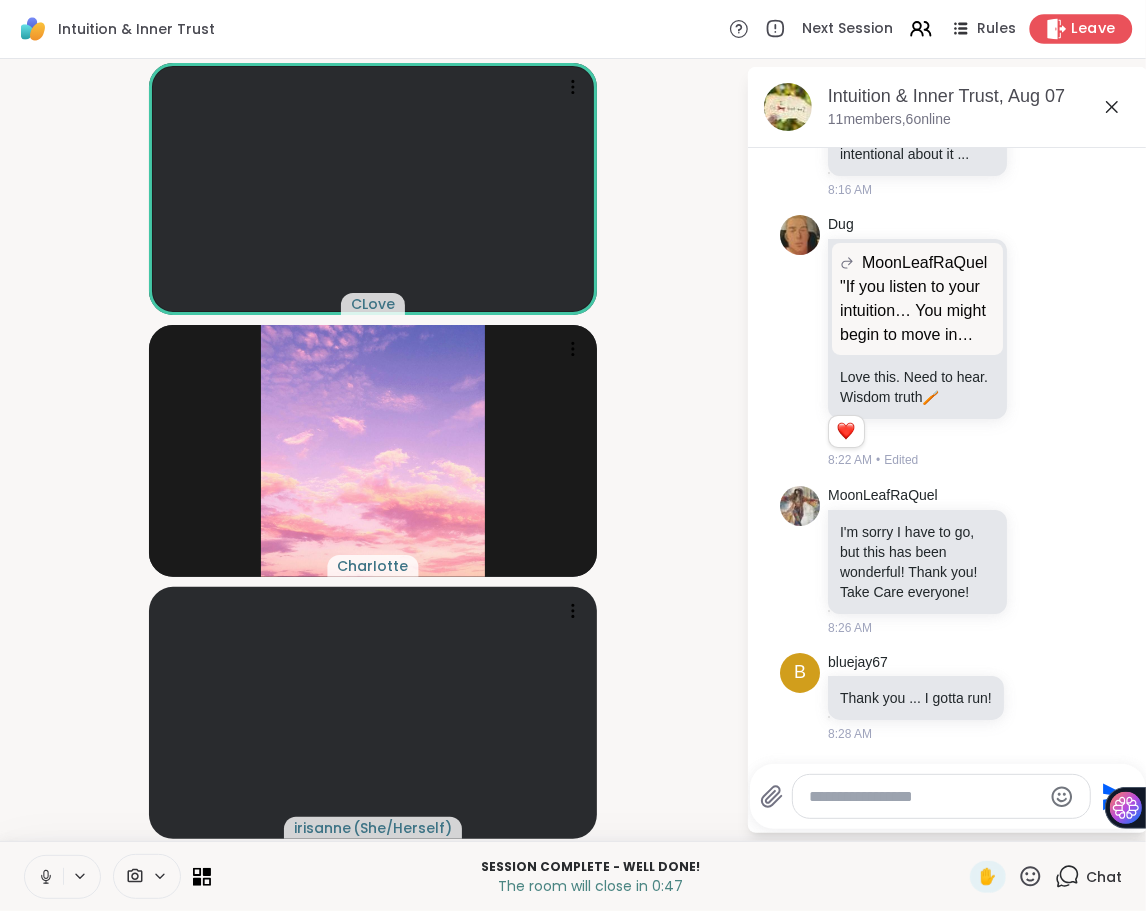 click on "Leave" at bounding box center [1094, 29] 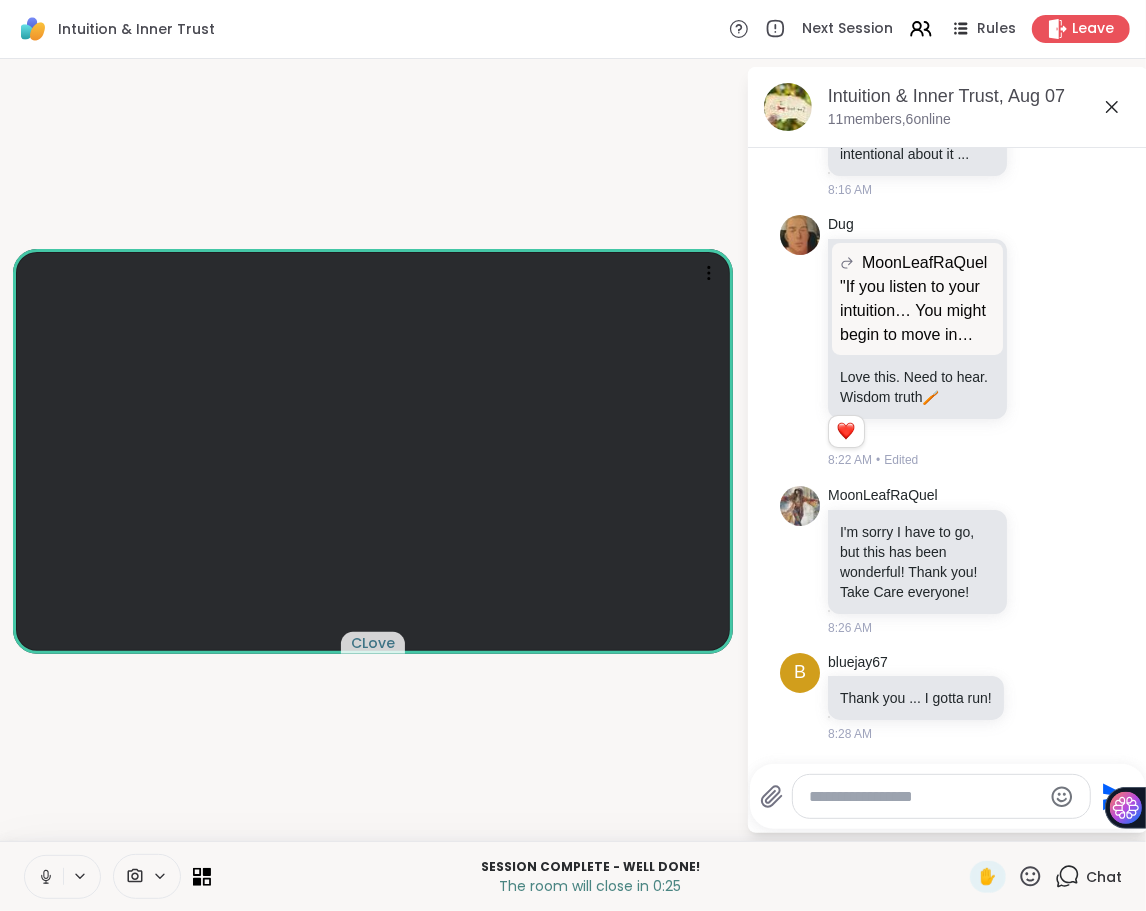 click at bounding box center (925, 797) 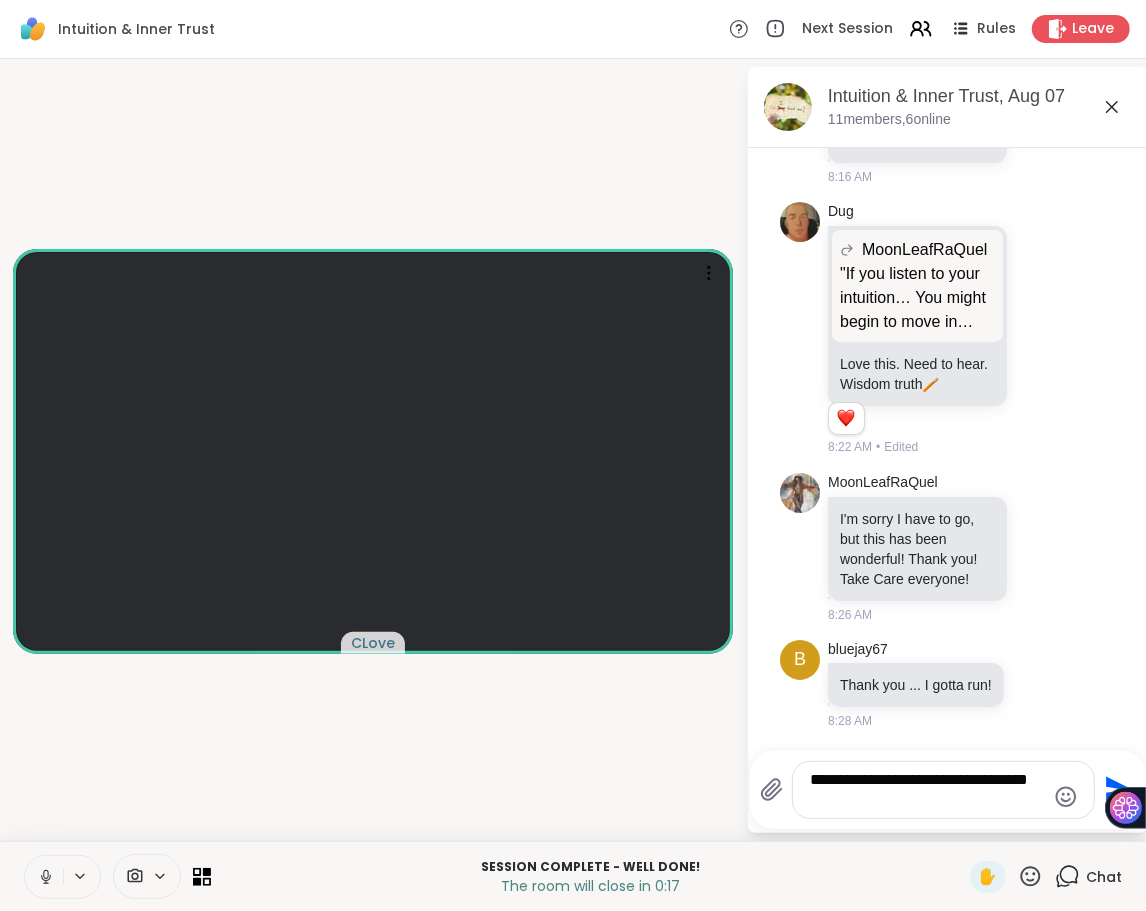 type on "**********" 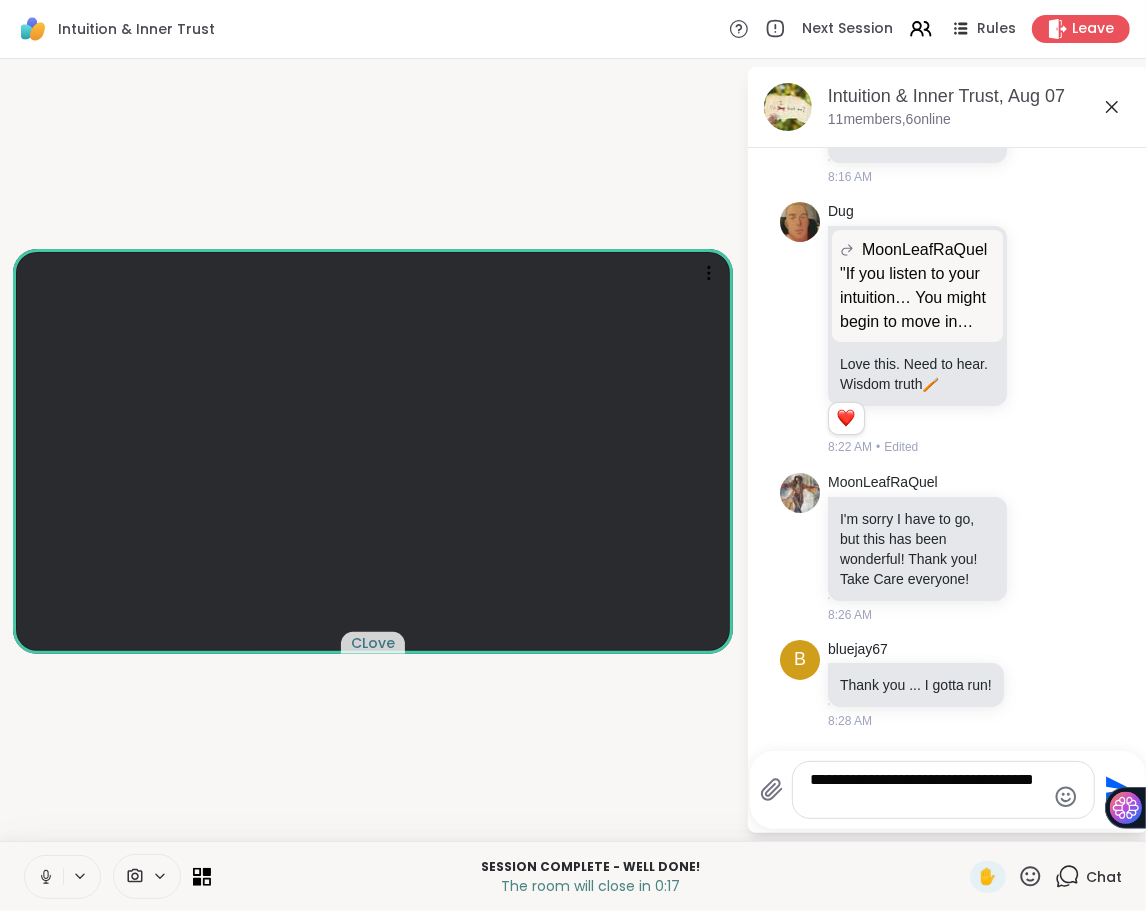 type 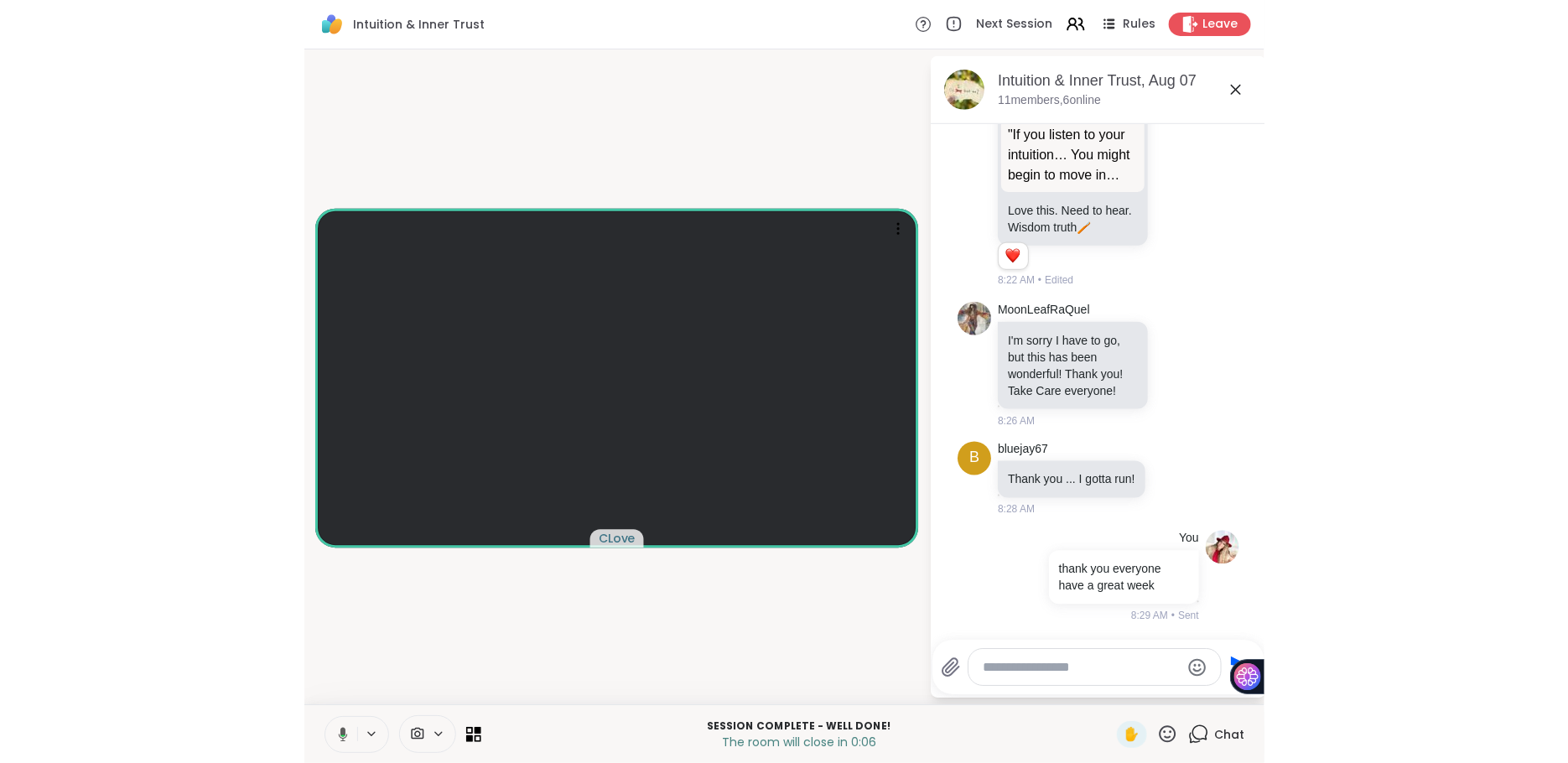 scroll, scrollTop: 7233, scrollLeft: 0, axis: vertical 